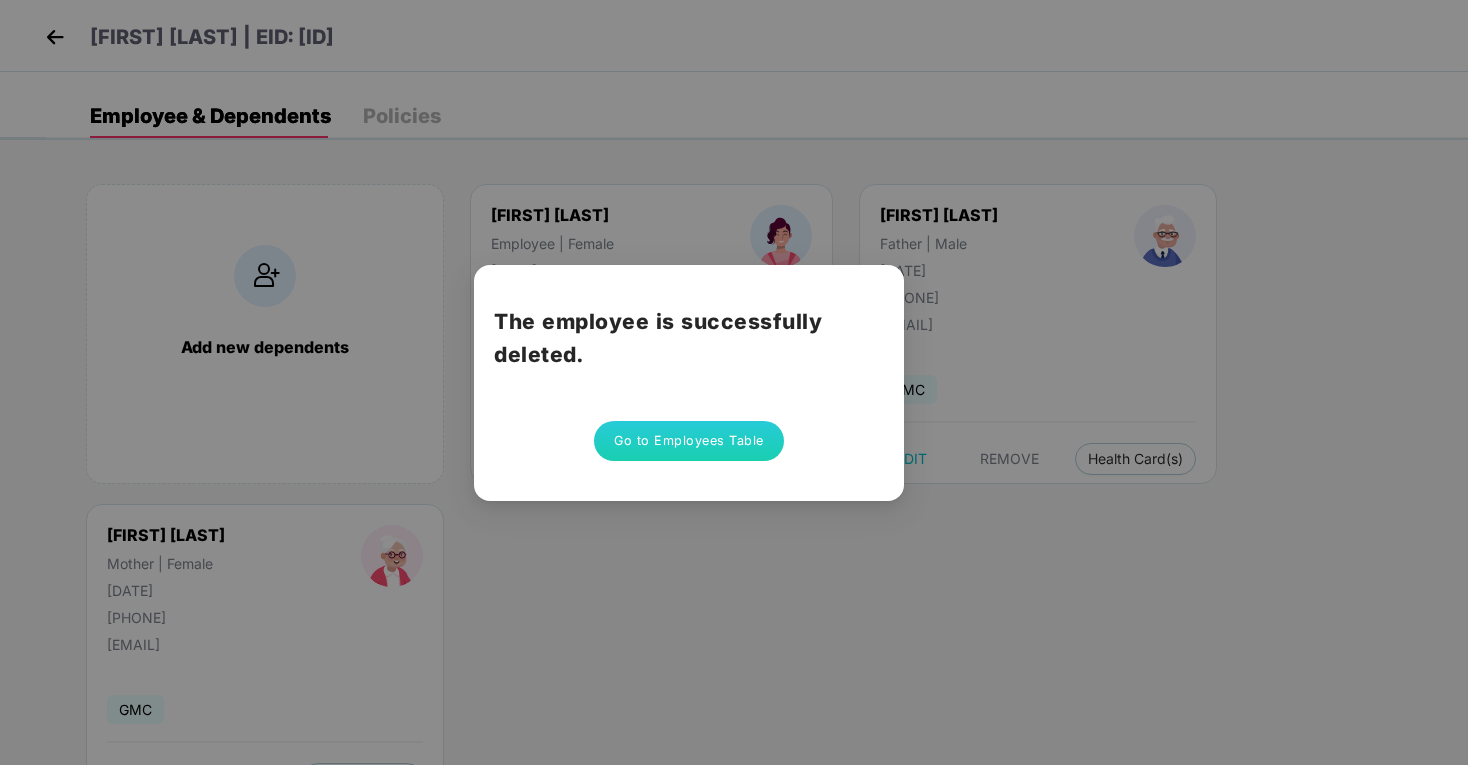scroll, scrollTop: 0, scrollLeft: 0, axis: both 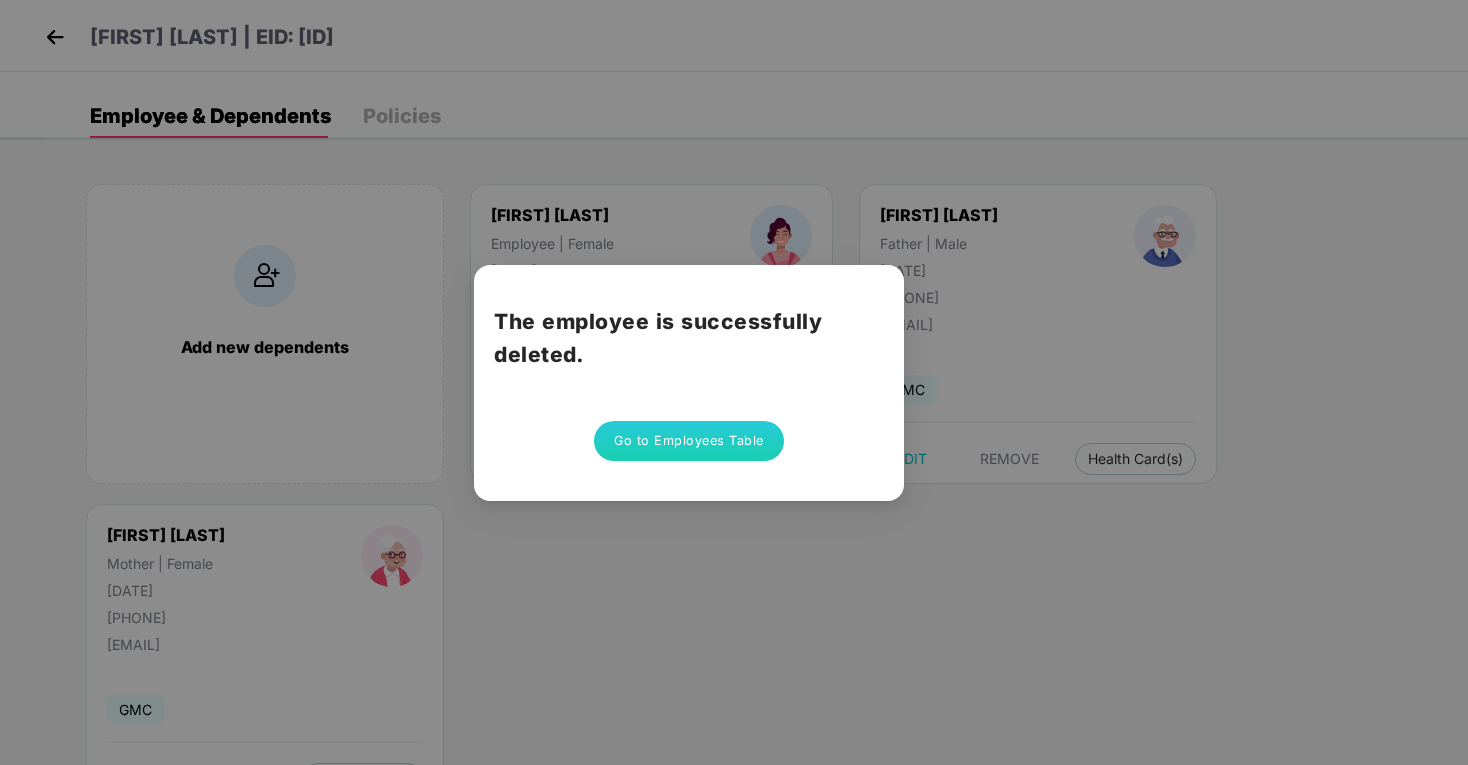 click on "Go to Employees Table" at bounding box center [689, 441] 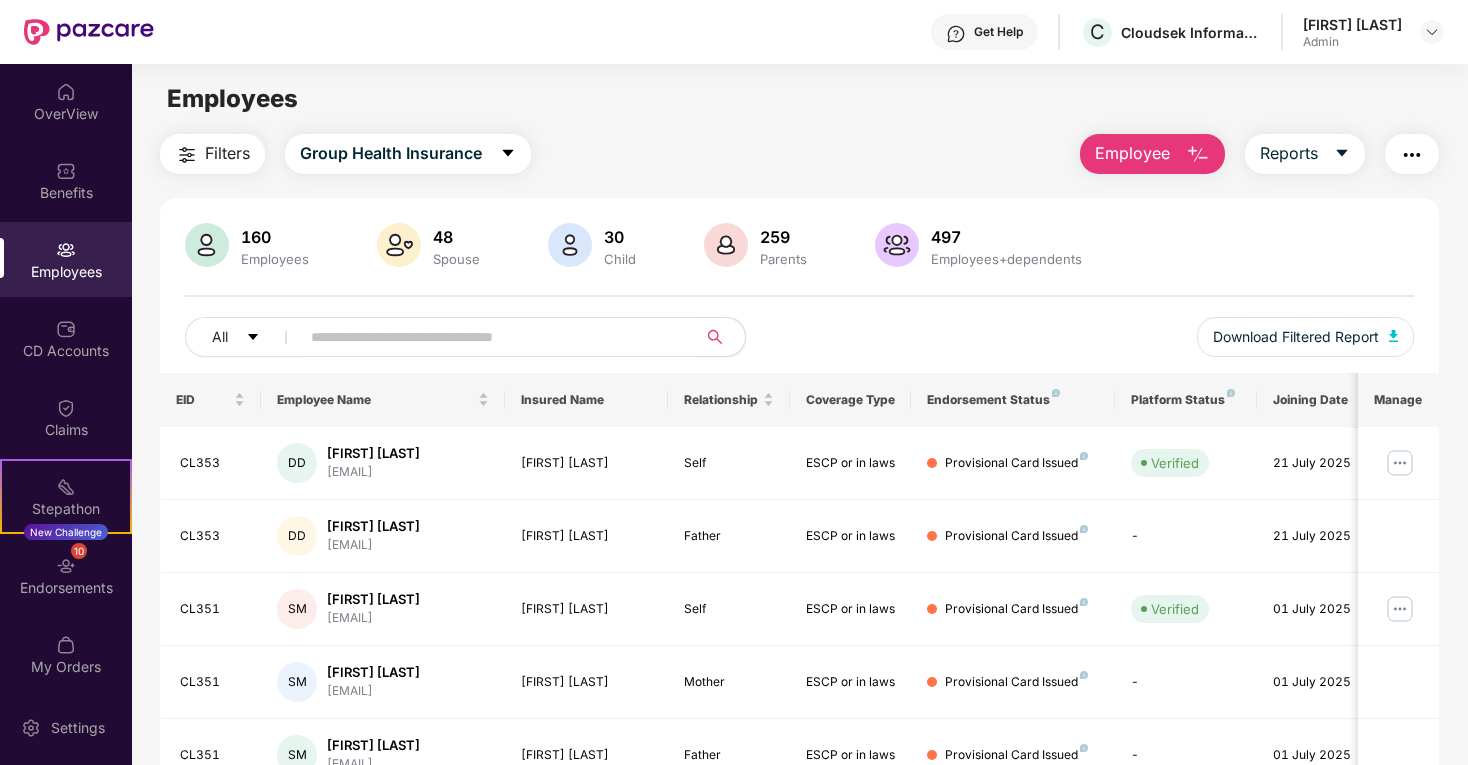 click on "Employee" at bounding box center [1132, 153] 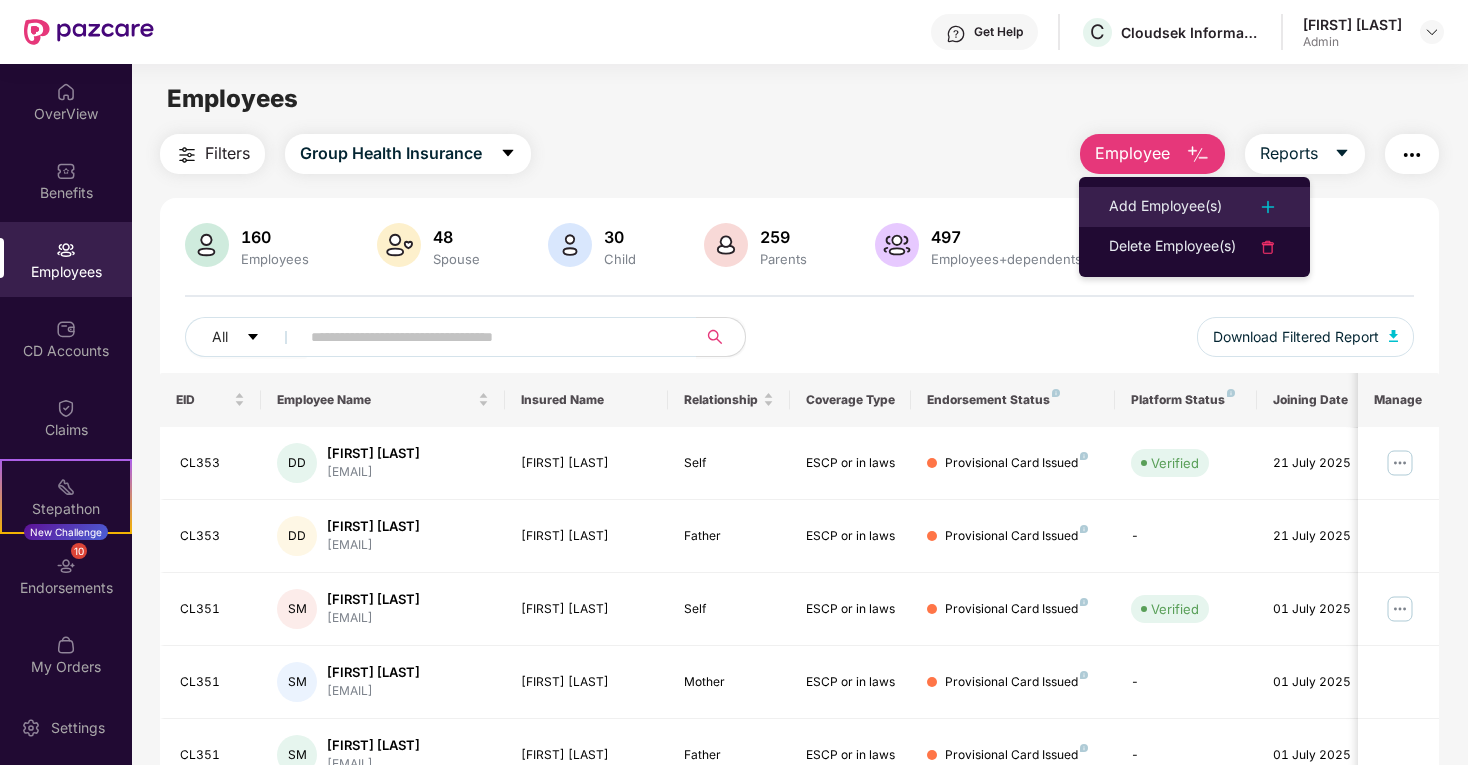 click on "Add Employee(s)" at bounding box center [1165, 207] 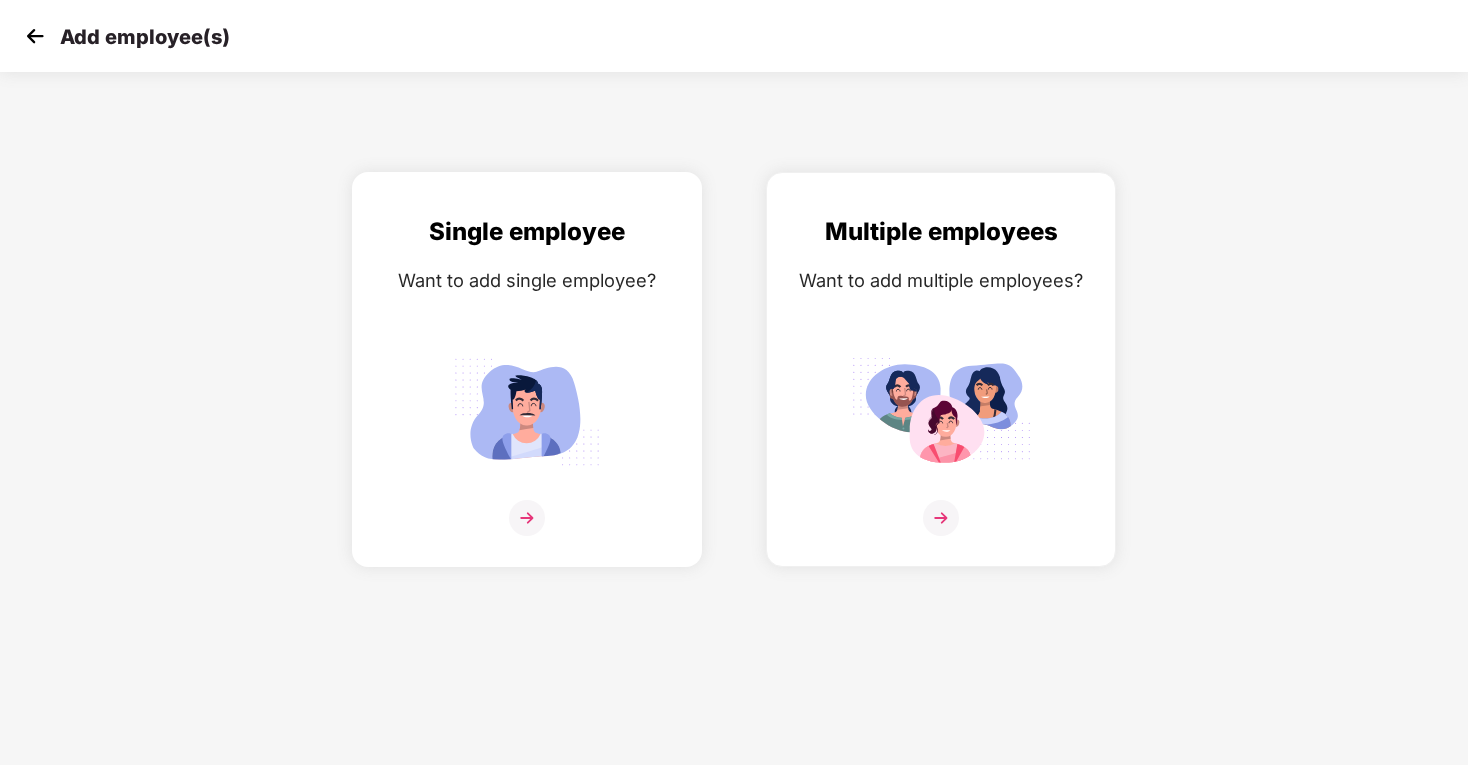 click at bounding box center (527, 411) 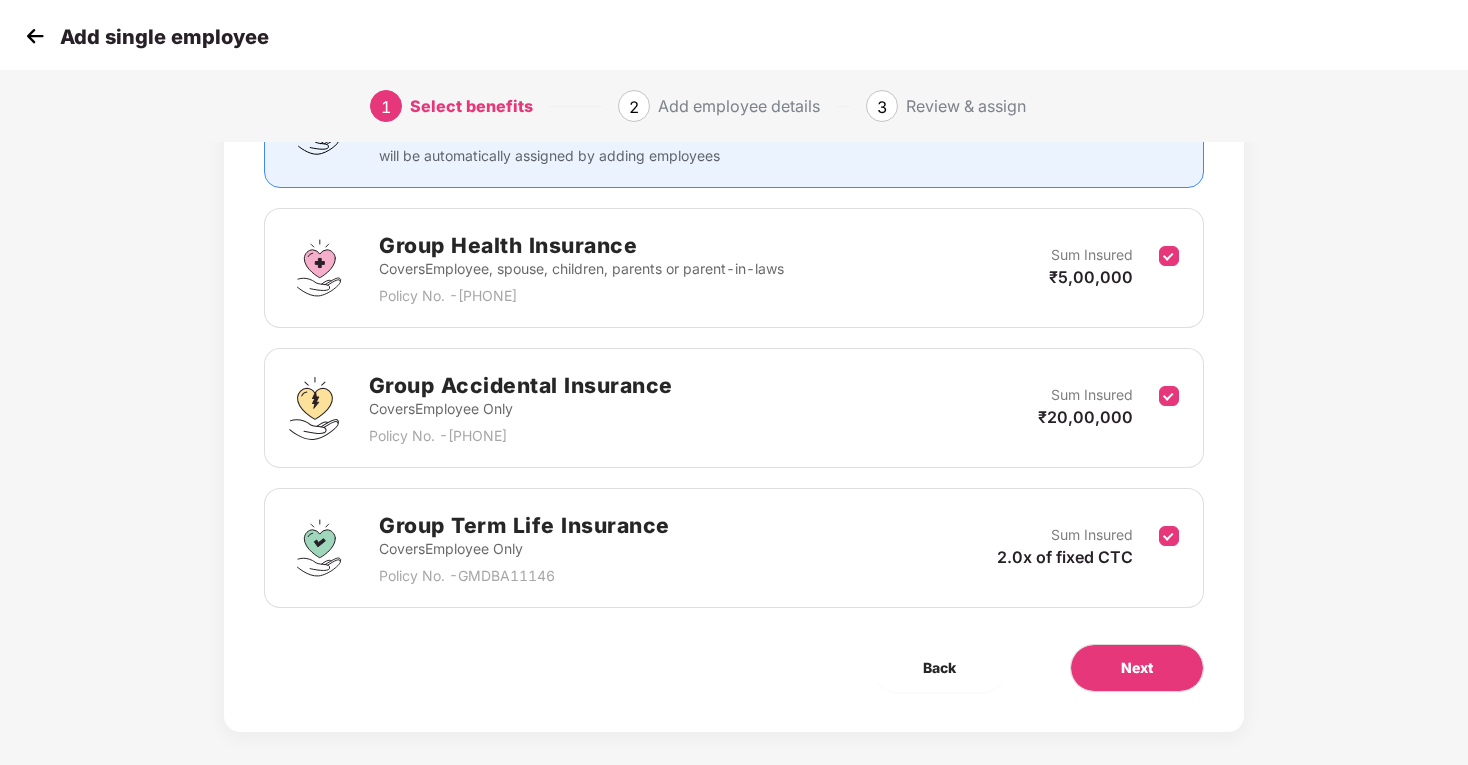 scroll, scrollTop: 231, scrollLeft: 0, axis: vertical 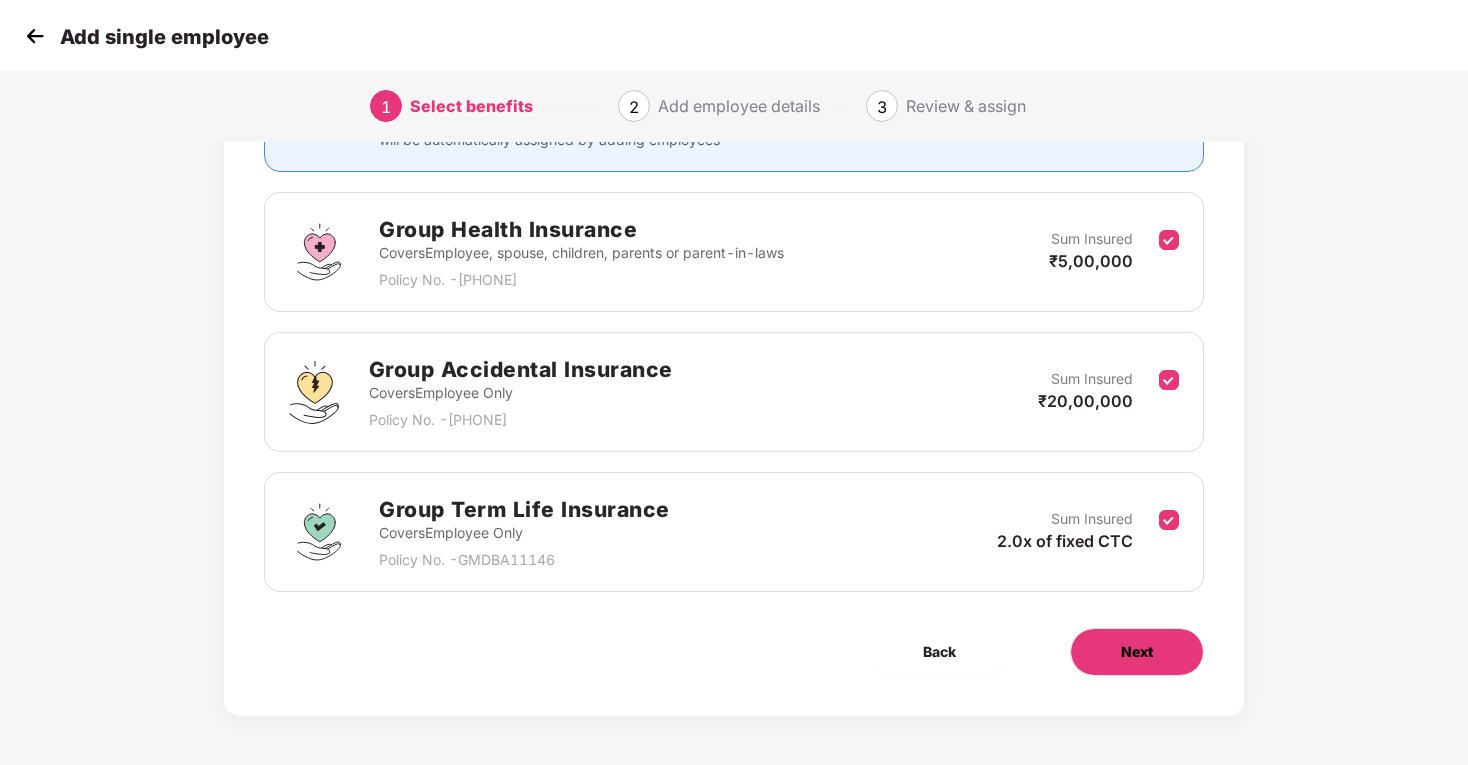 click on "Next" at bounding box center [1137, 652] 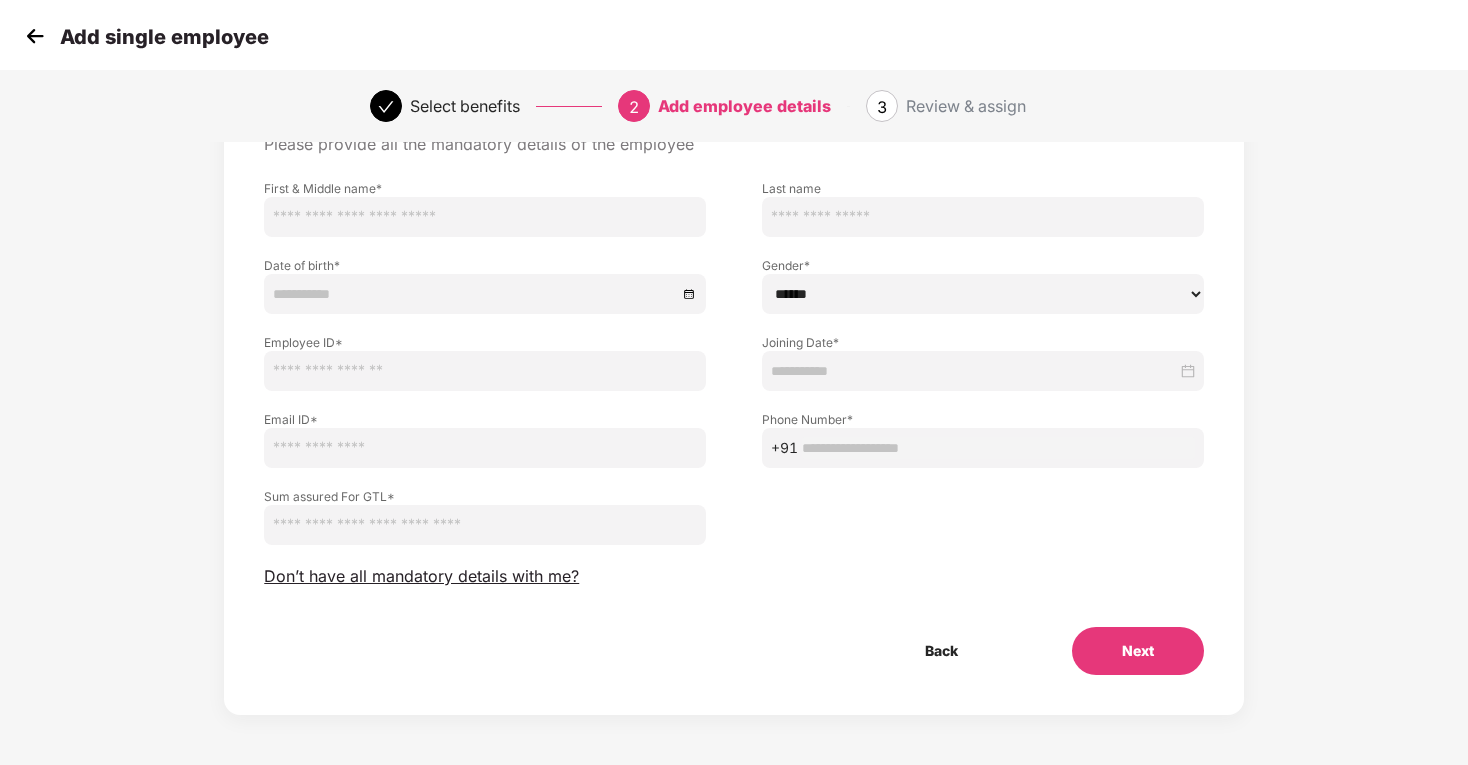 scroll, scrollTop: 0, scrollLeft: 0, axis: both 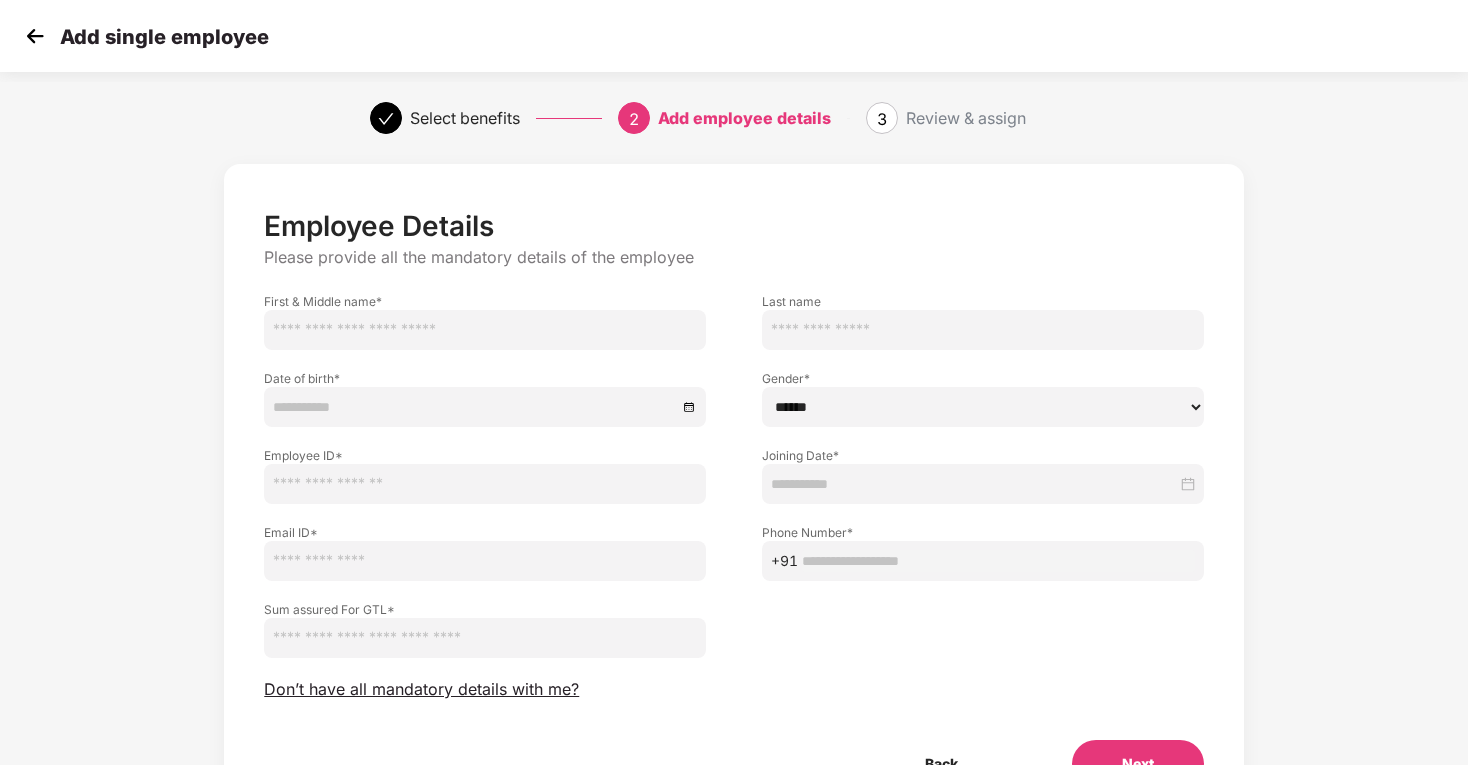 click at bounding box center [485, 330] 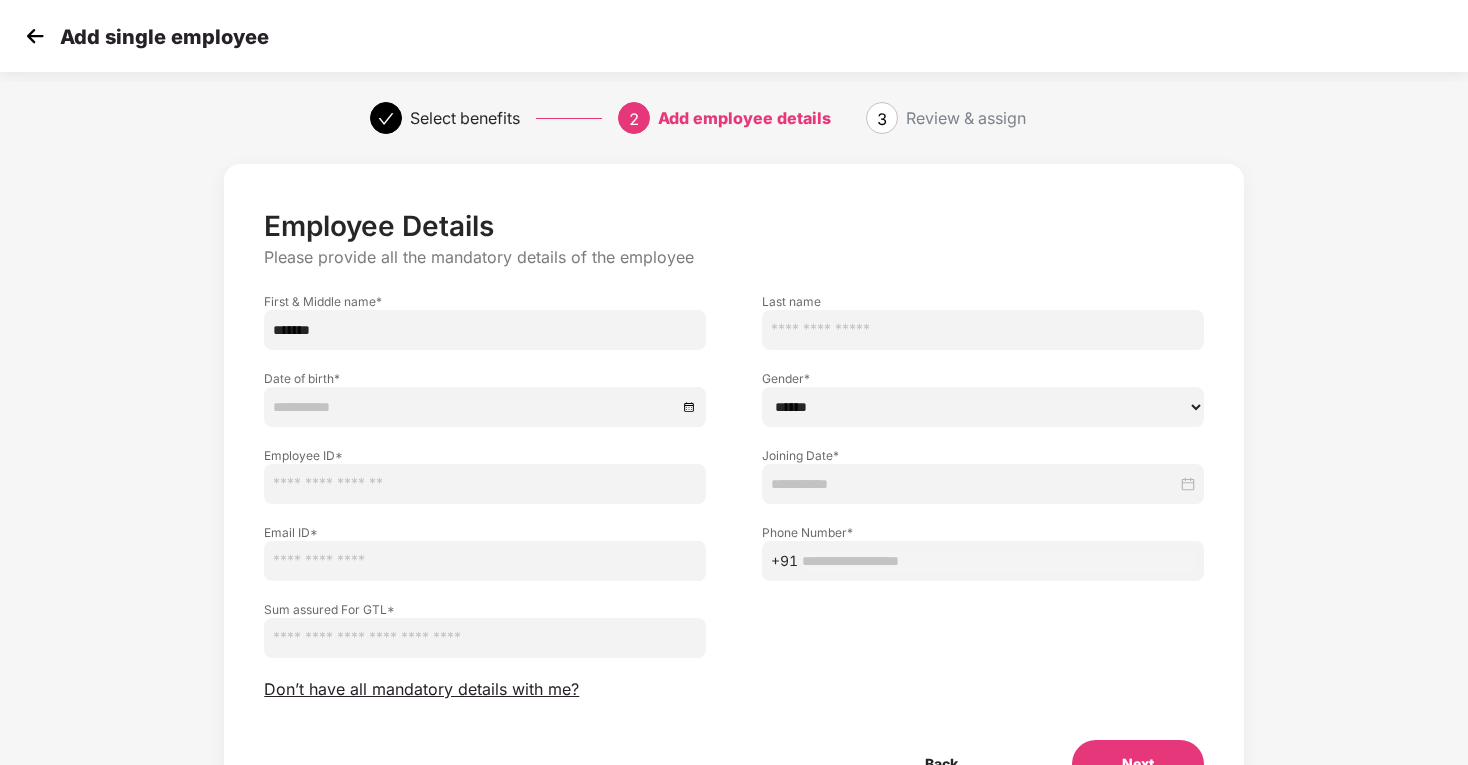 type on "******" 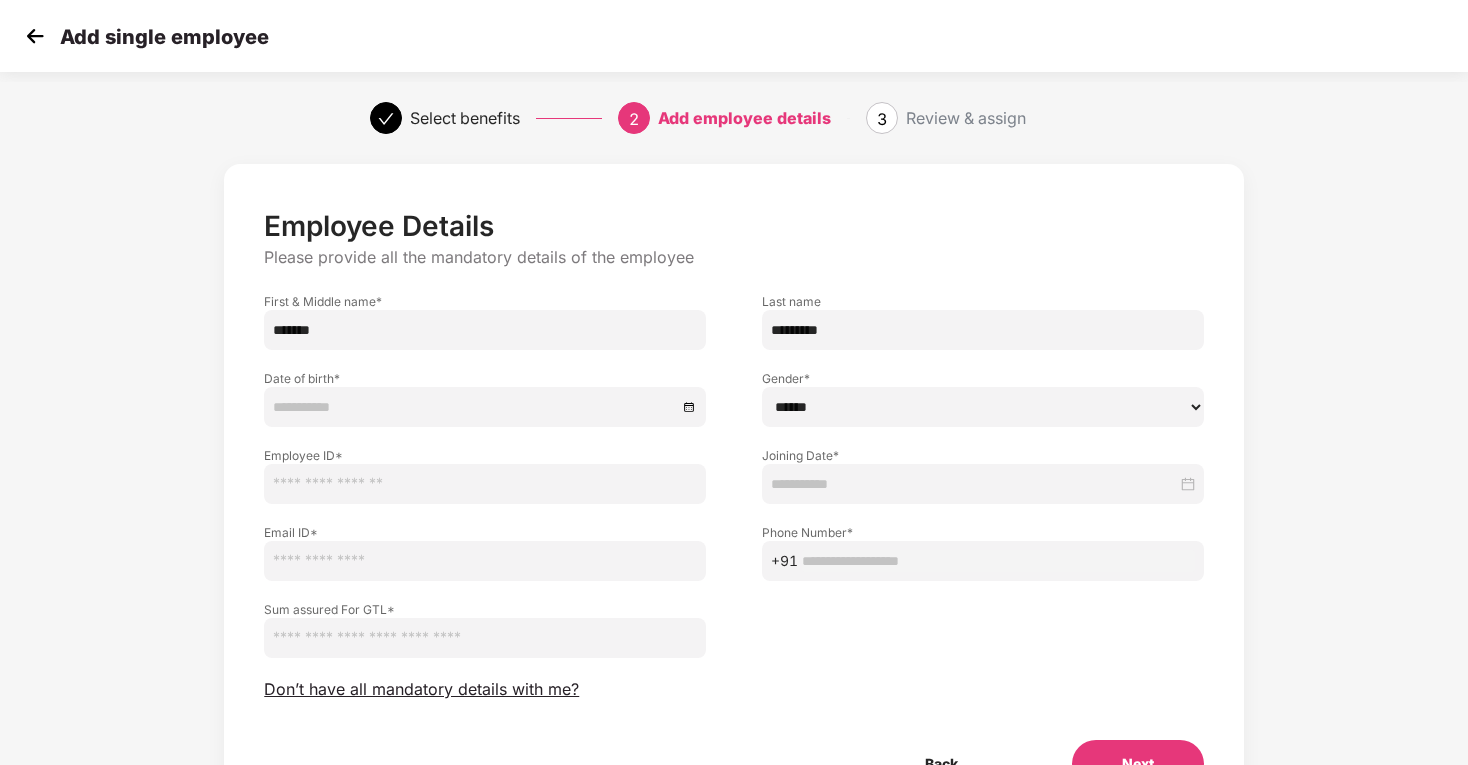type on "*********" 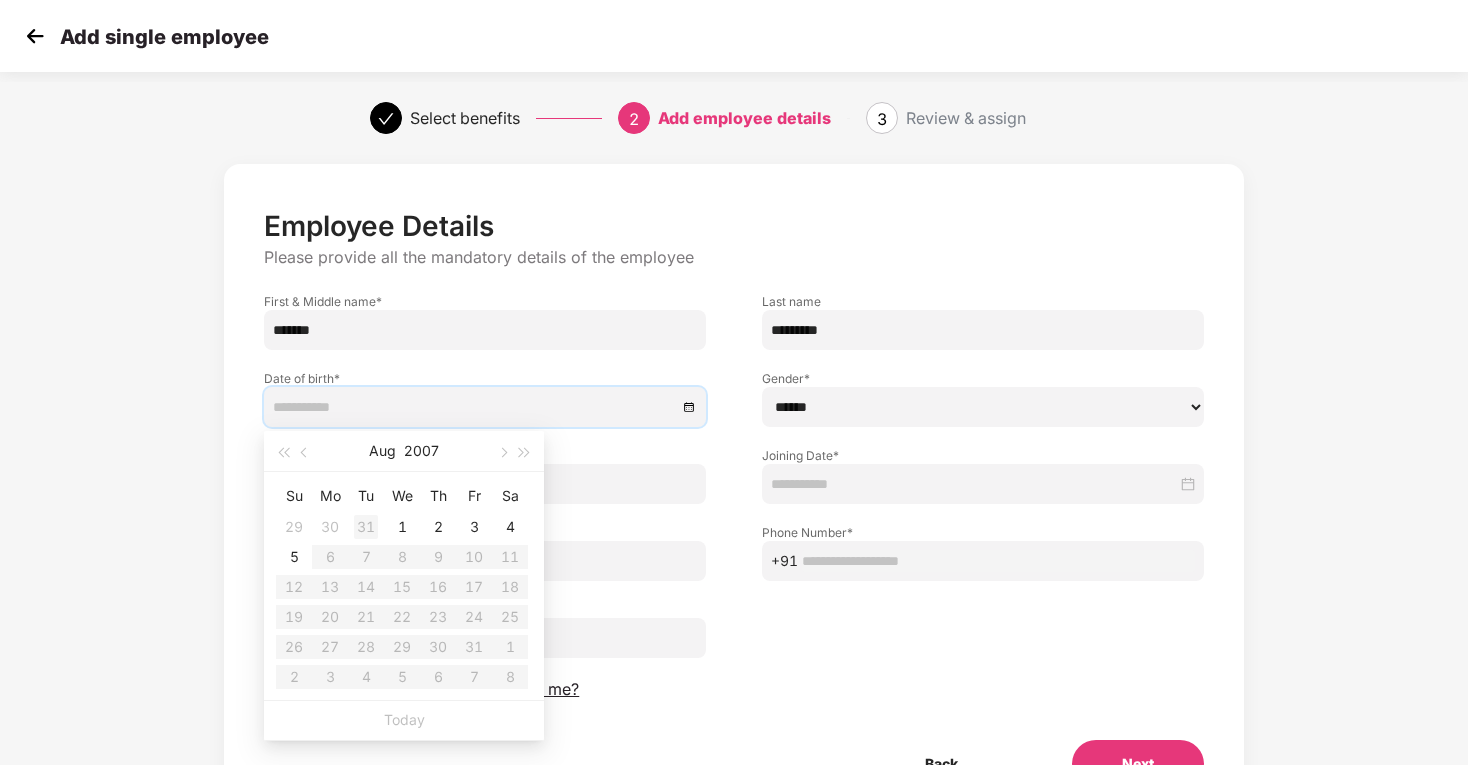 type on "**********" 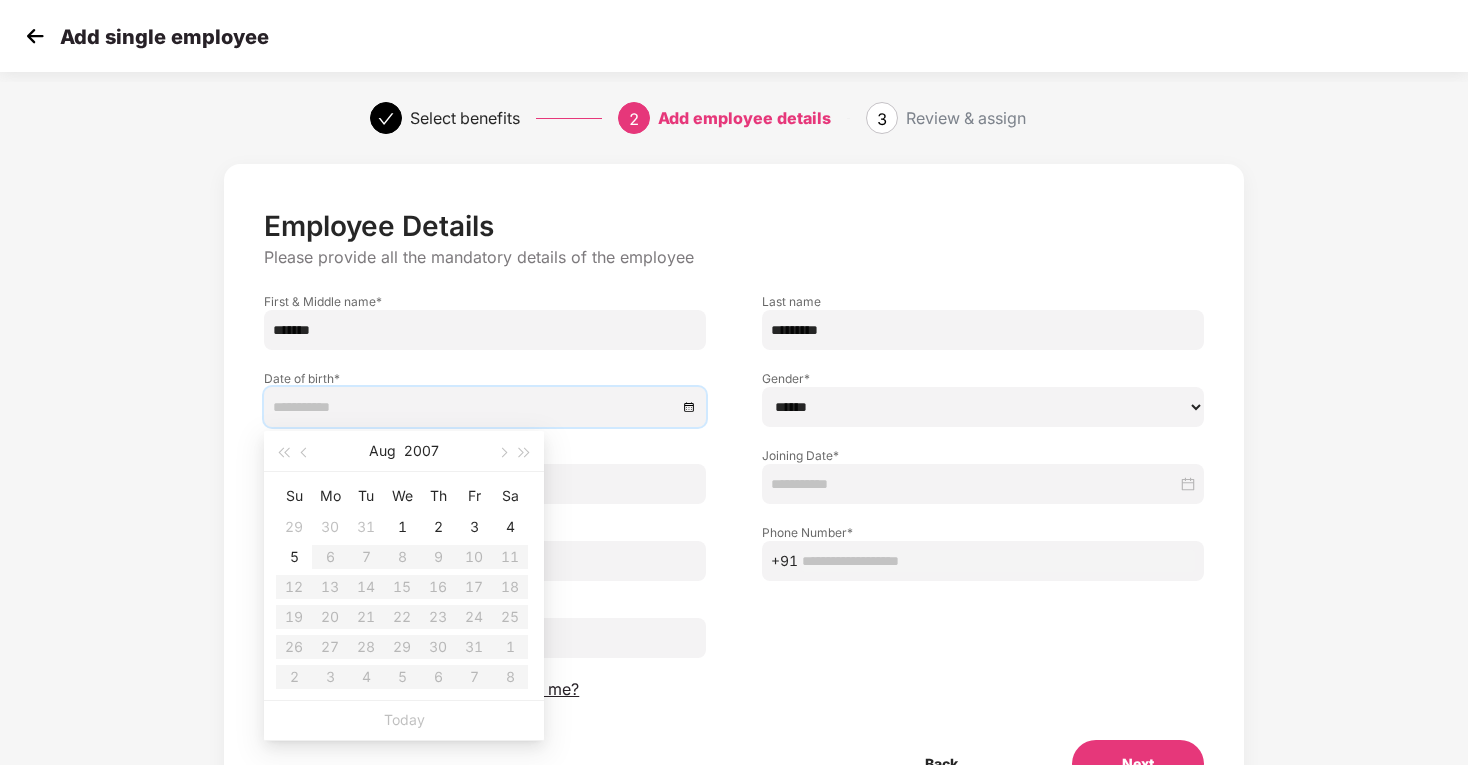 type on "**********" 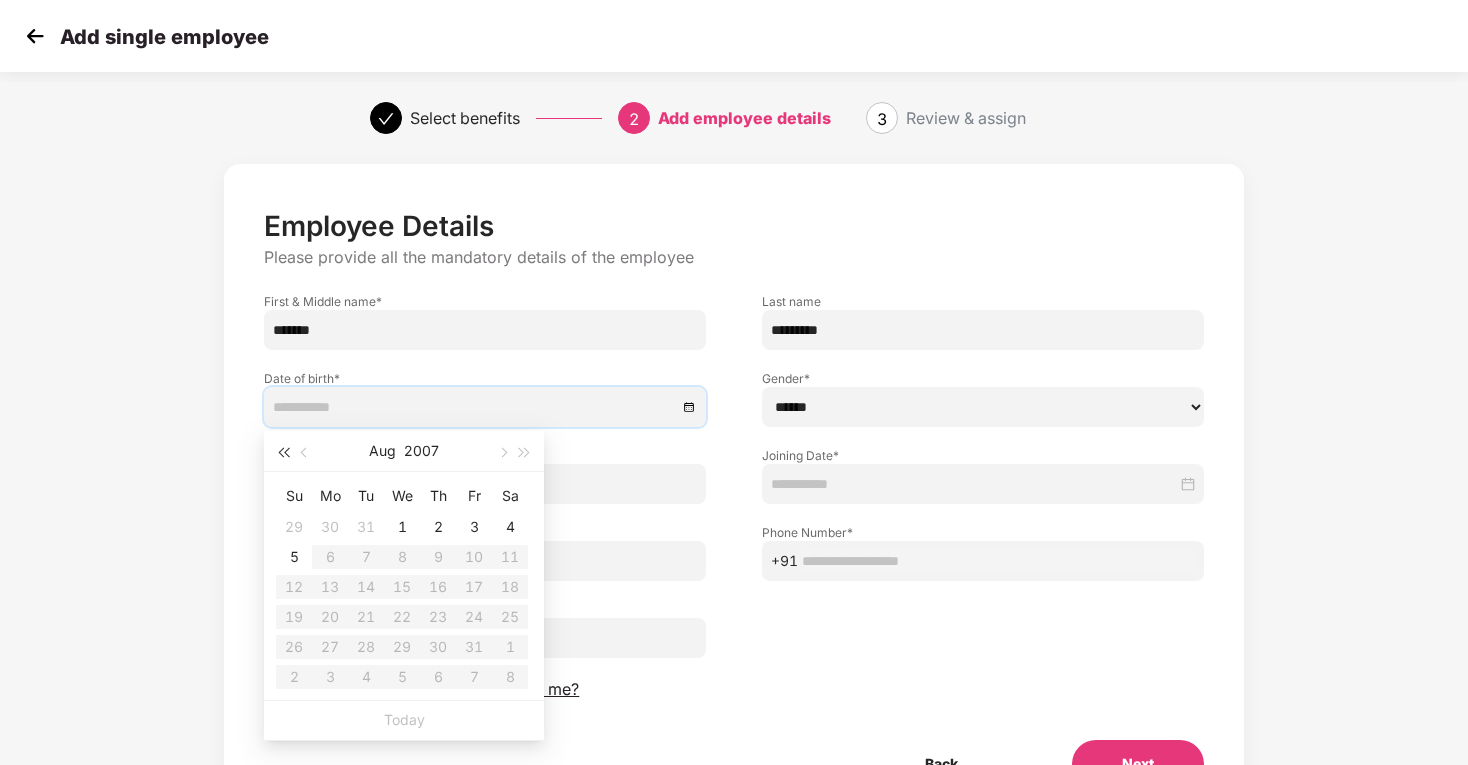 click at bounding box center (283, 453) 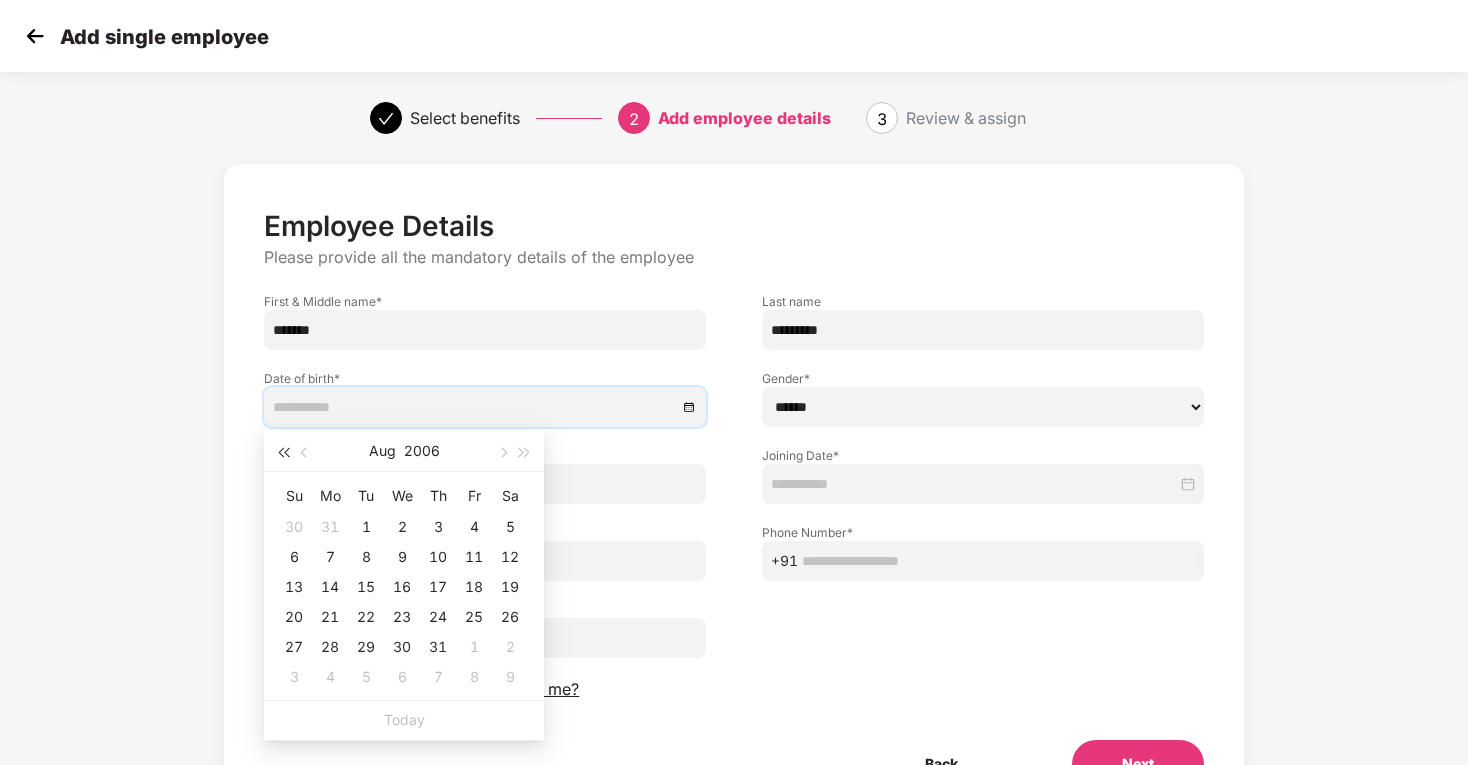 click at bounding box center (283, 453) 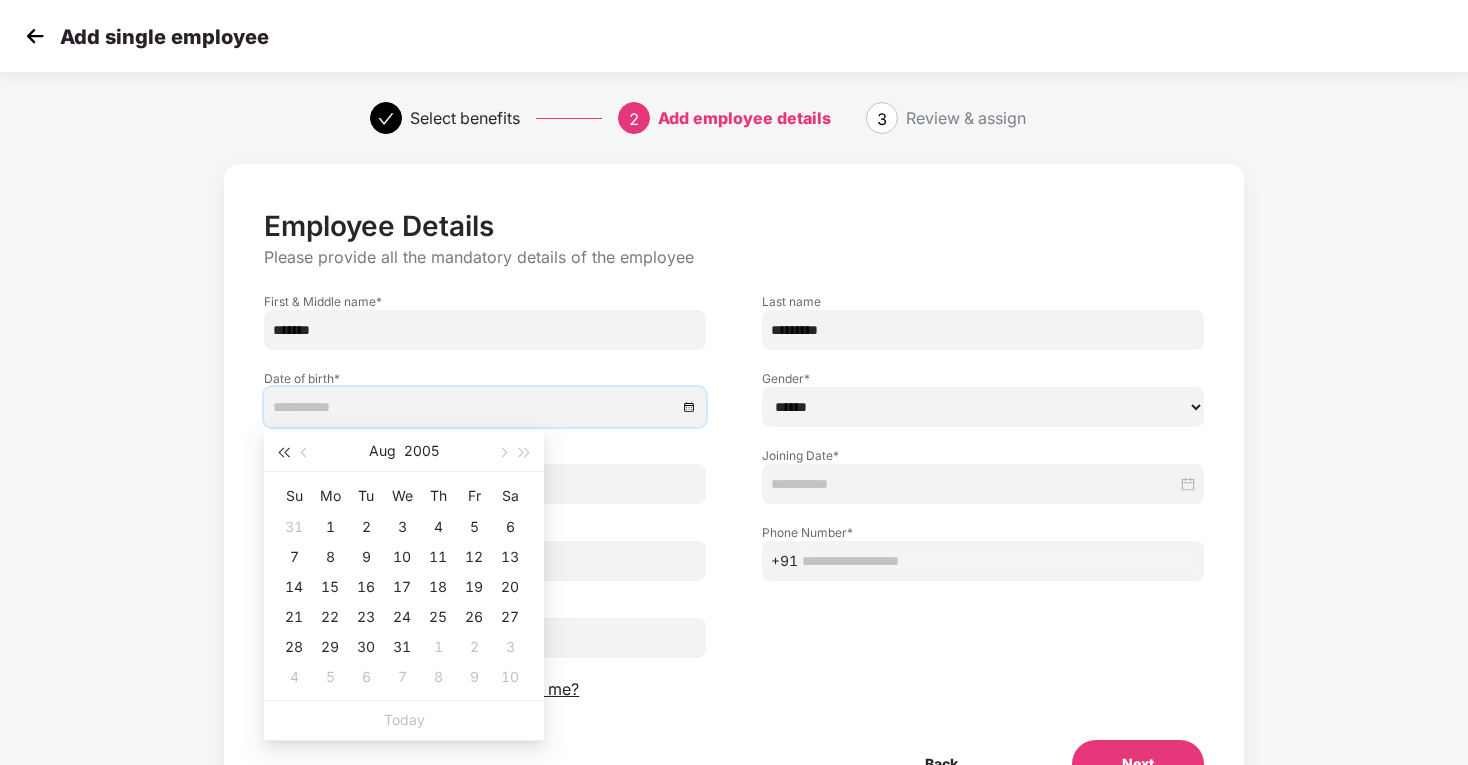 click at bounding box center (283, 453) 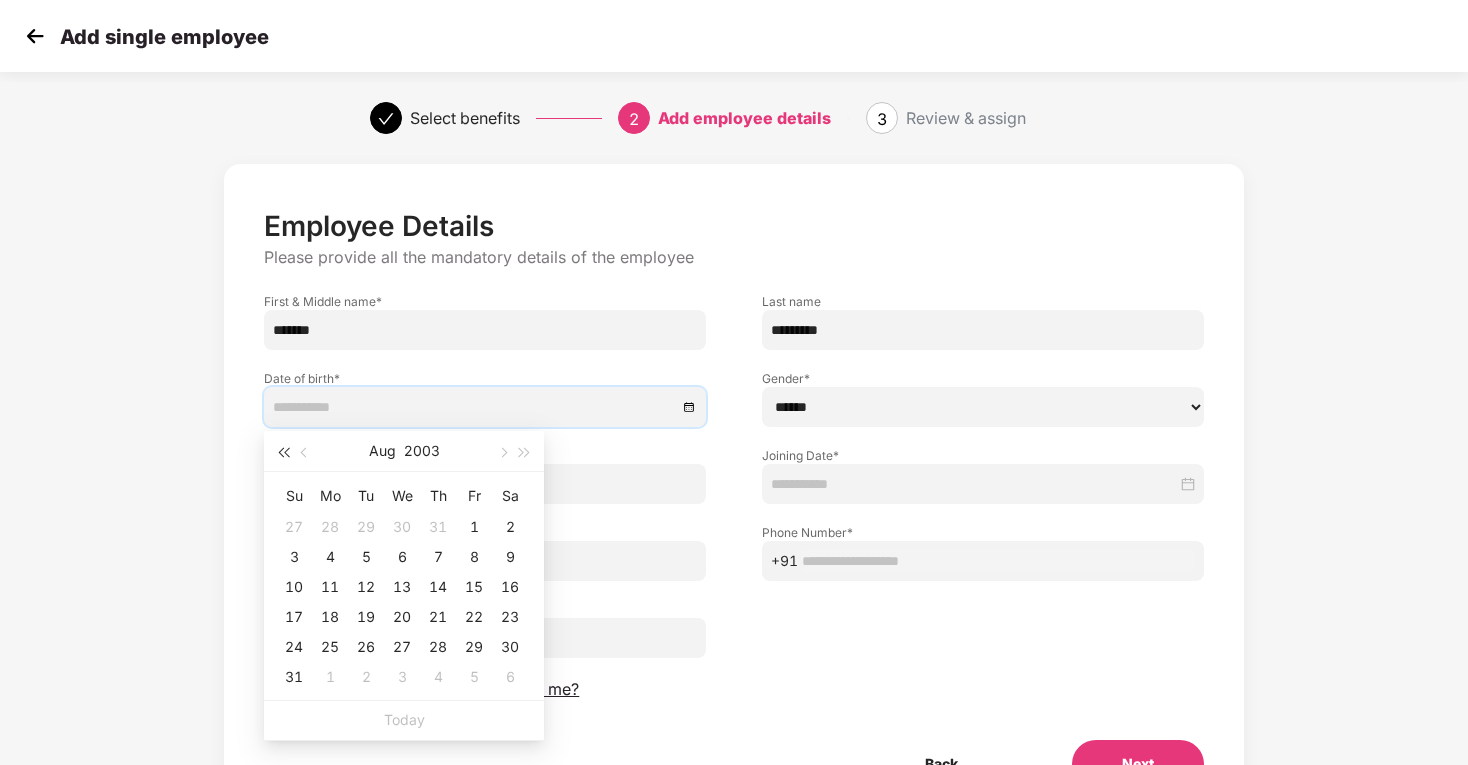 click at bounding box center (283, 453) 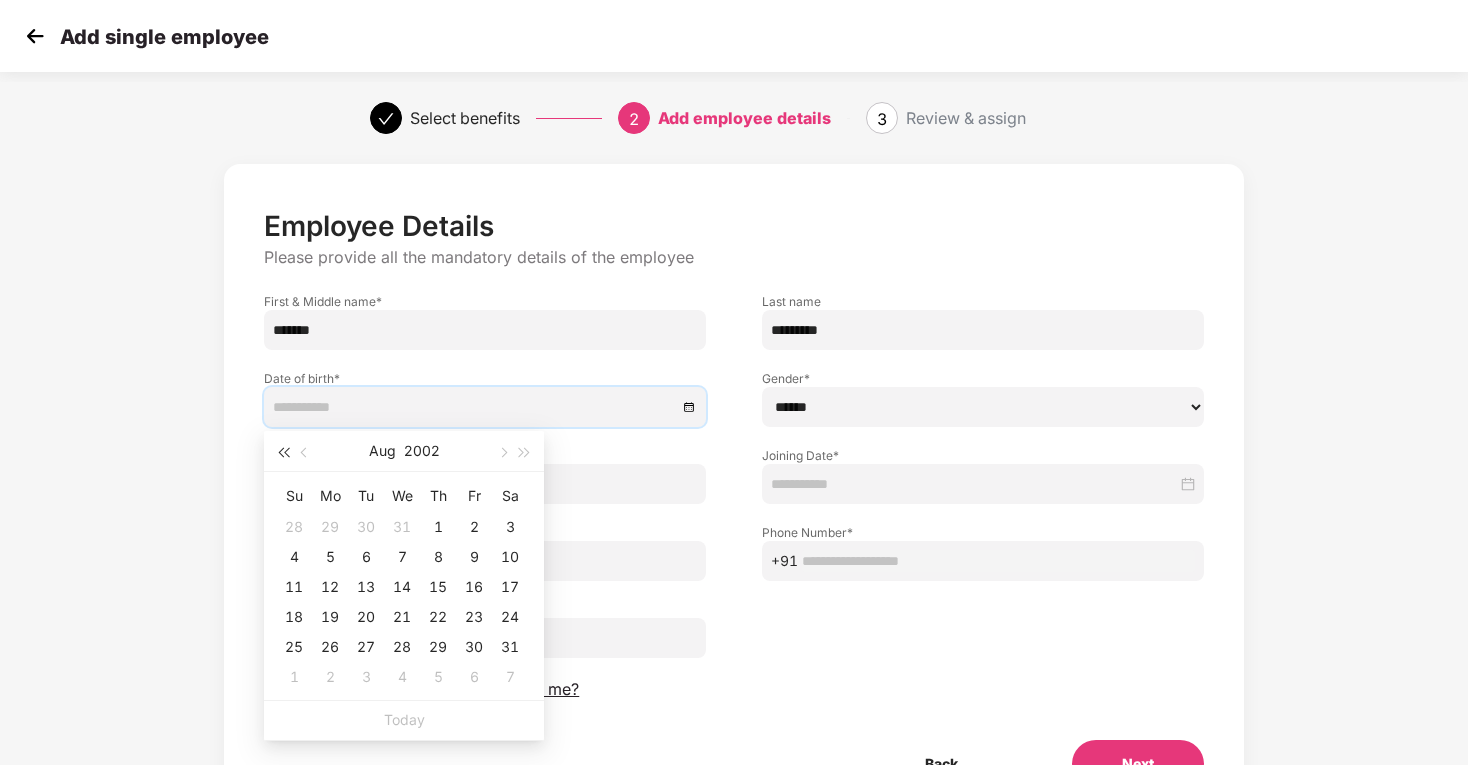 click at bounding box center [283, 453] 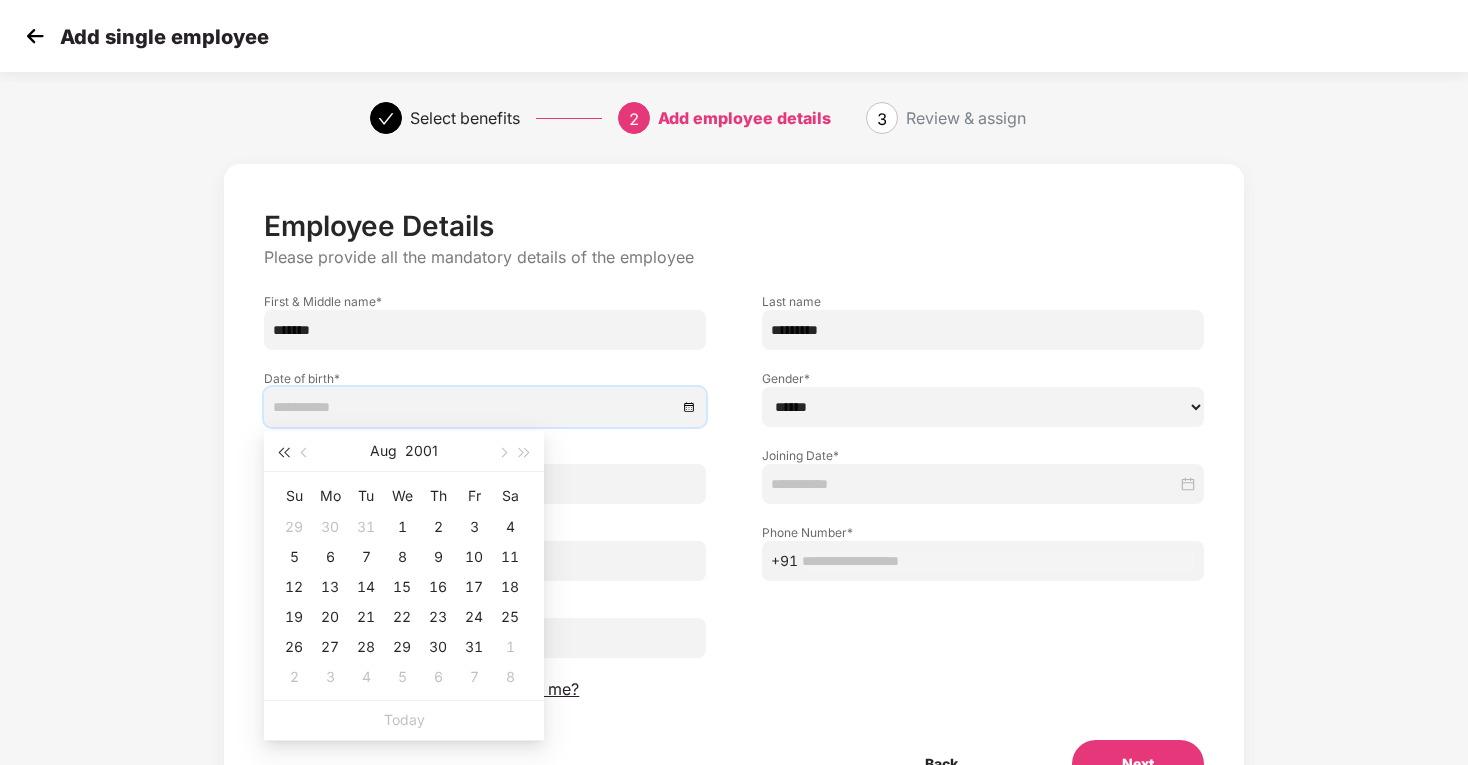click at bounding box center (283, 453) 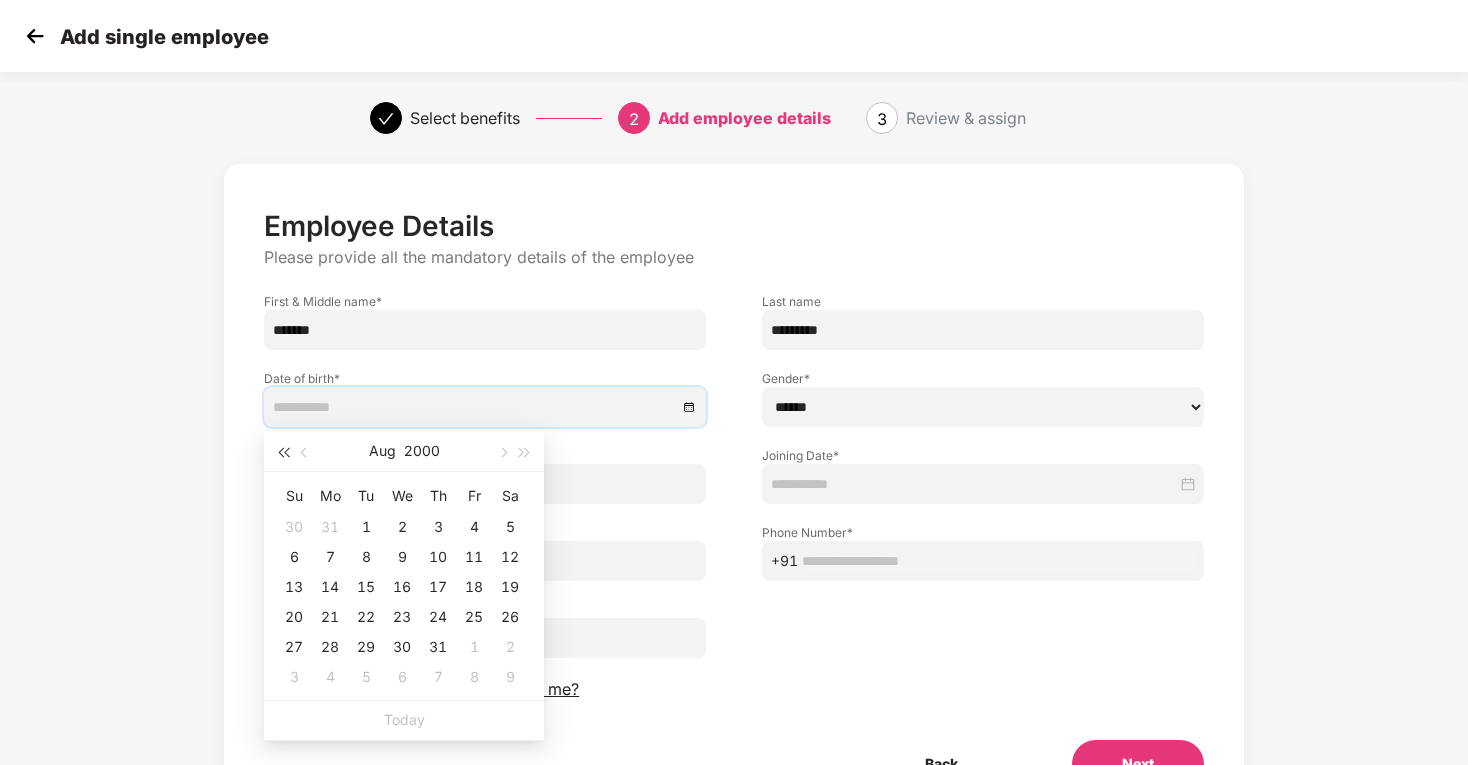 click at bounding box center [283, 453] 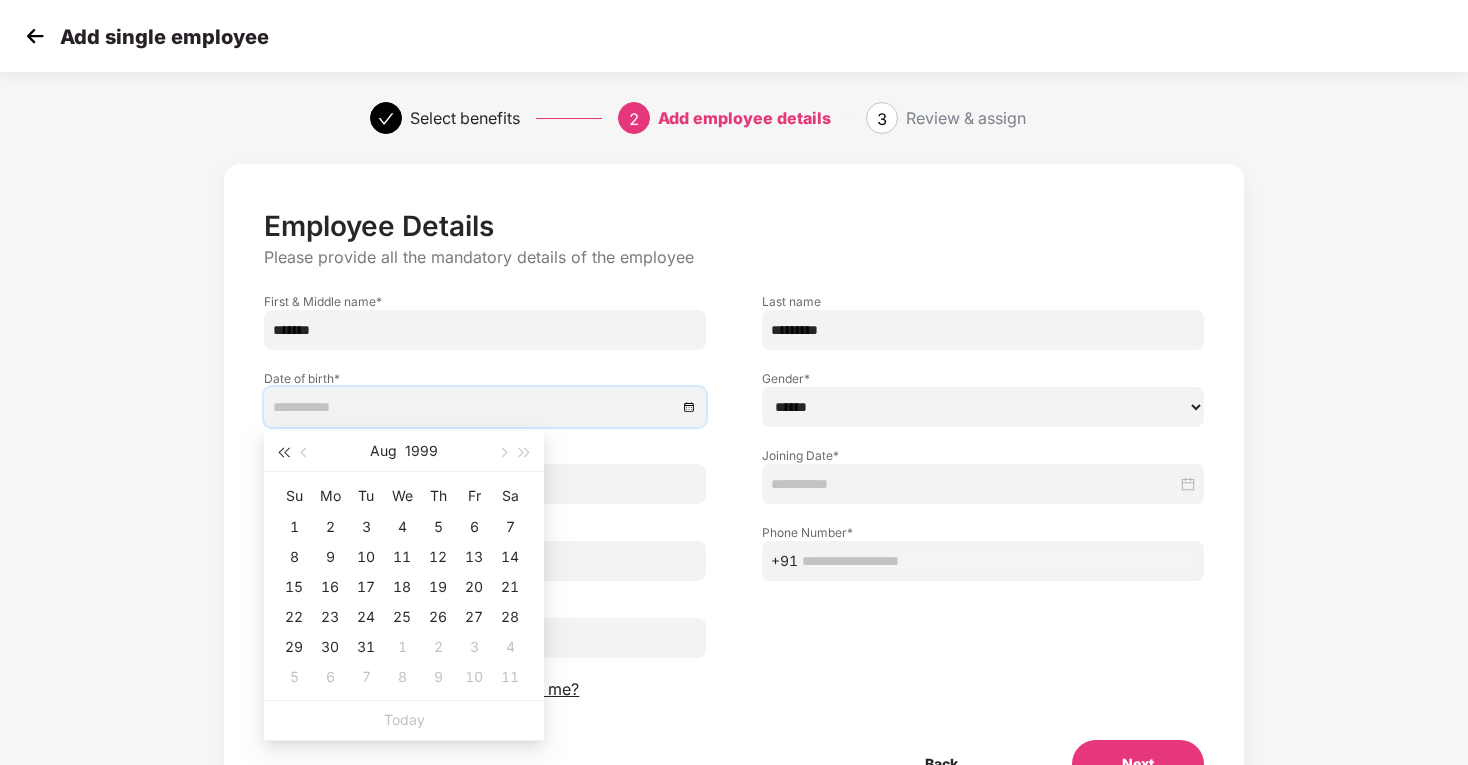 click at bounding box center (283, 453) 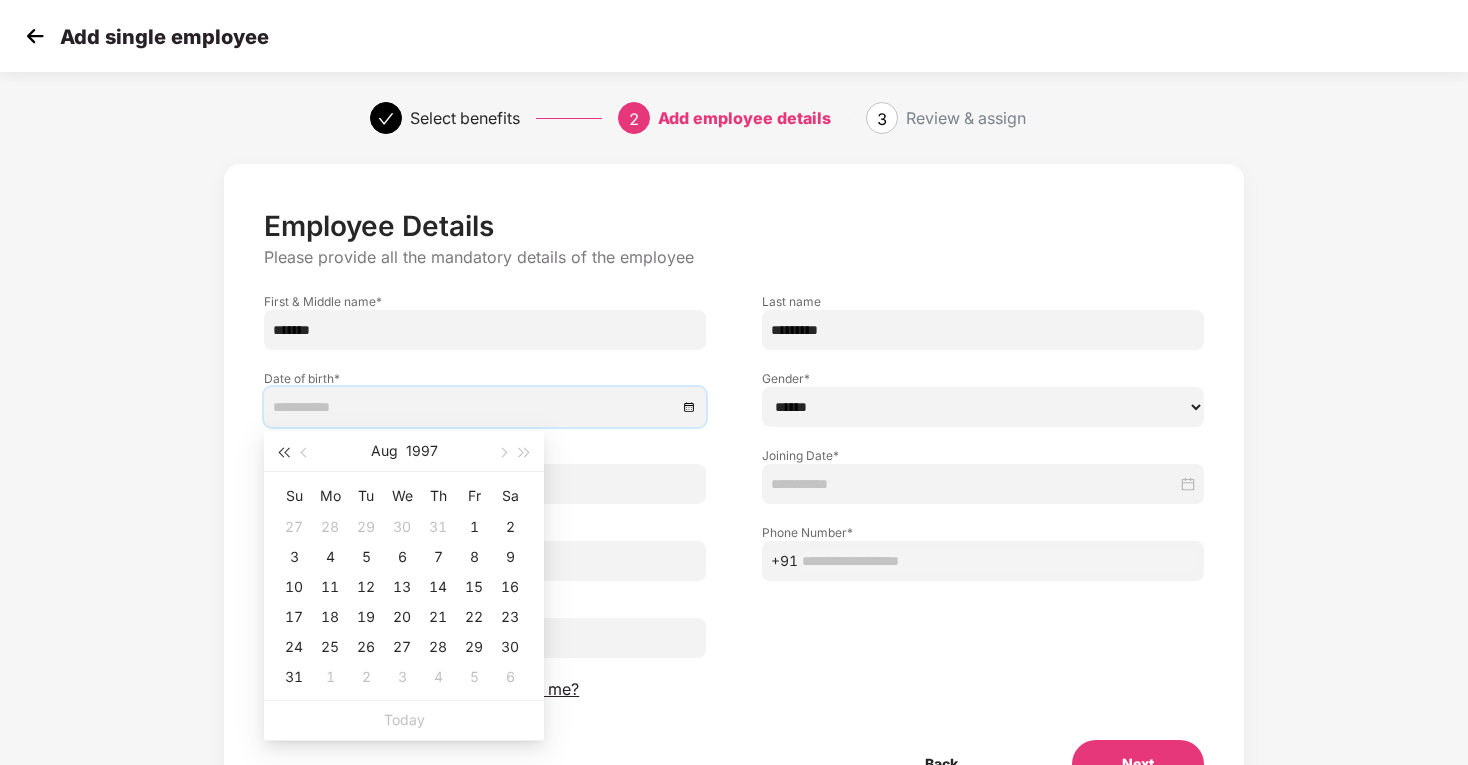 click at bounding box center (283, 453) 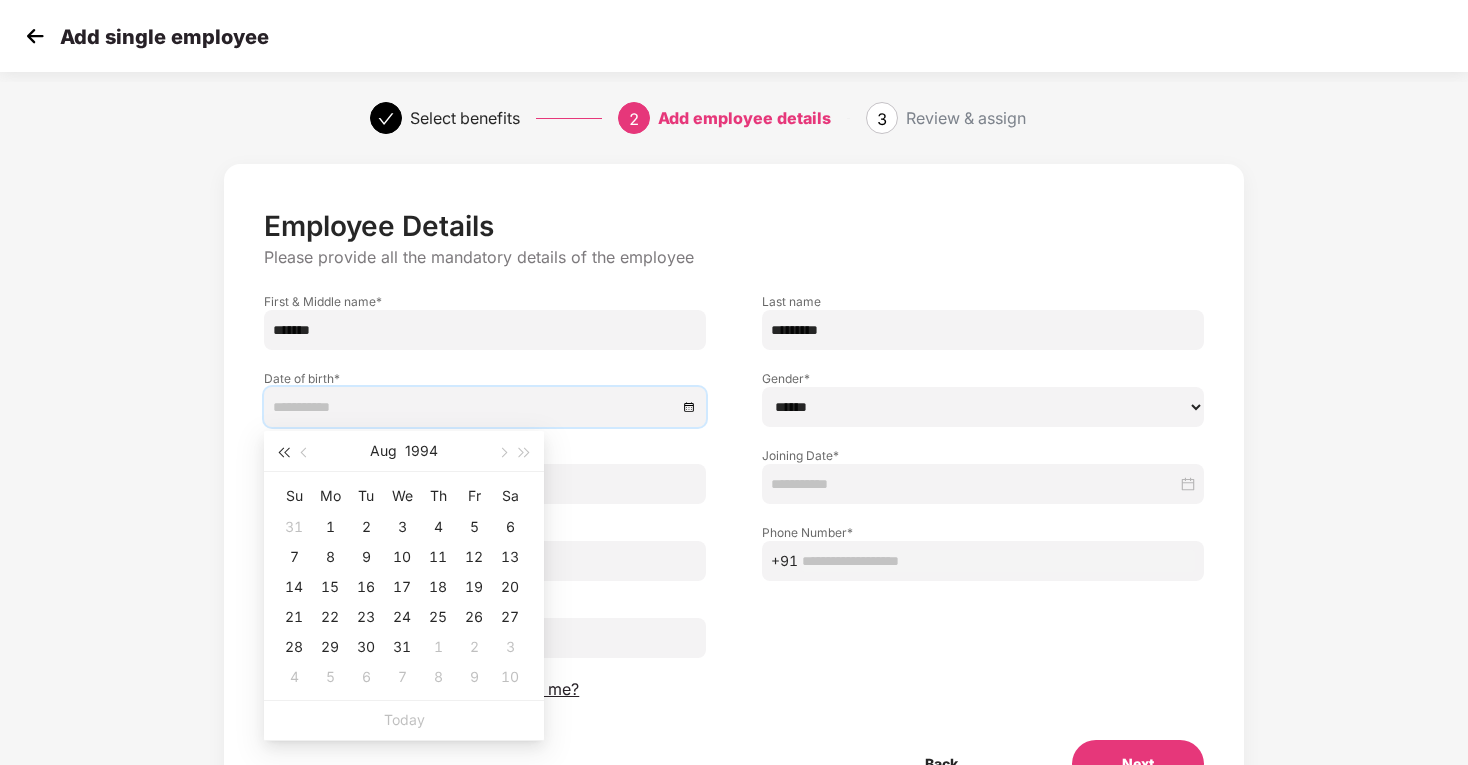 click at bounding box center (283, 453) 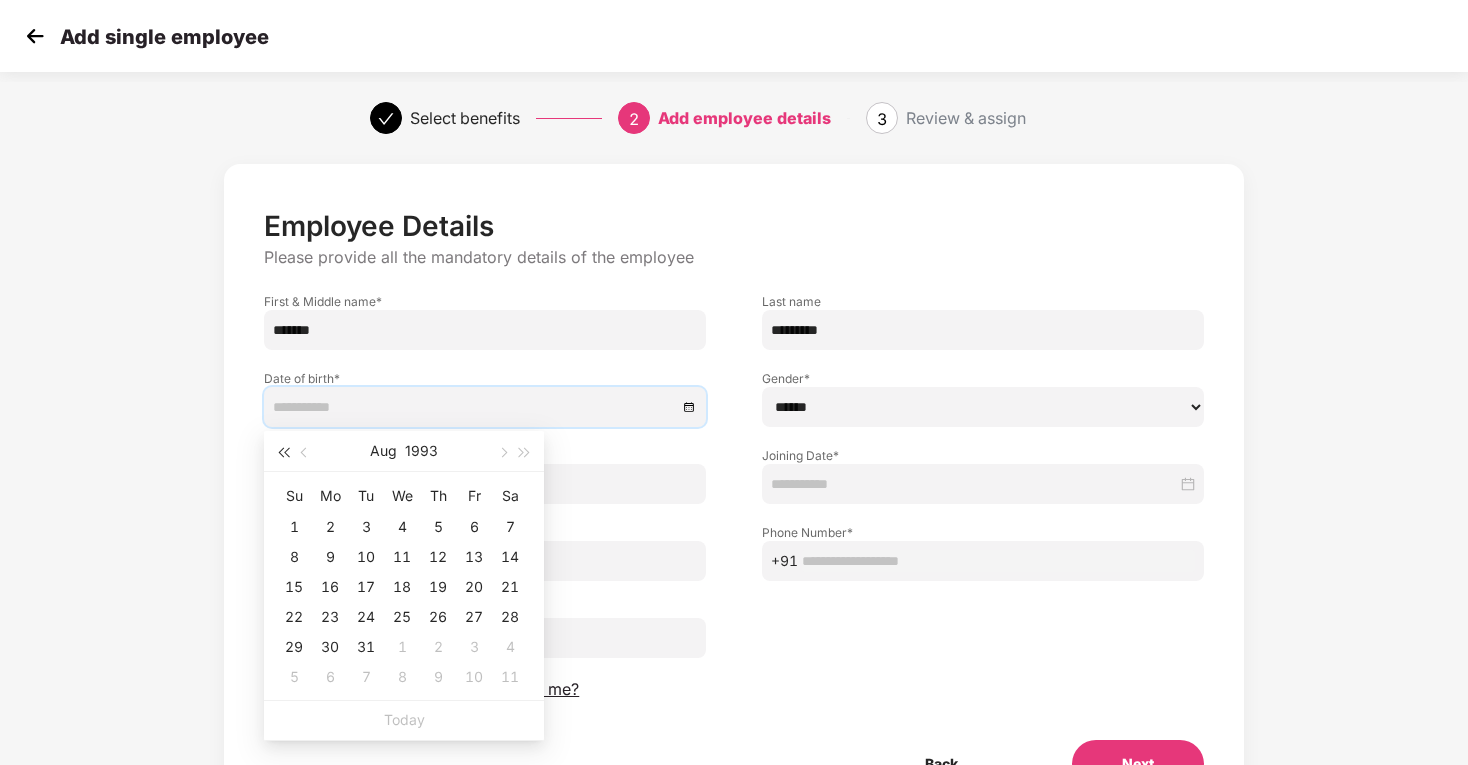 click at bounding box center [283, 453] 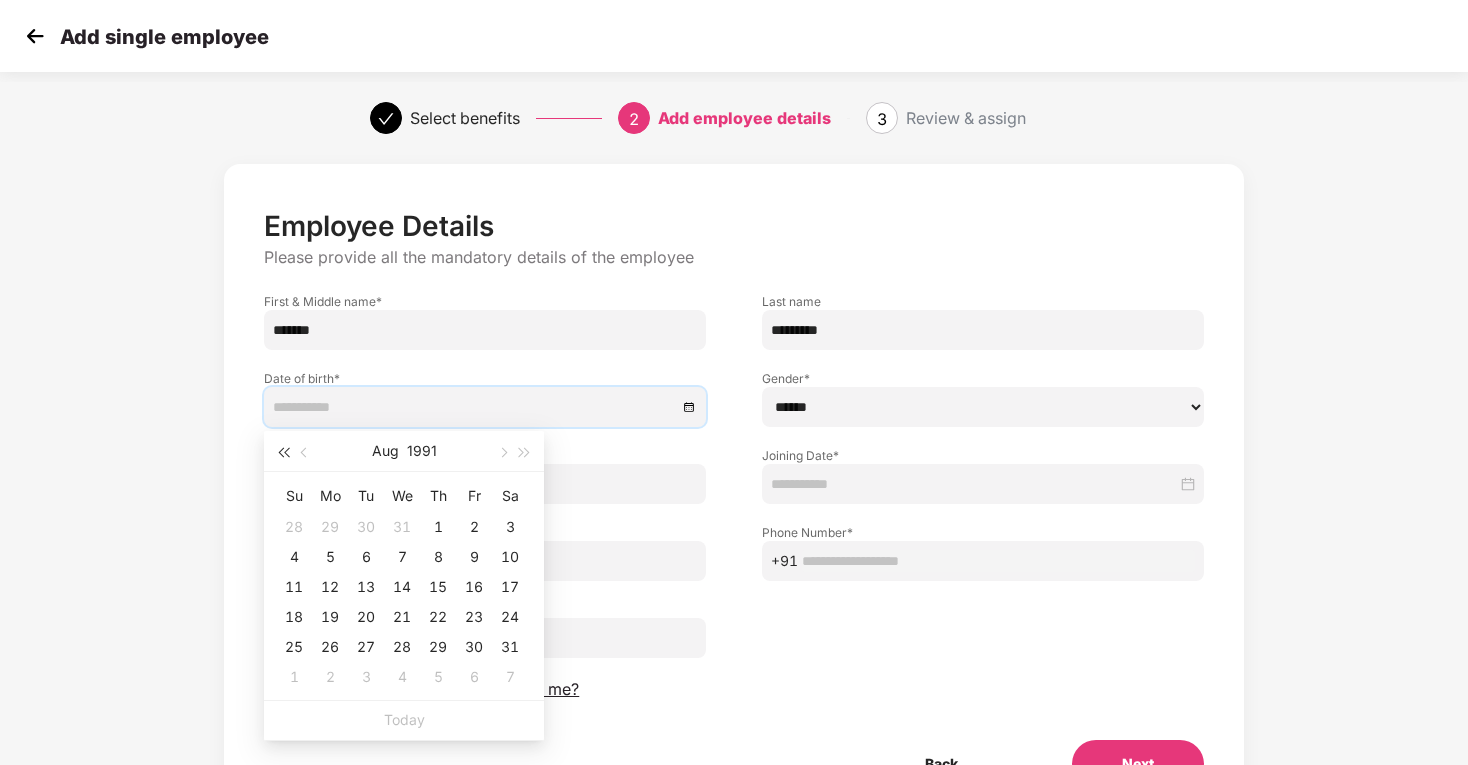 click at bounding box center (283, 453) 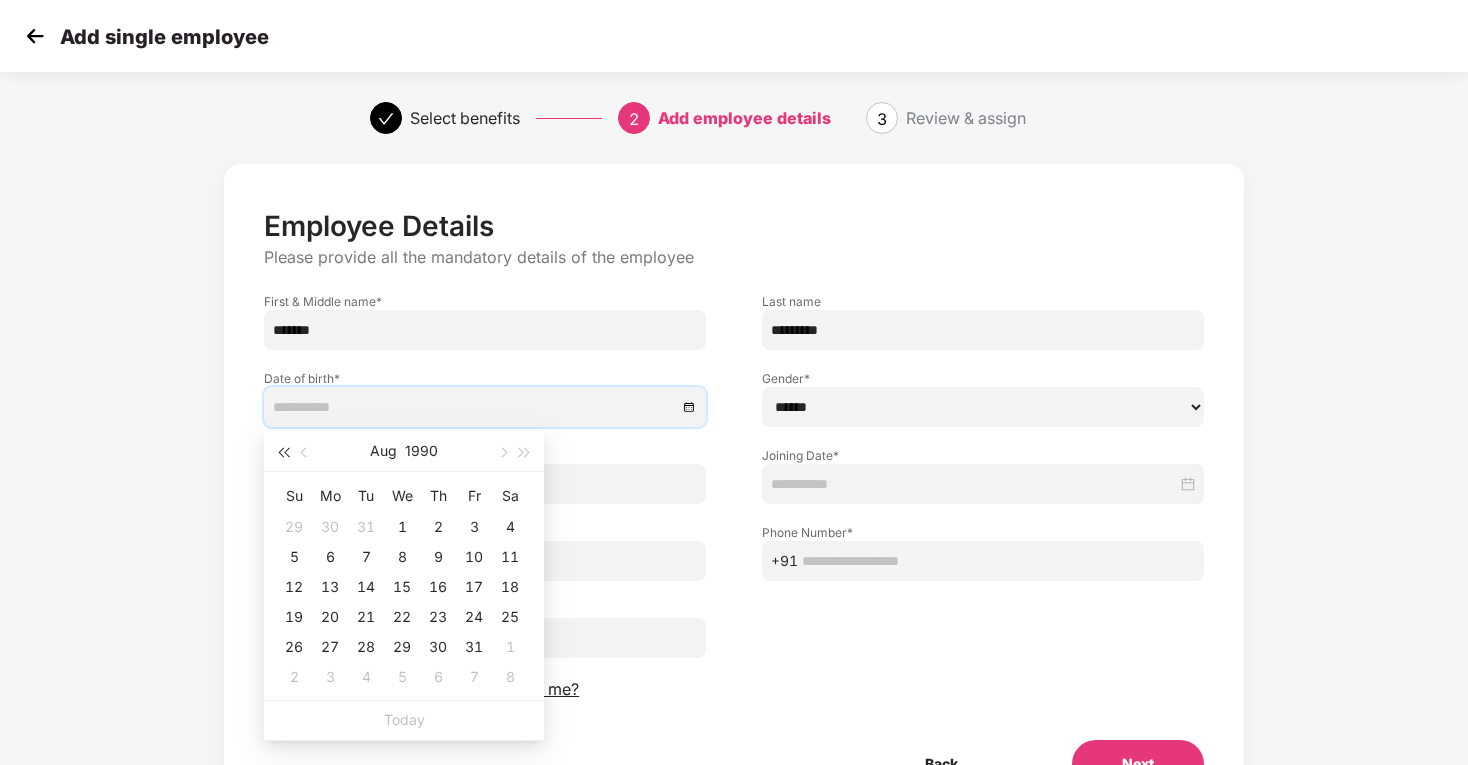 click at bounding box center [283, 453] 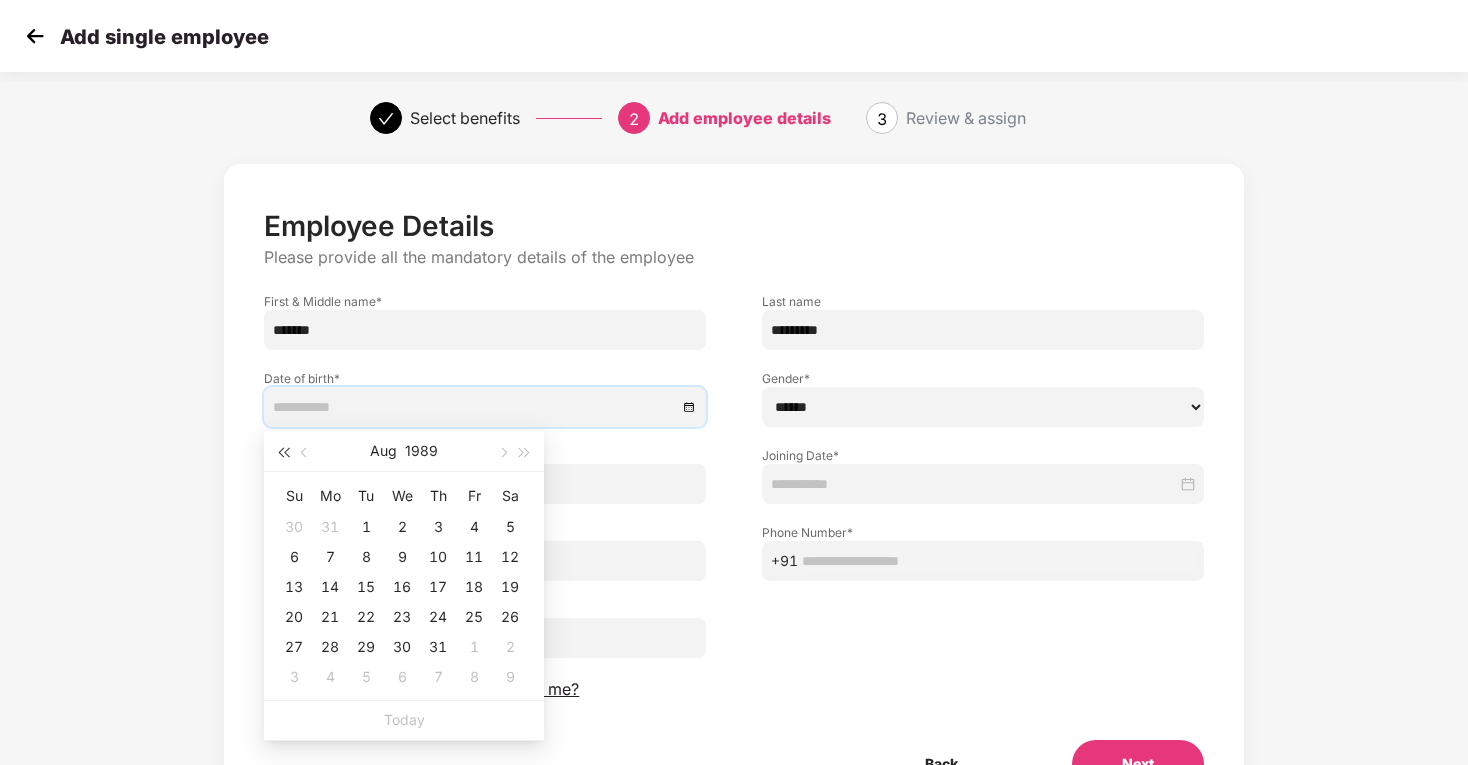click at bounding box center [283, 453] 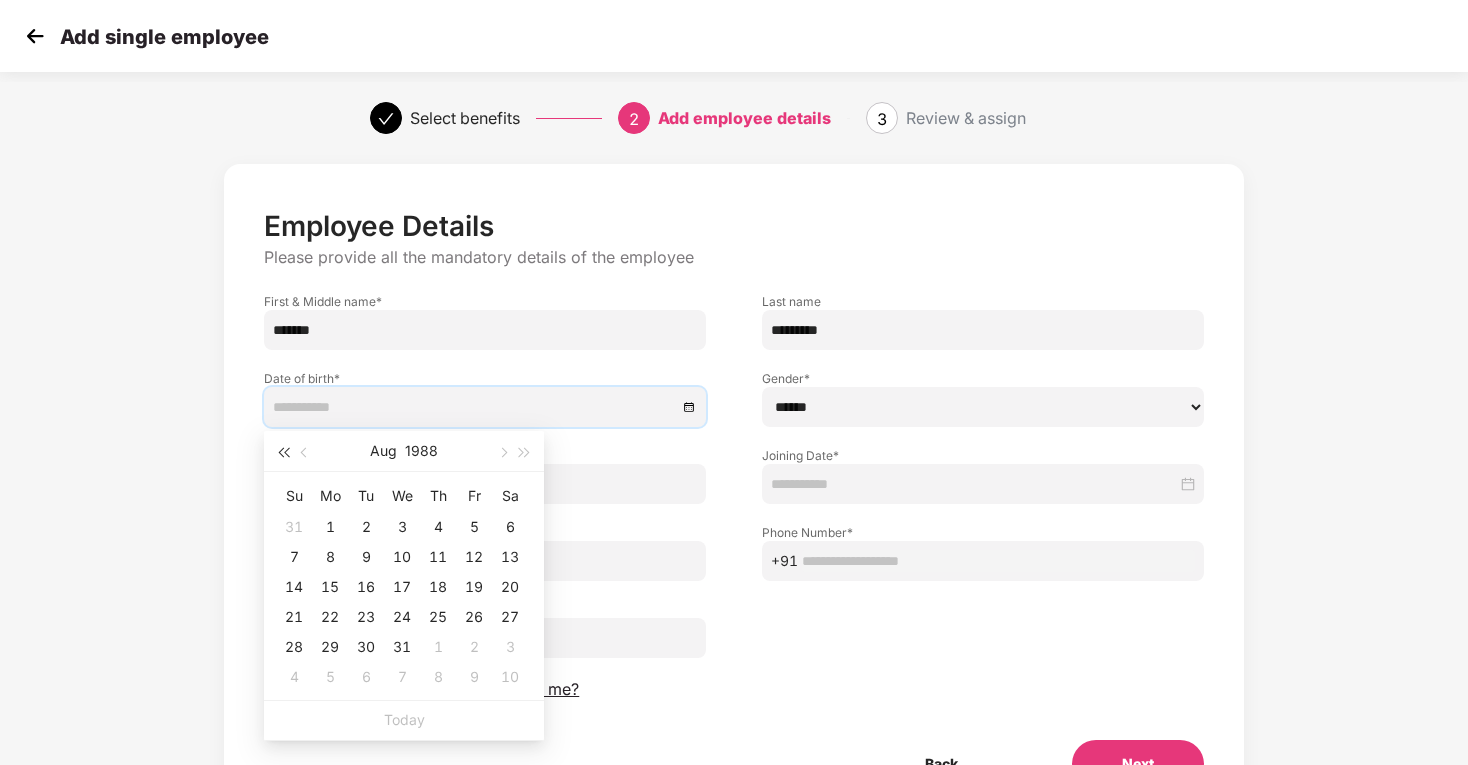click at bounding box center (283, 453) 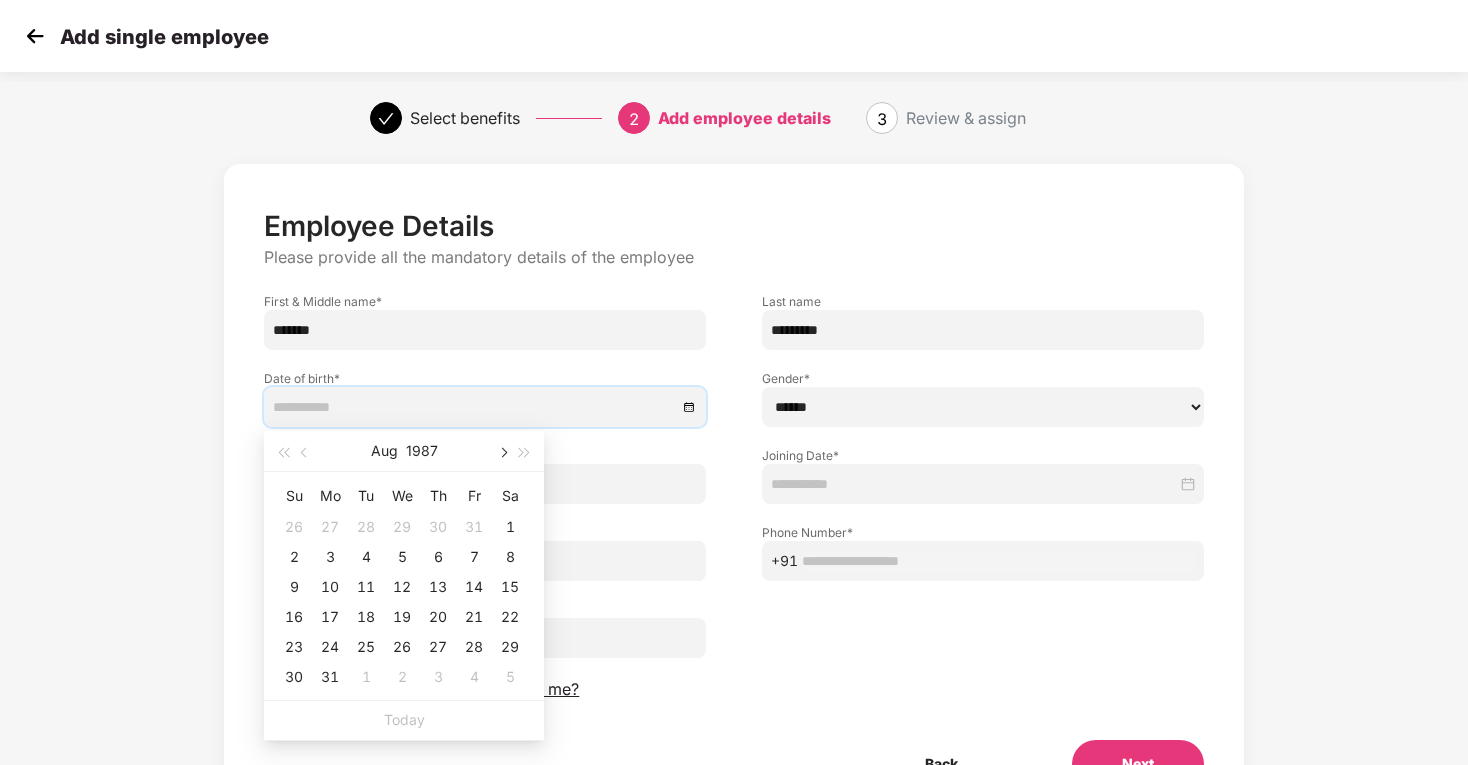 click at bounding box center (502, 451) 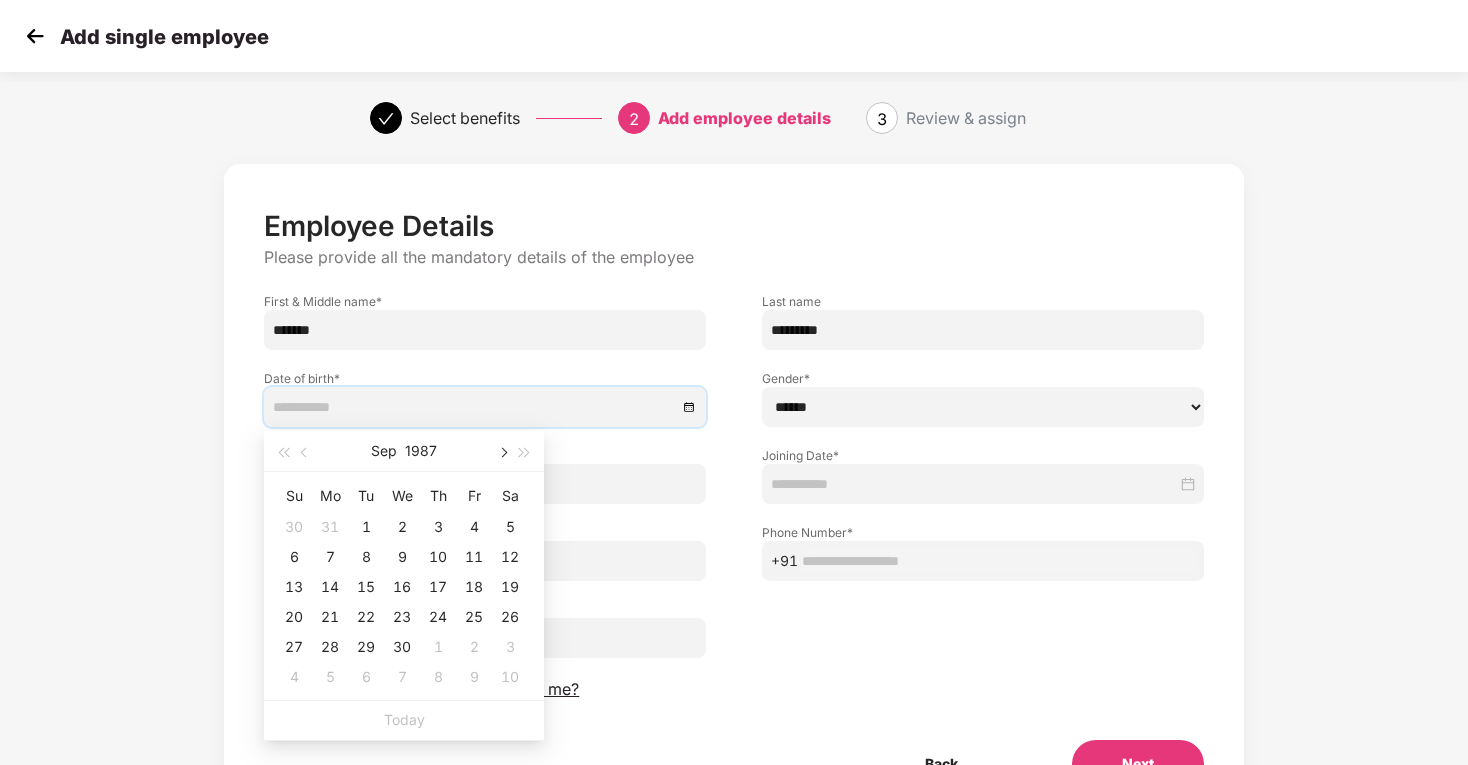 click at bounding box center (502, 451) 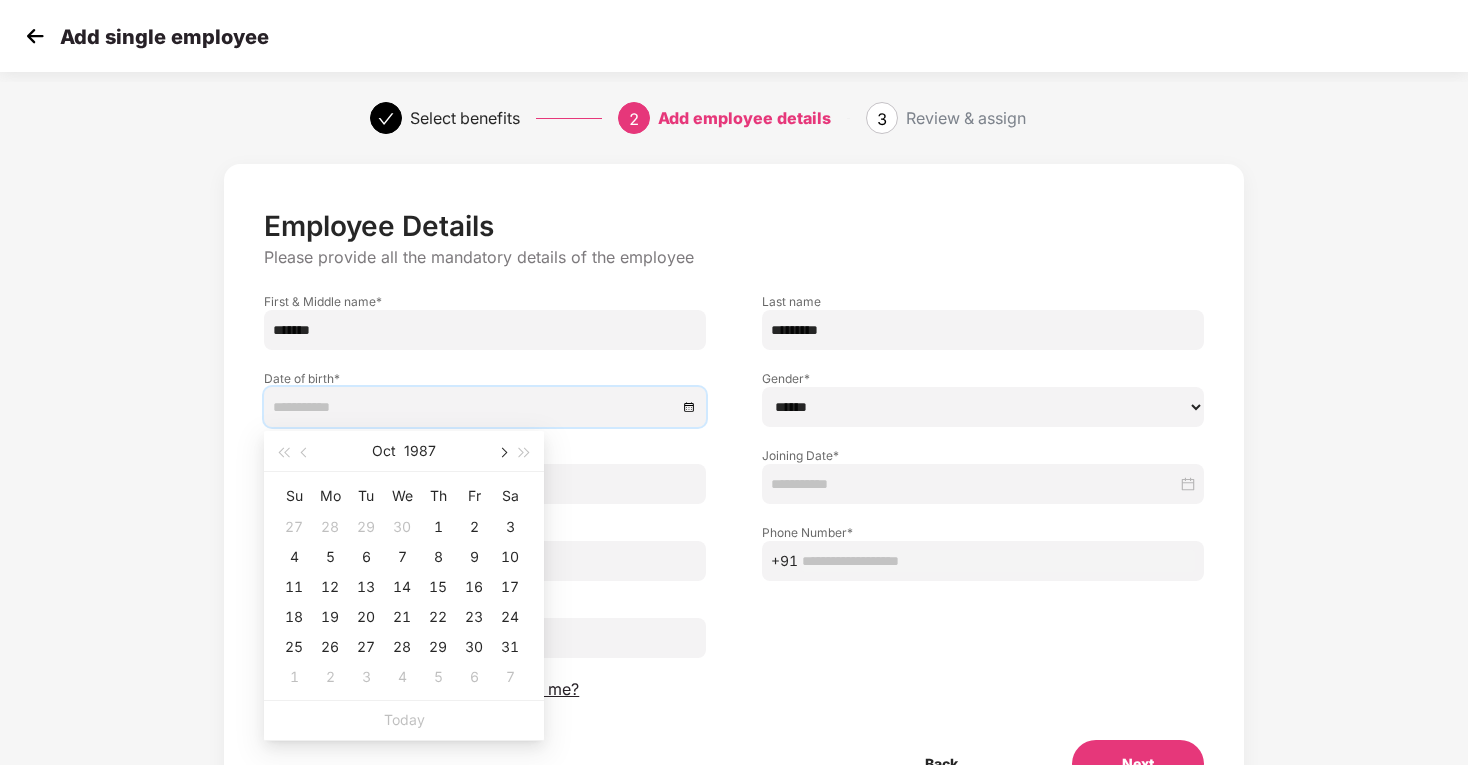 click at bounding box center [502, 451] 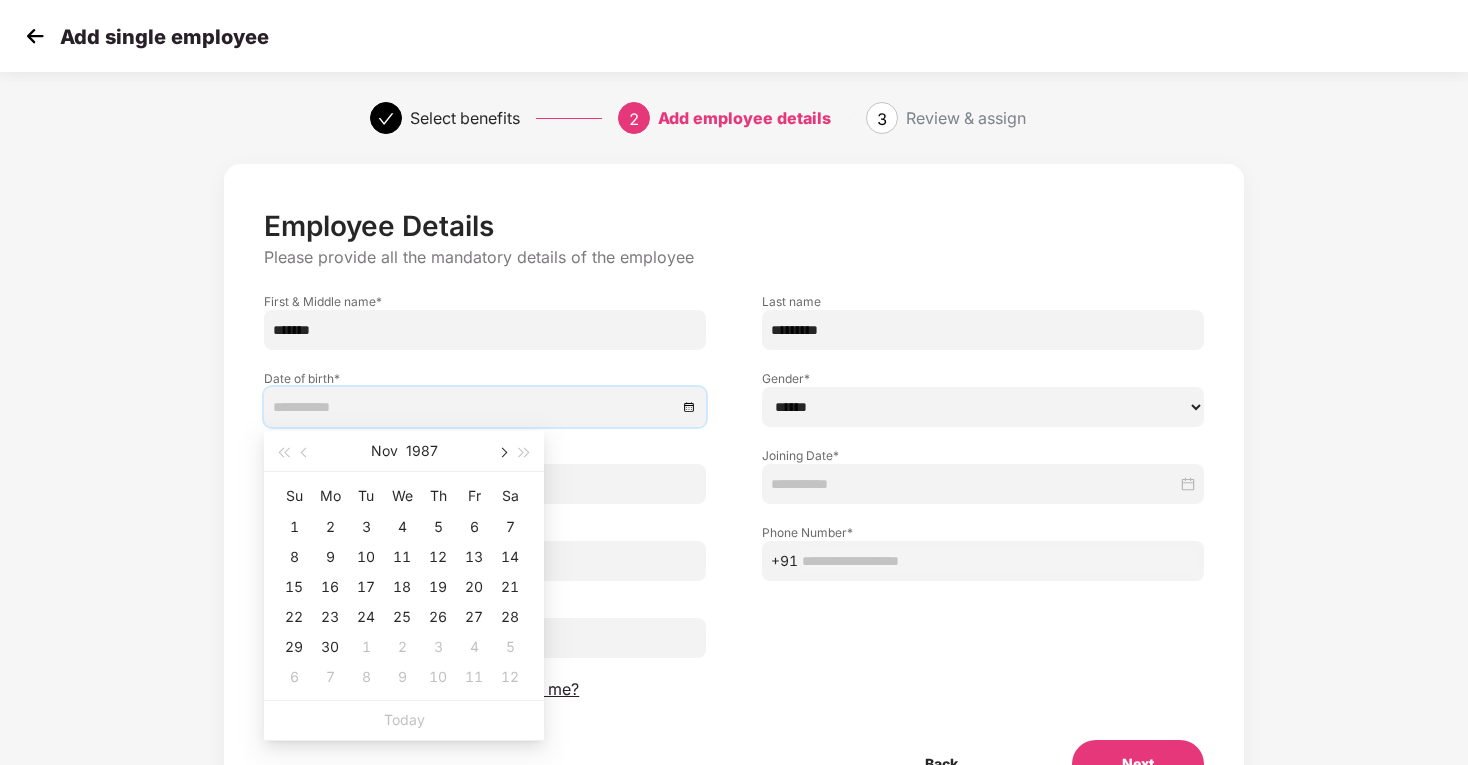 click at bounding box center [502, 451] 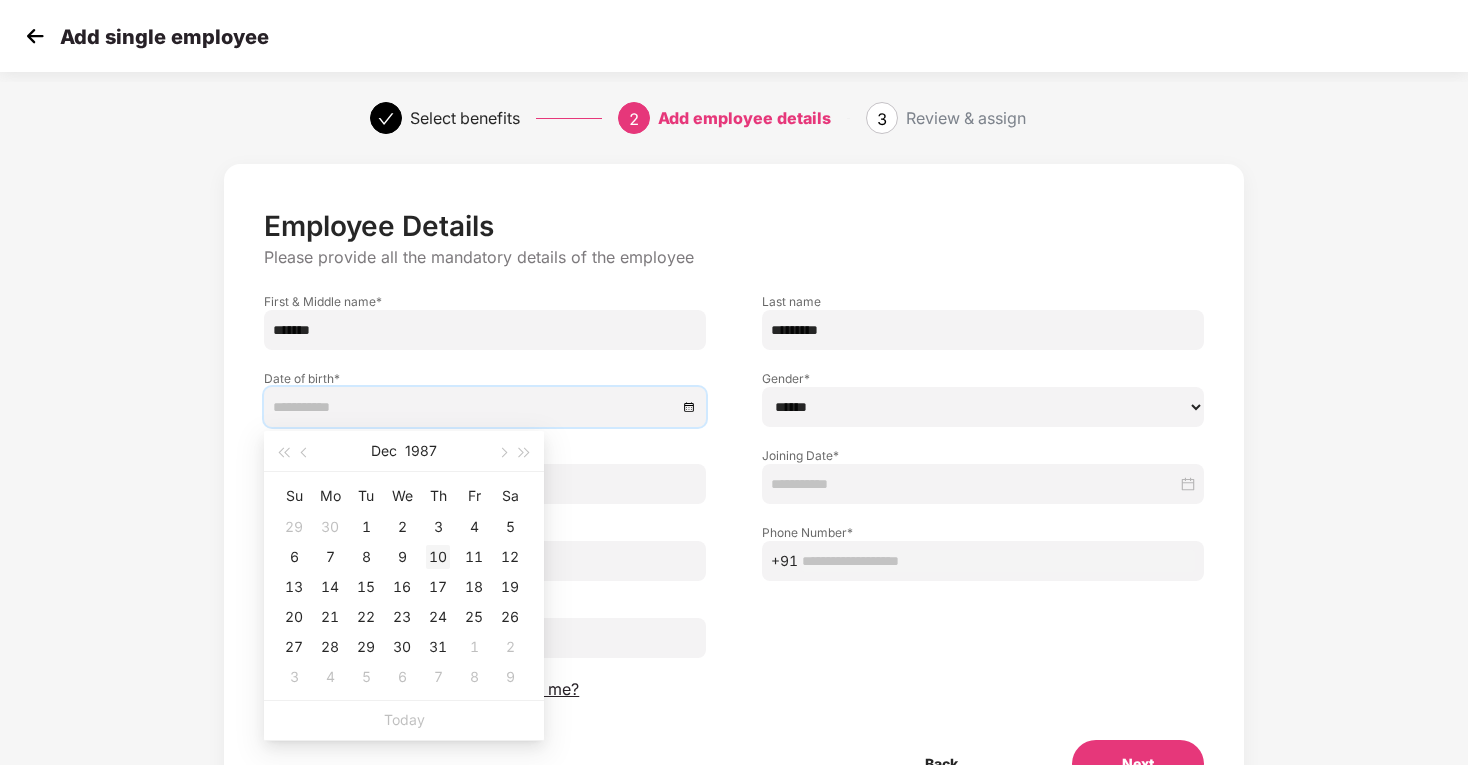 type on "**********" 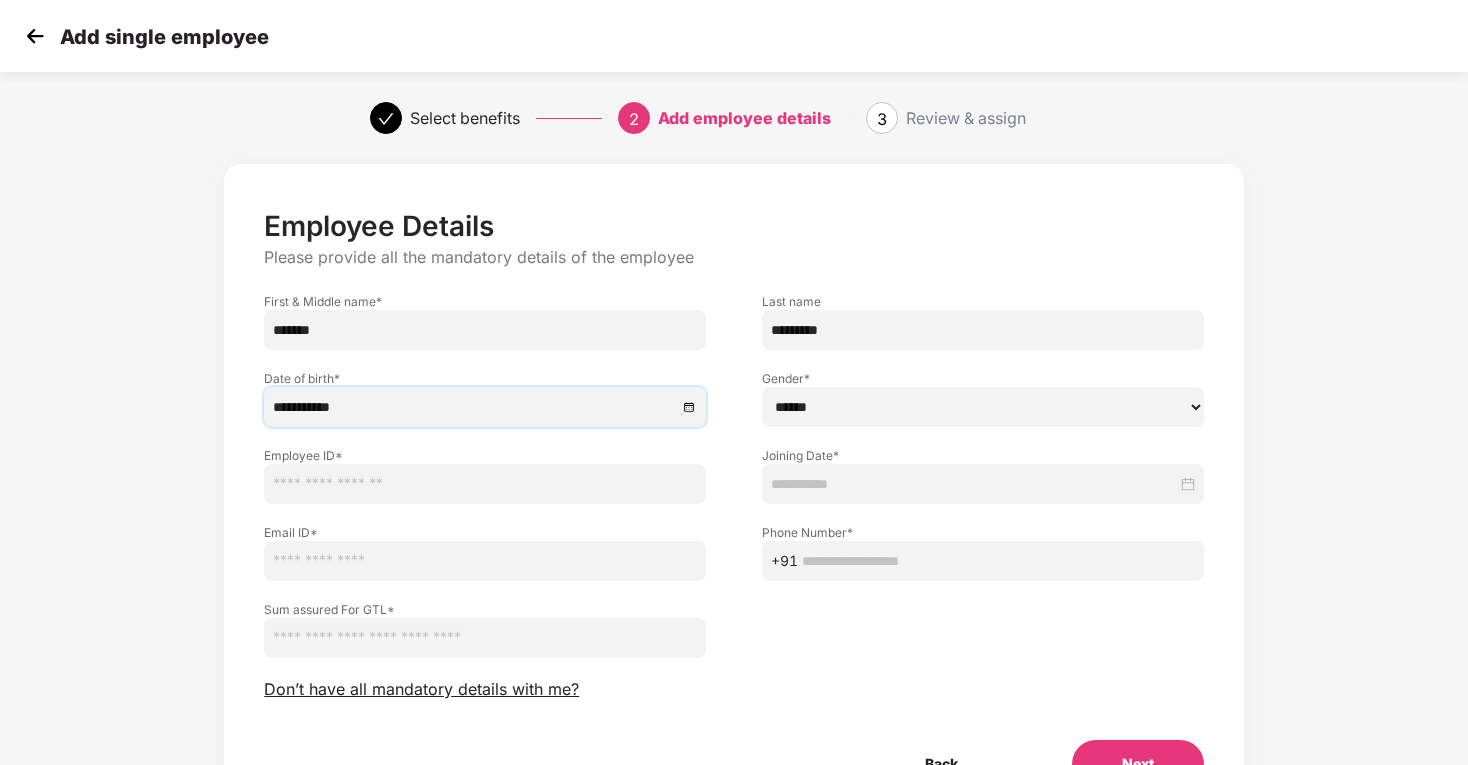 click on "****** **** ******" at bounding box center [983, 407] 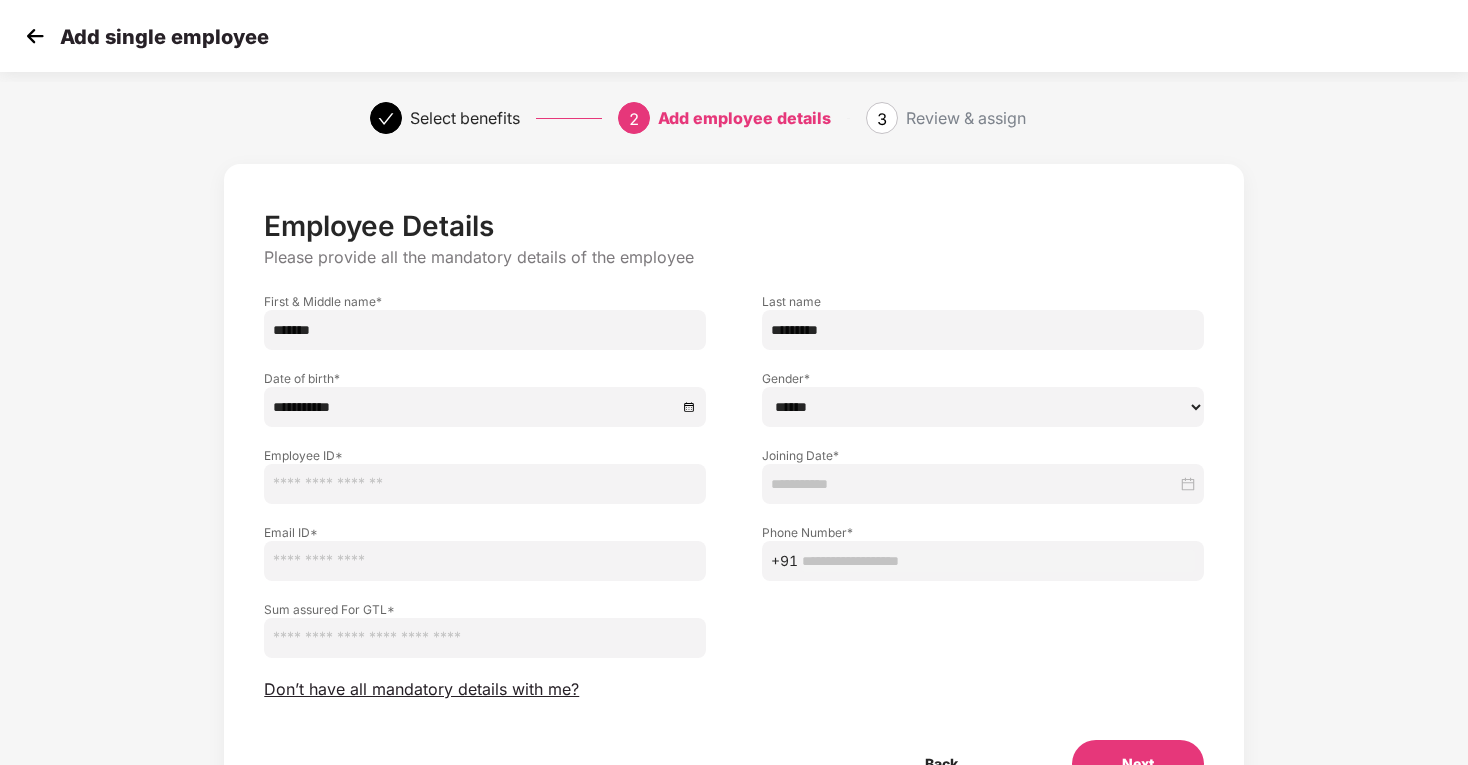 select on "****" 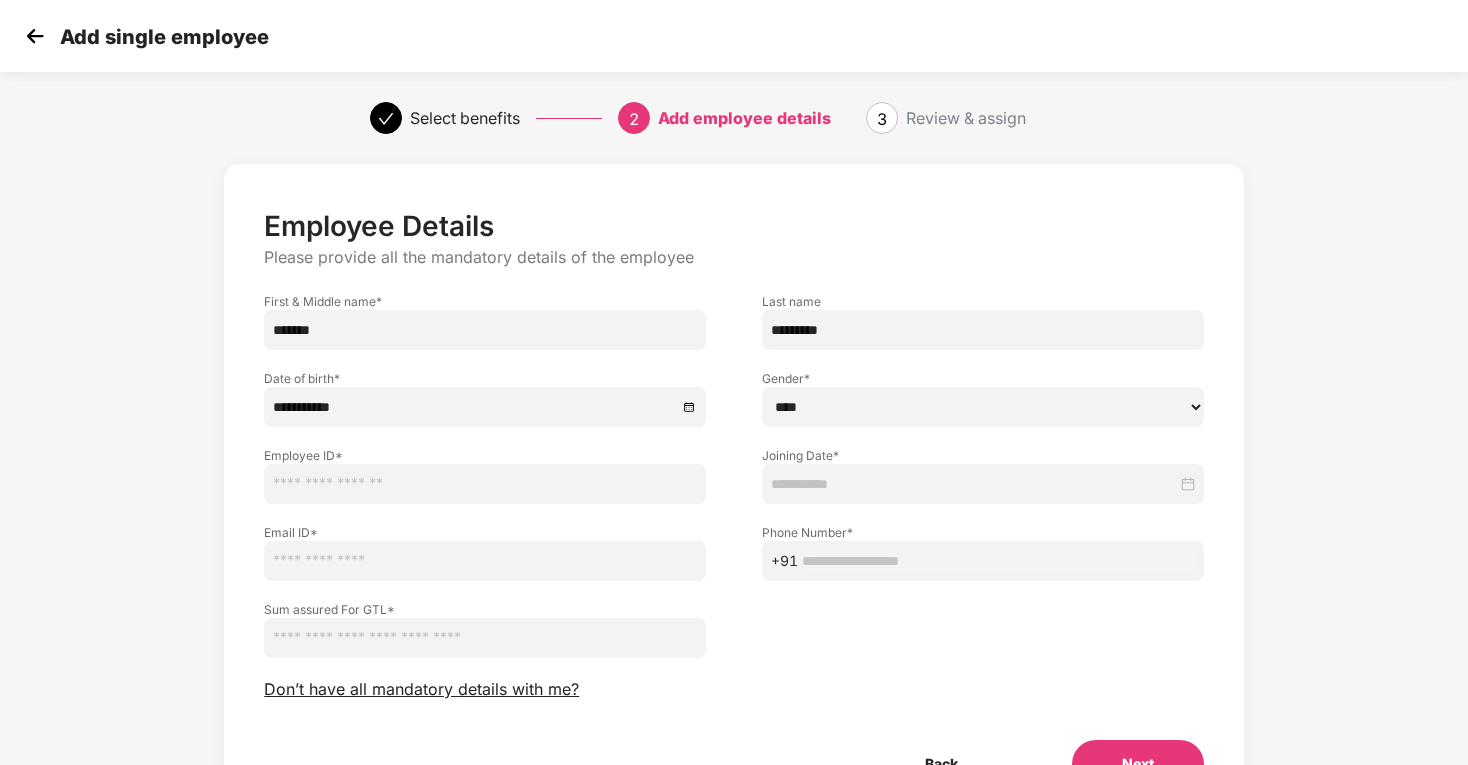 click at bounding box center (485, 484) 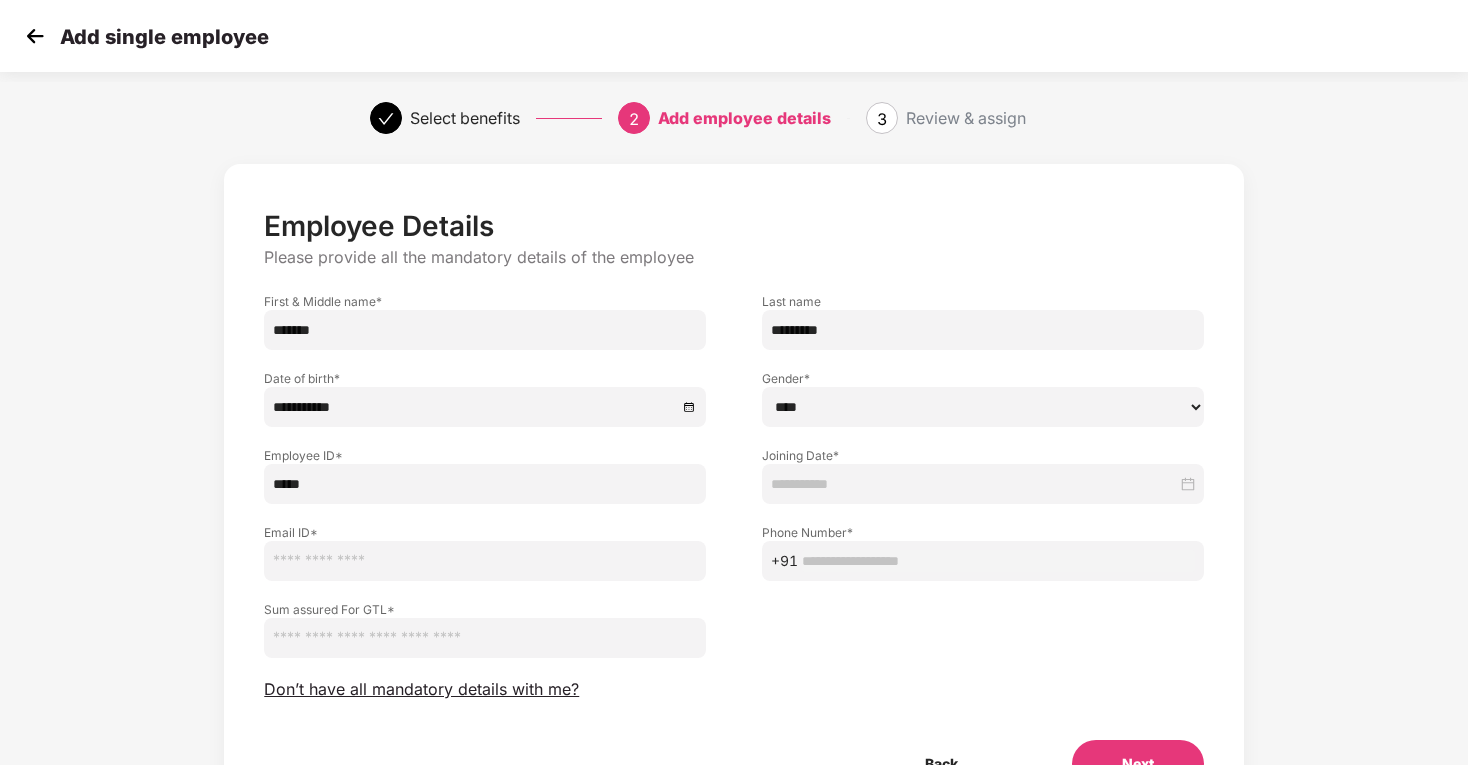 type on "*****" 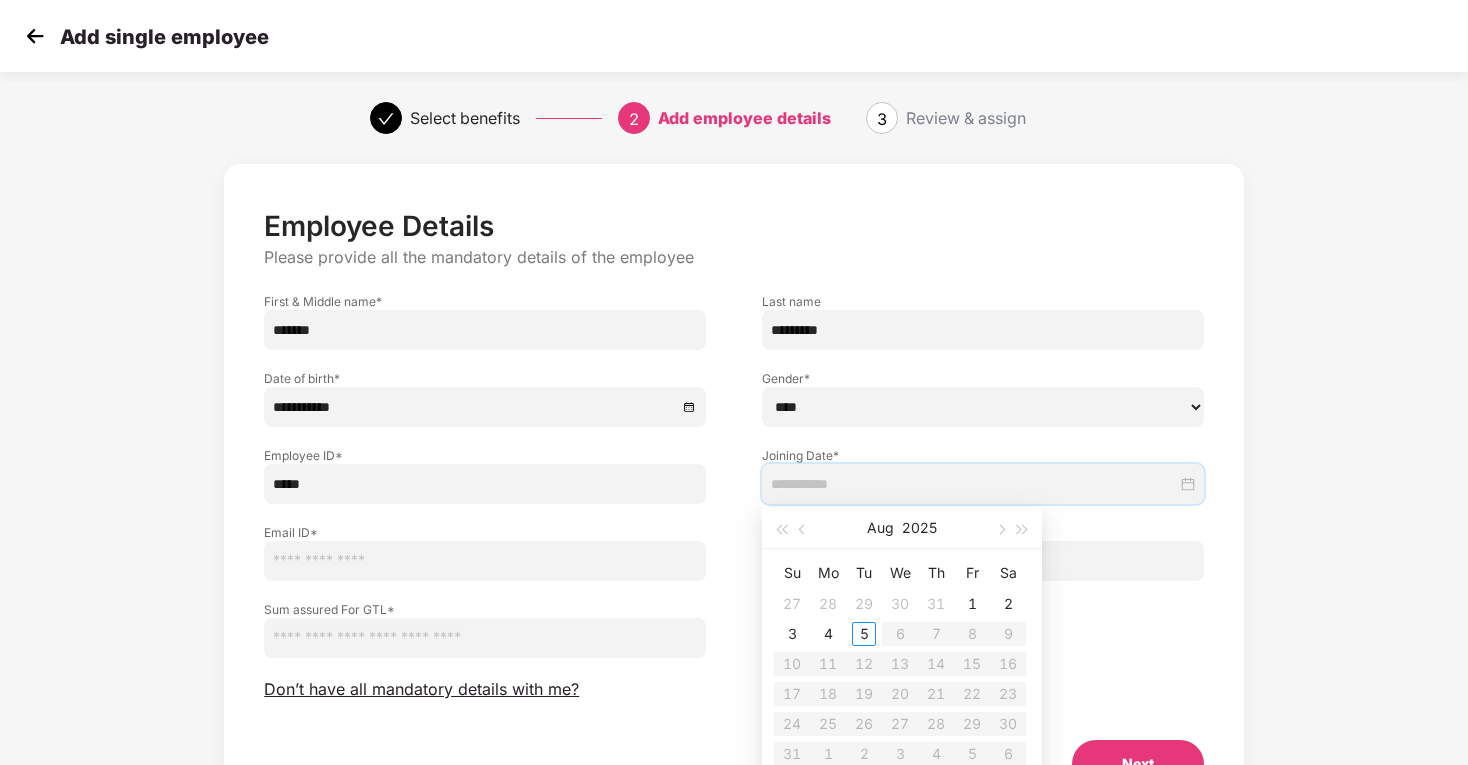 type on "**********" 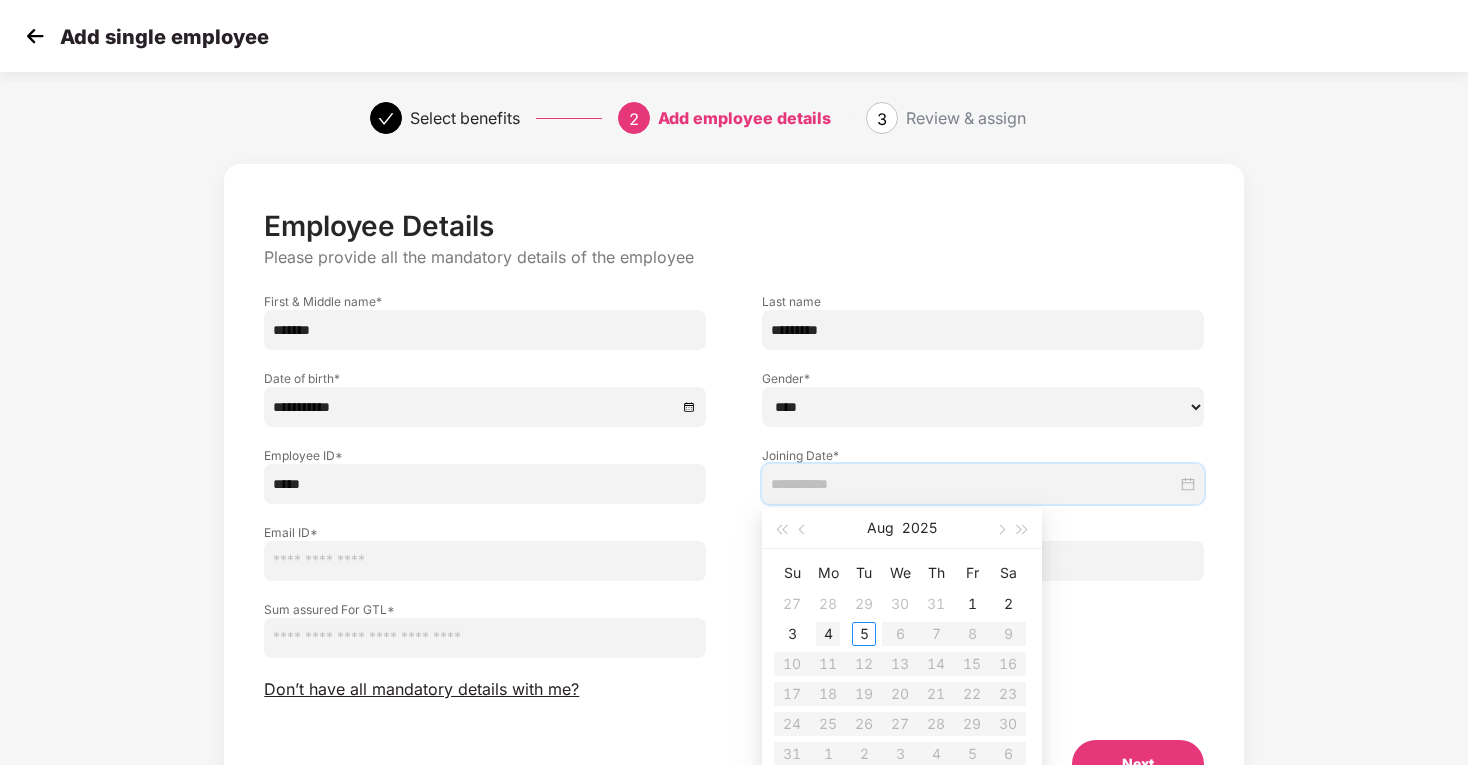 type on "**********" 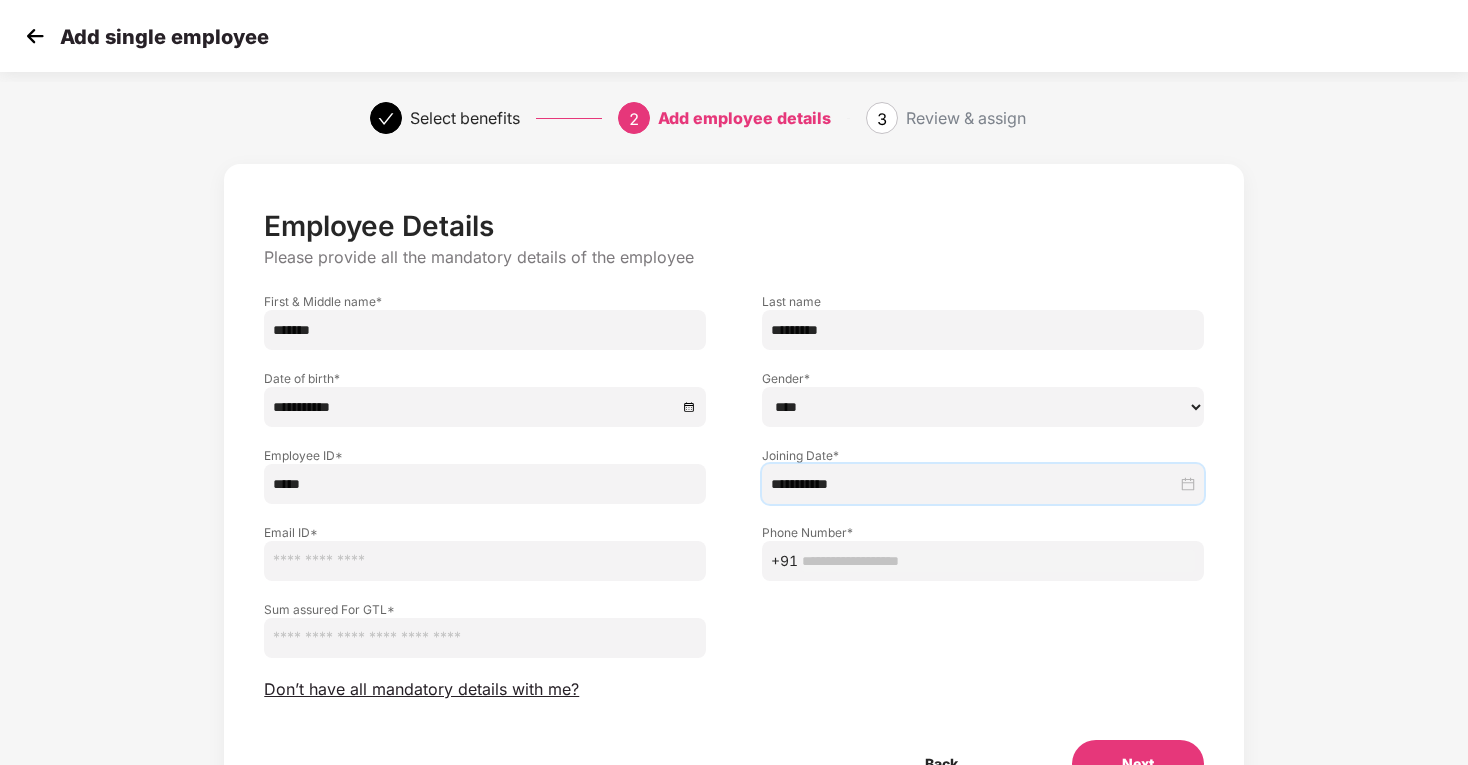 click at bounding box center [485, 561] 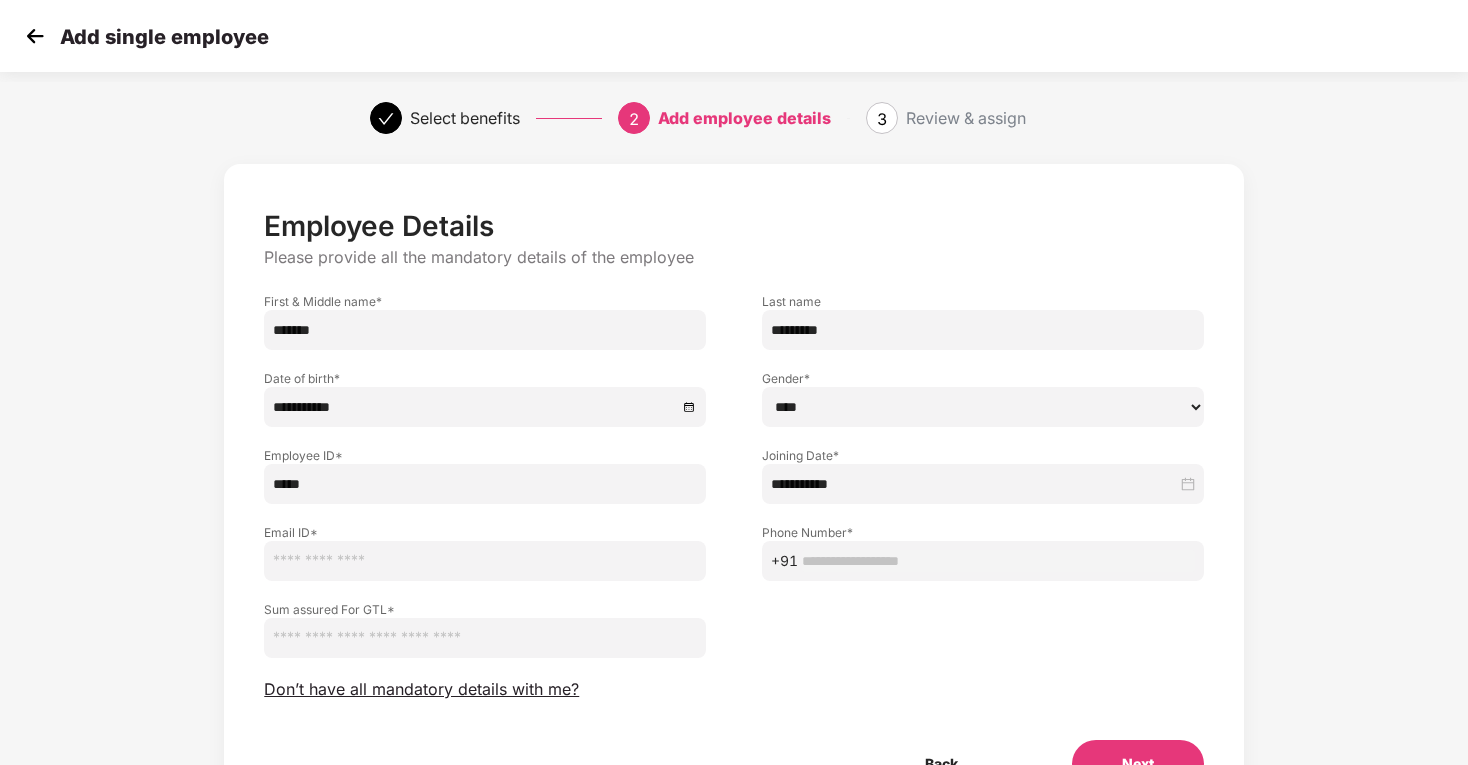 paste on "**********" 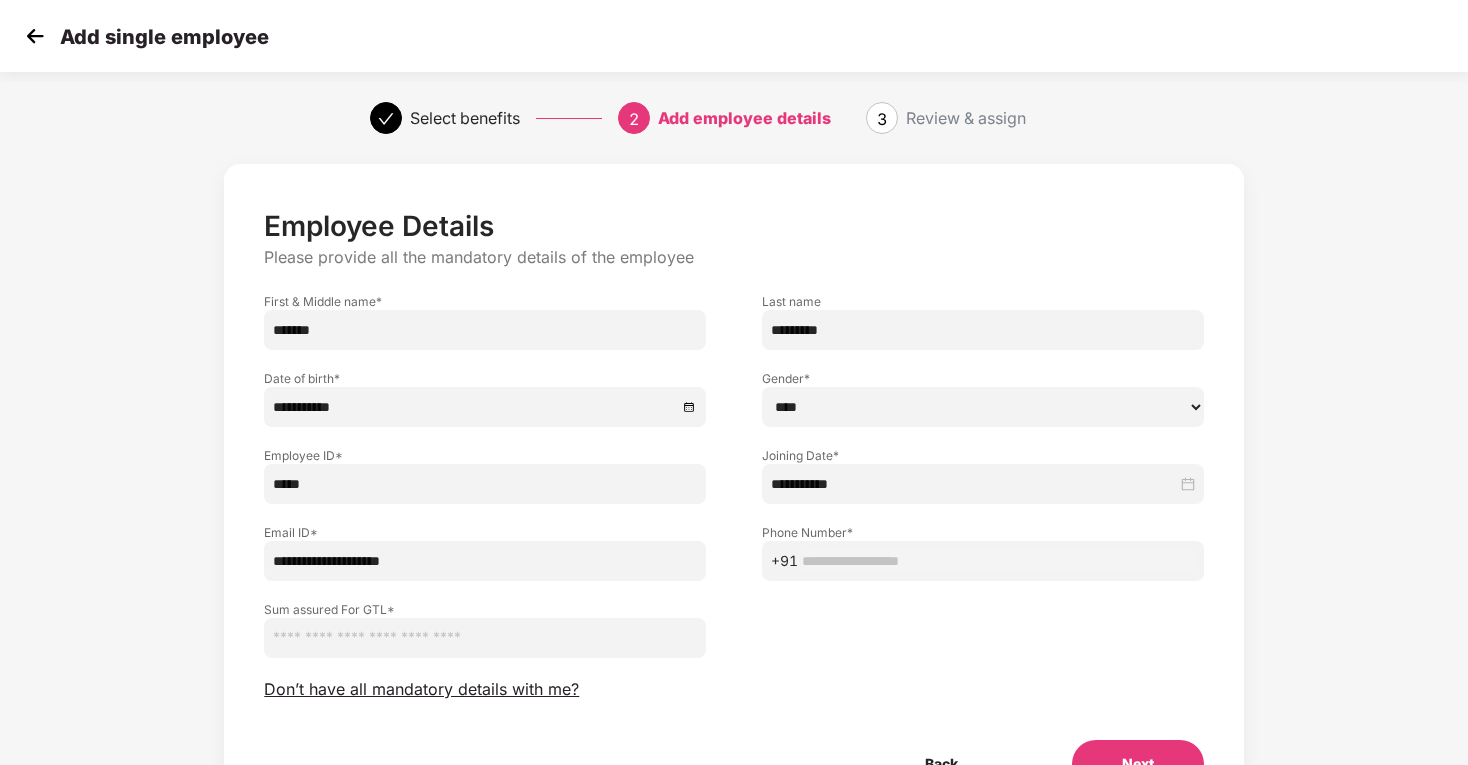 type on "**********" 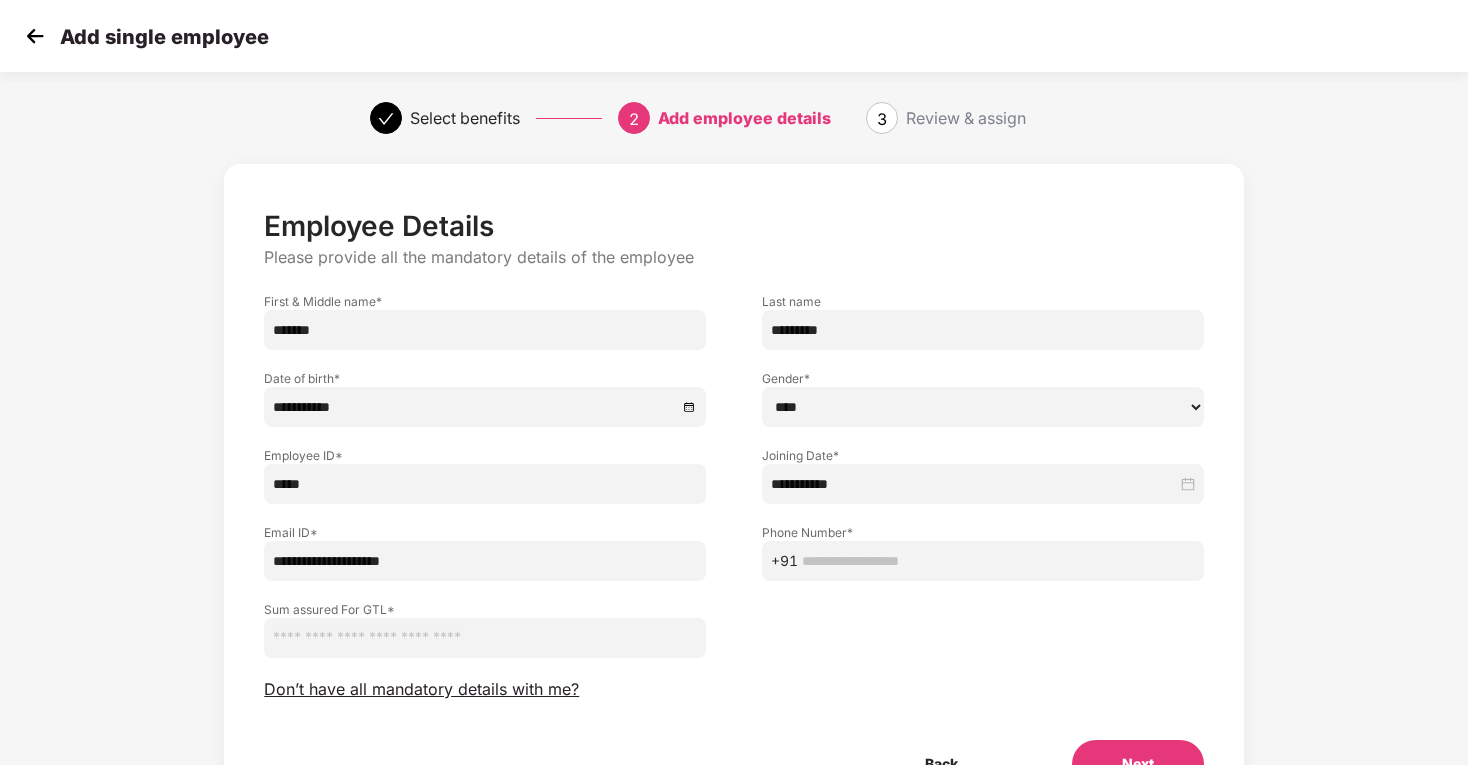 click at bounding box center (998, 561) 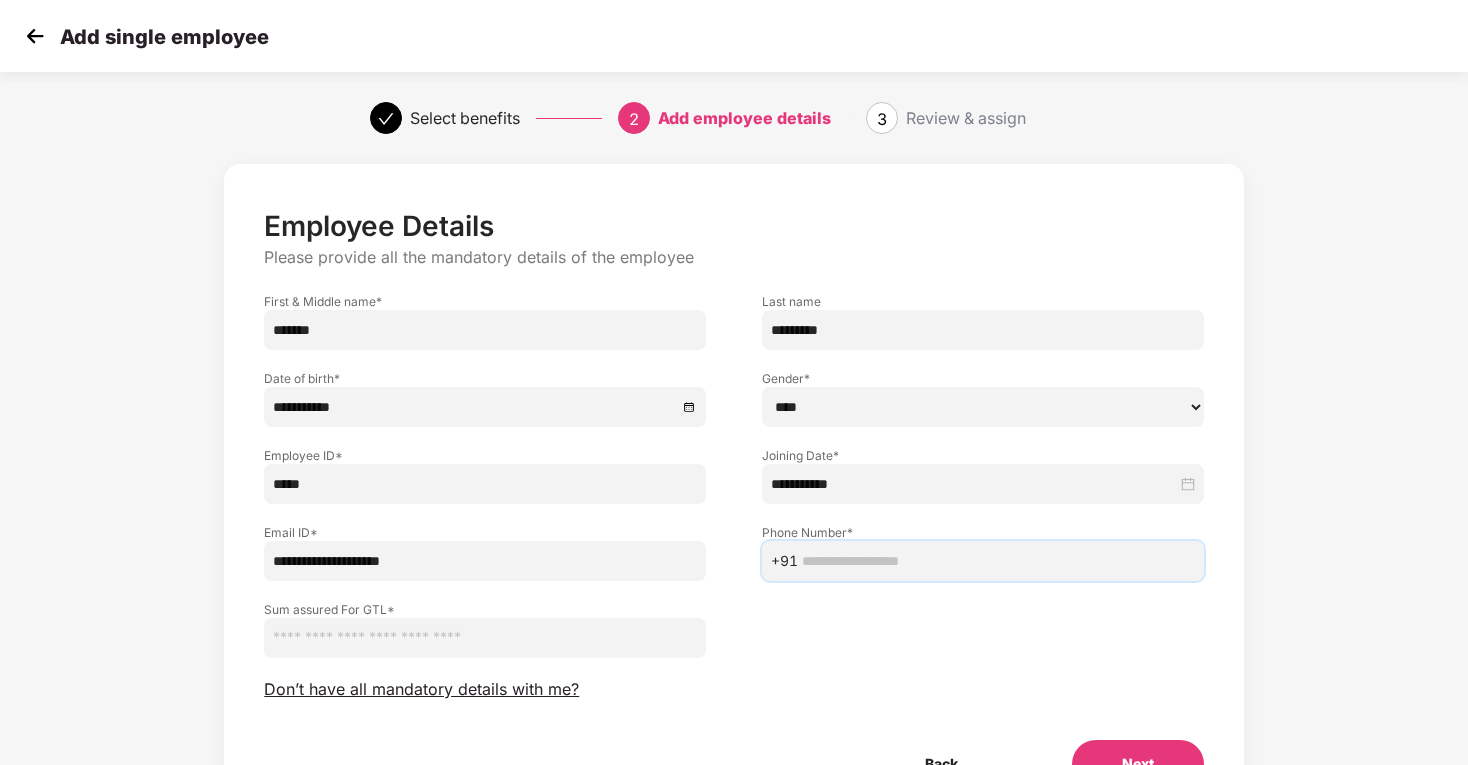 paste on "**********" 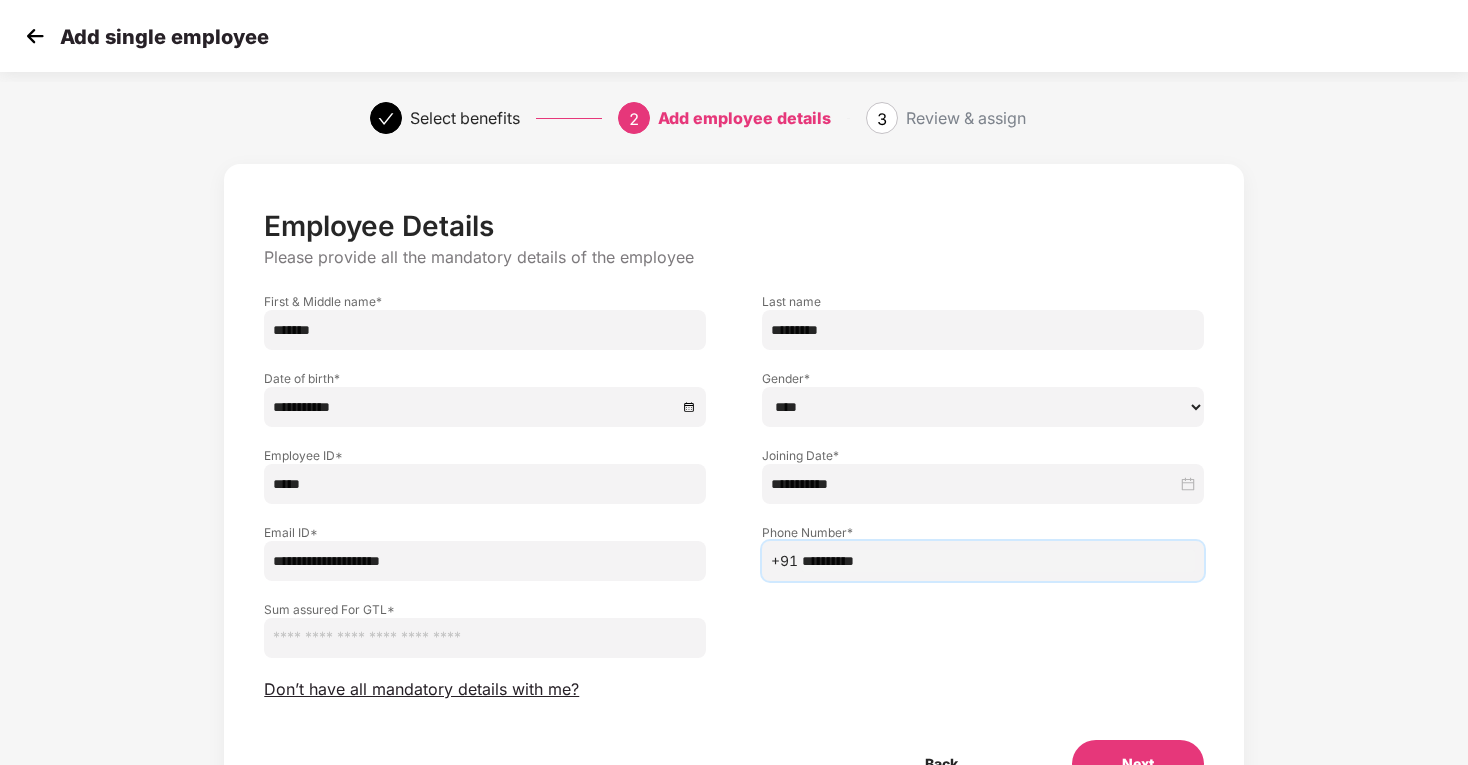 type on "**********" 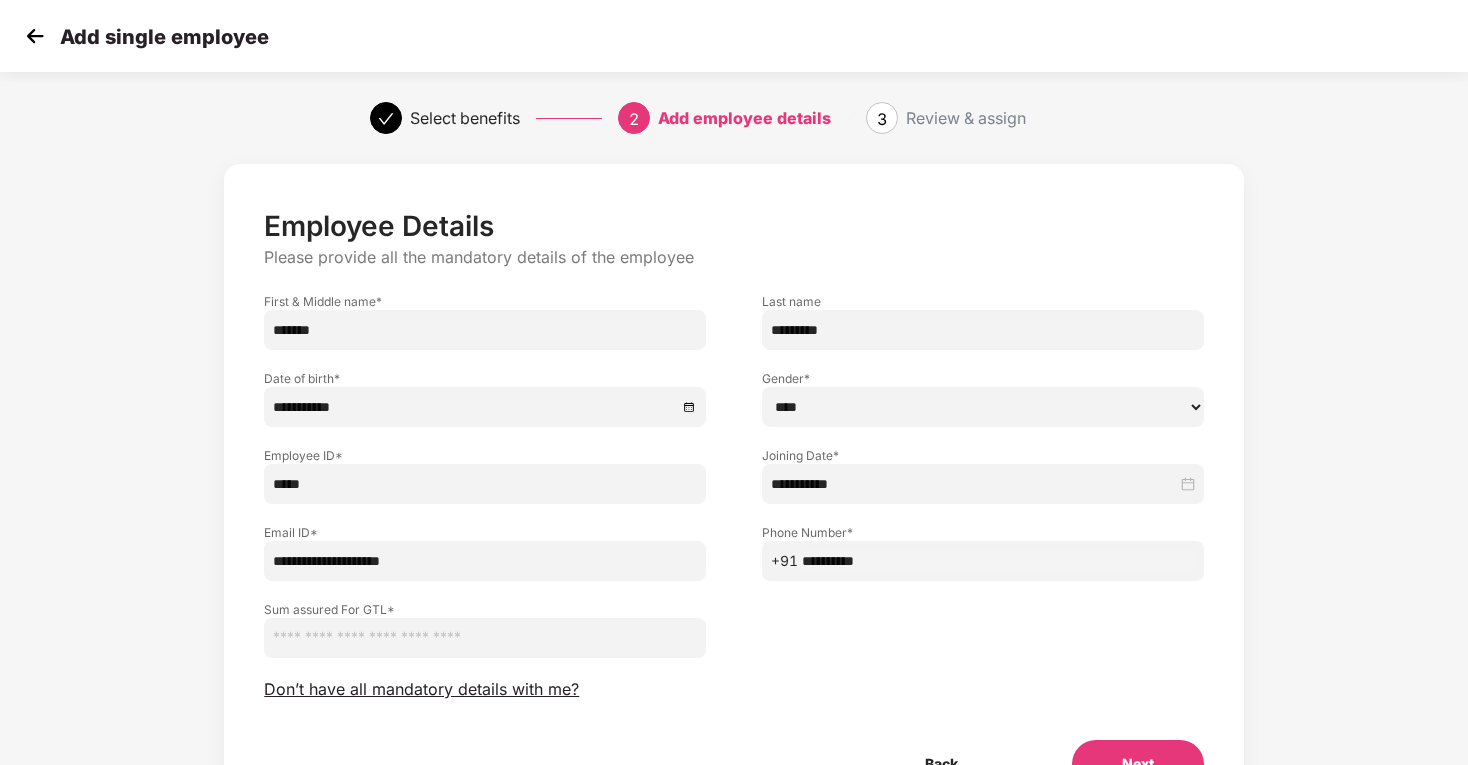 click at bounding box center (485, 638) 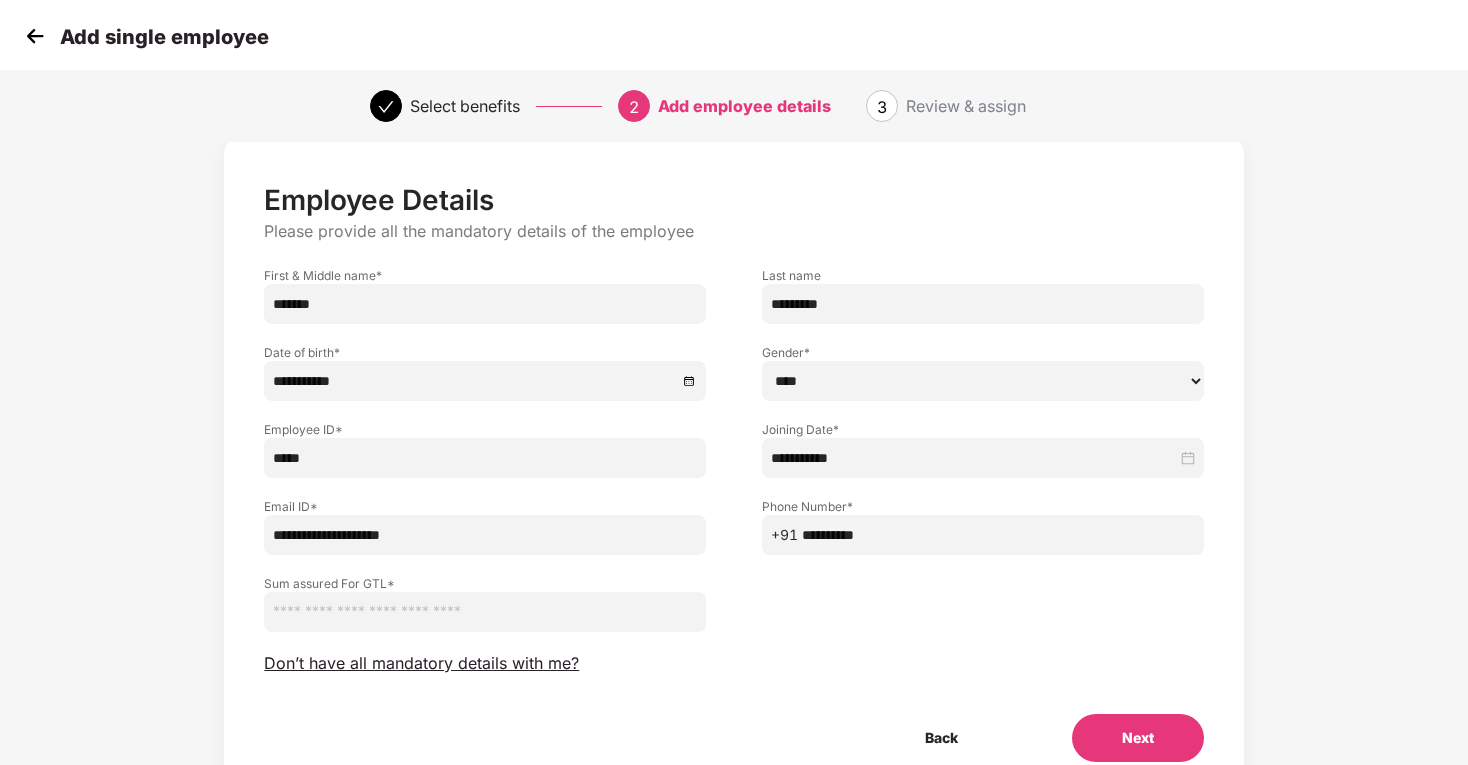 scroll, scrollTop: 31, scrollLeft: 0, axis: vertical 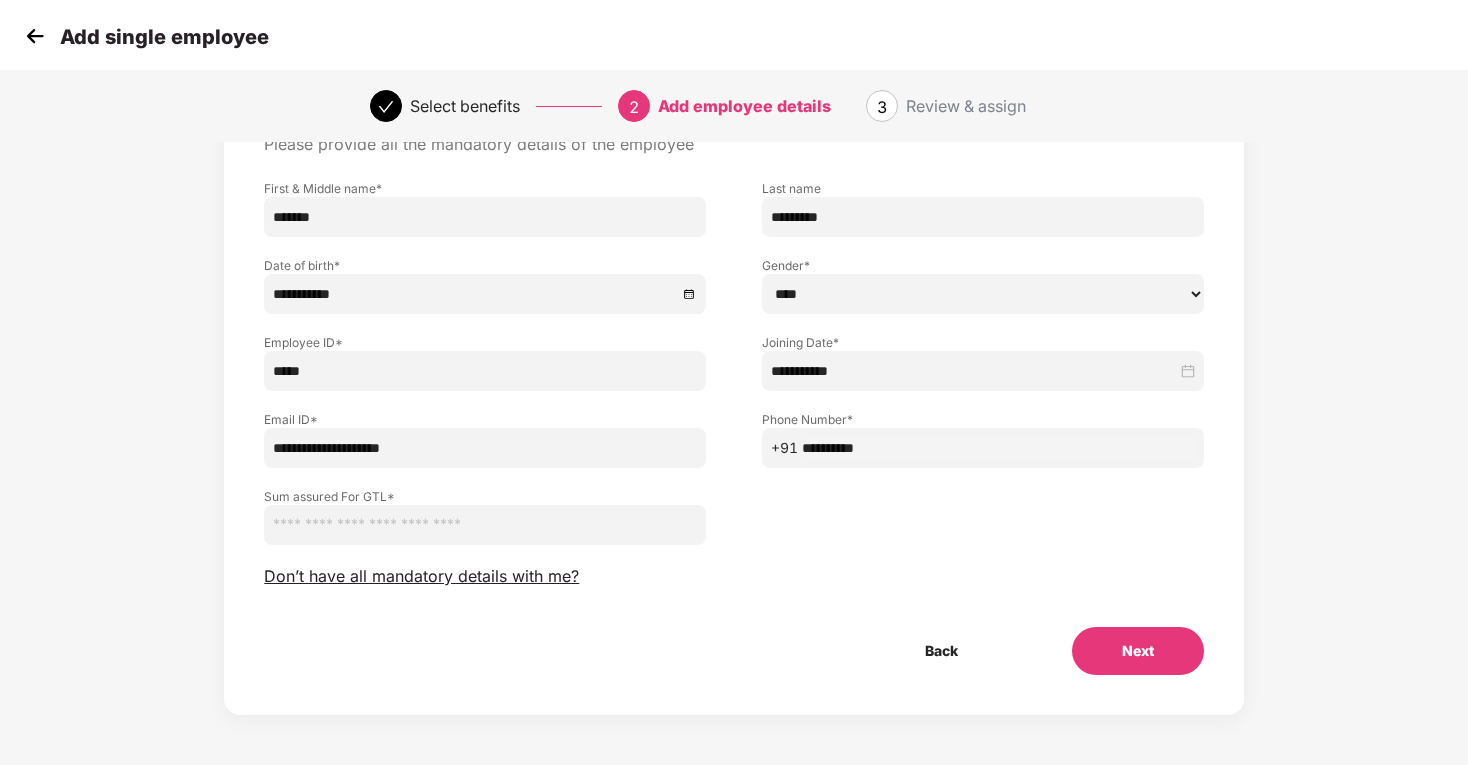 click on "Next" at bounding box center (1138, 651) 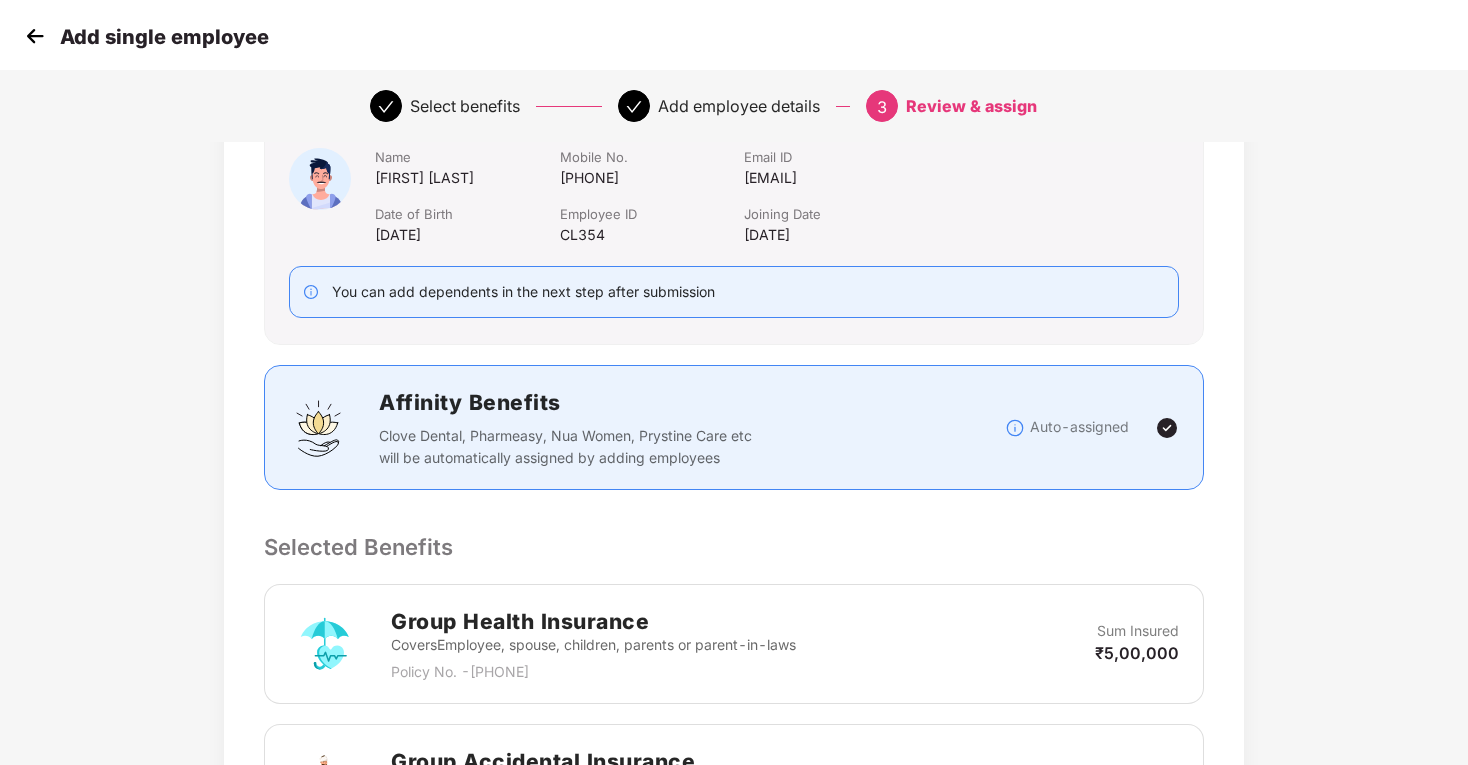 scroll, scrollTop: 0, scrollLeft: 0, axis: both 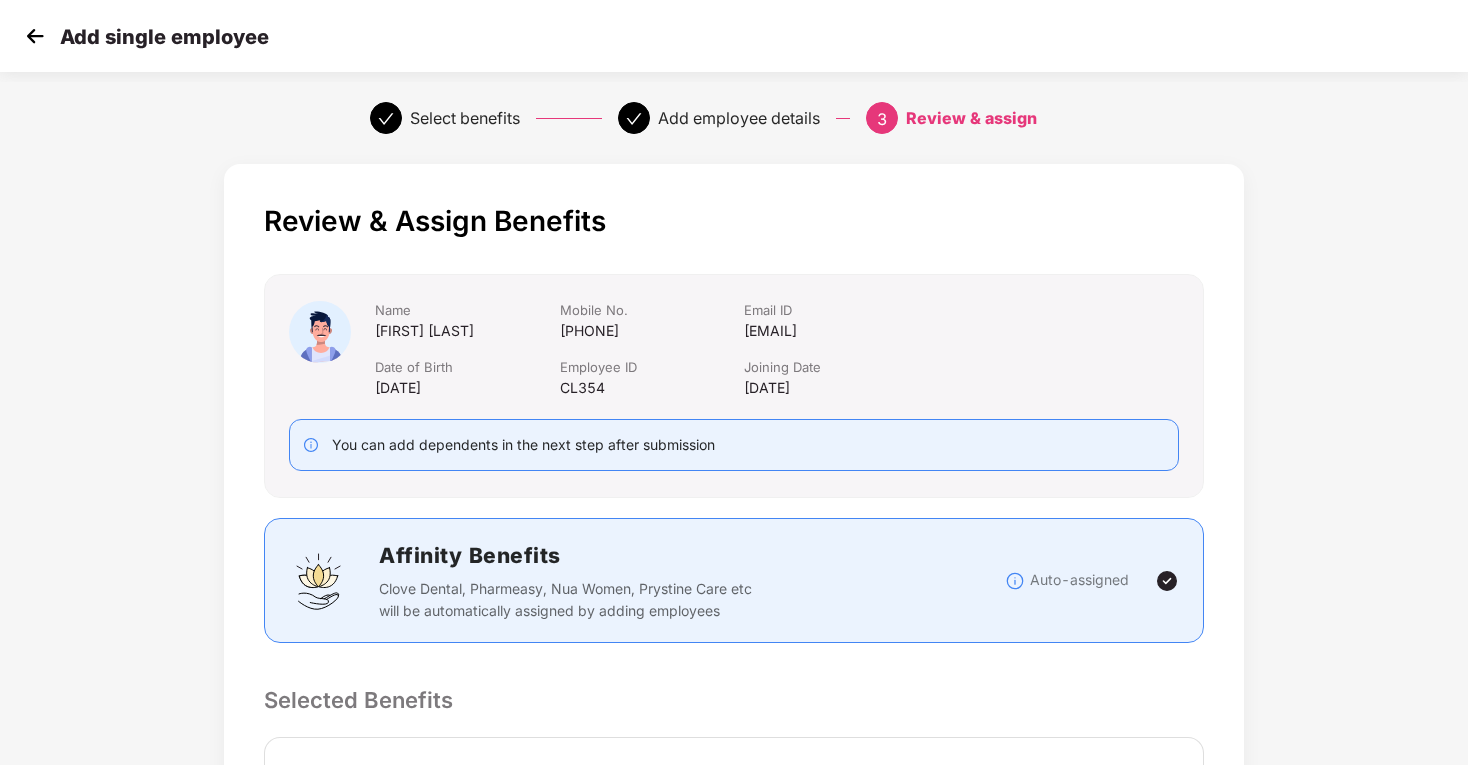 click at bounding box center (35, 36) 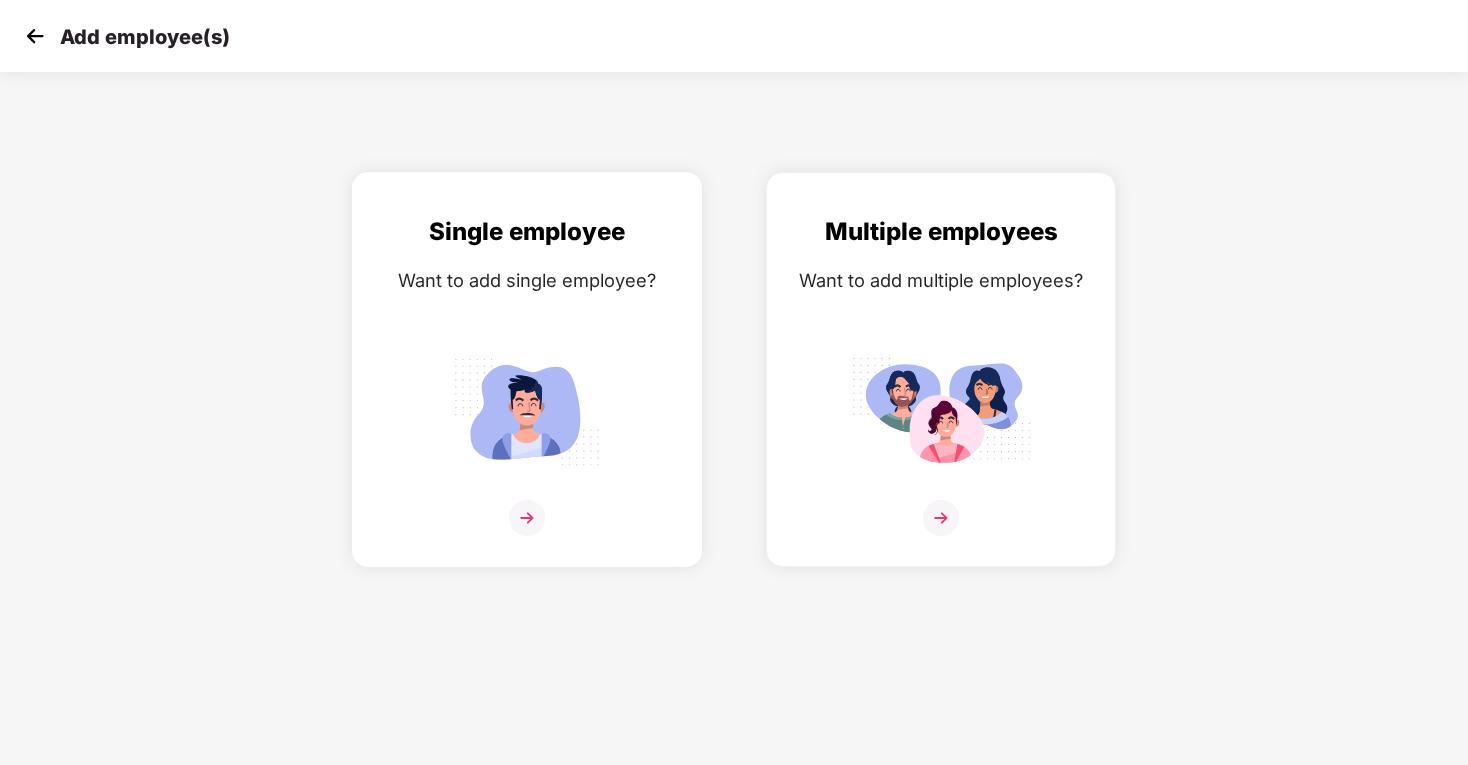 click at bounding box center [527, 518] 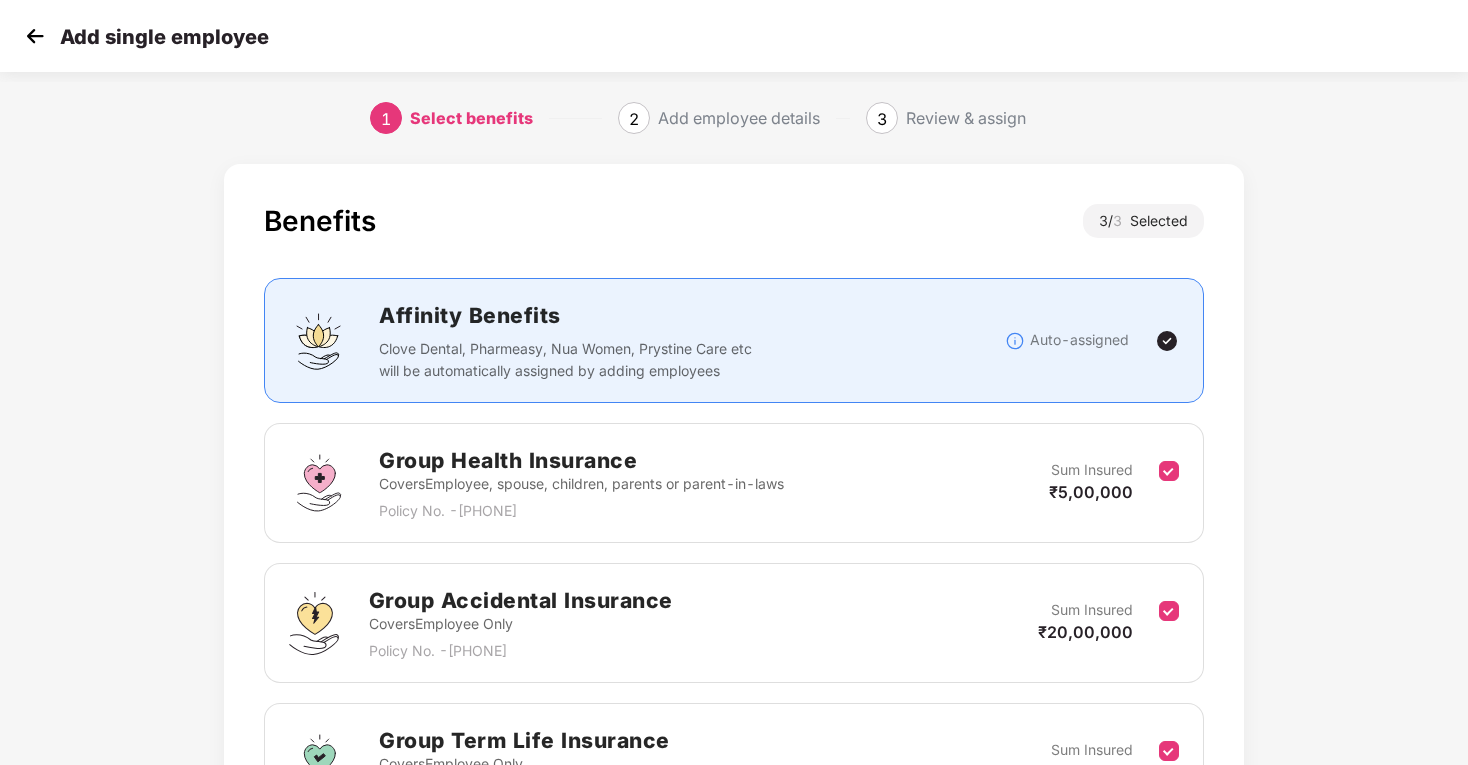 scroll, scrollTop: 231, scrollLeft: 0, axis: vertical 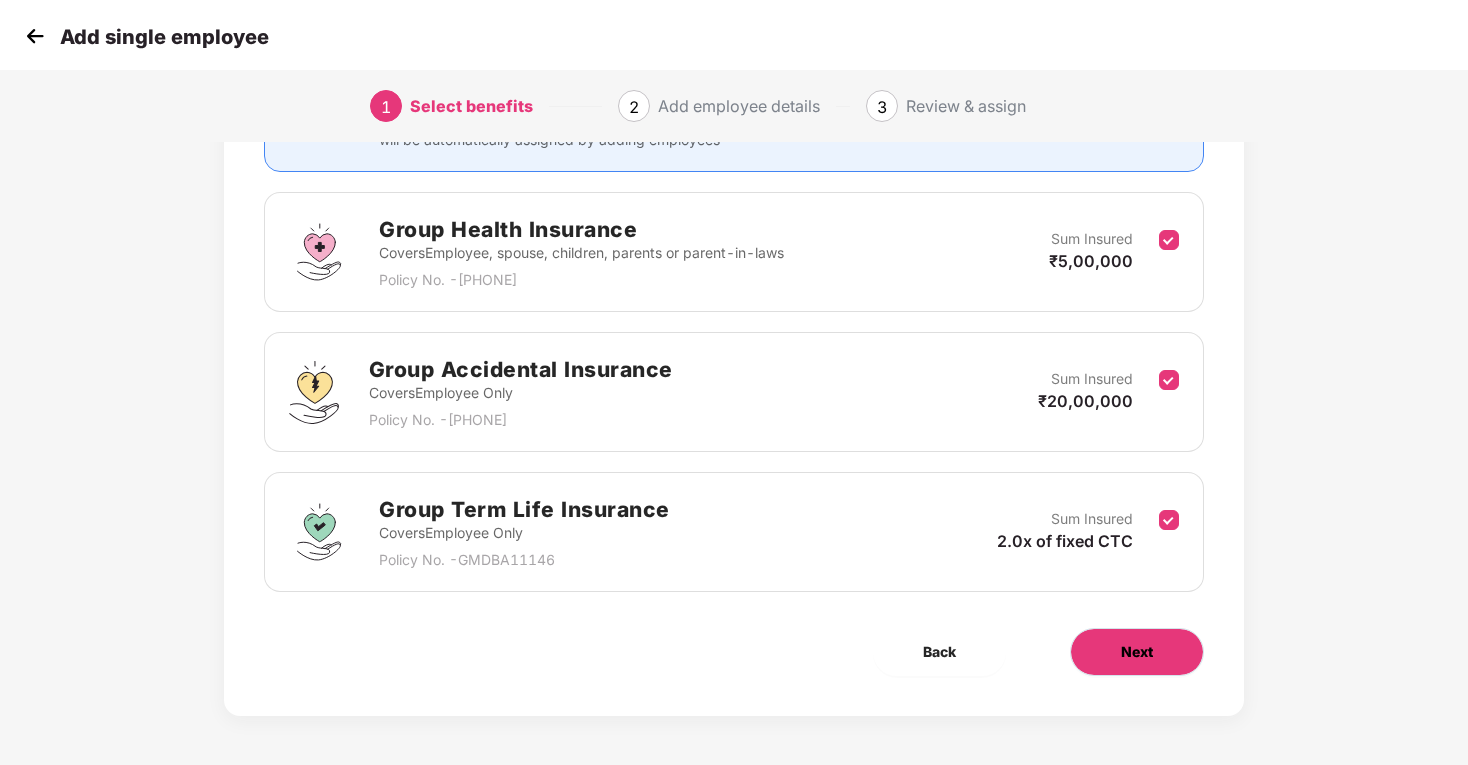 click on "Next" at bounding box center (1137, 652) 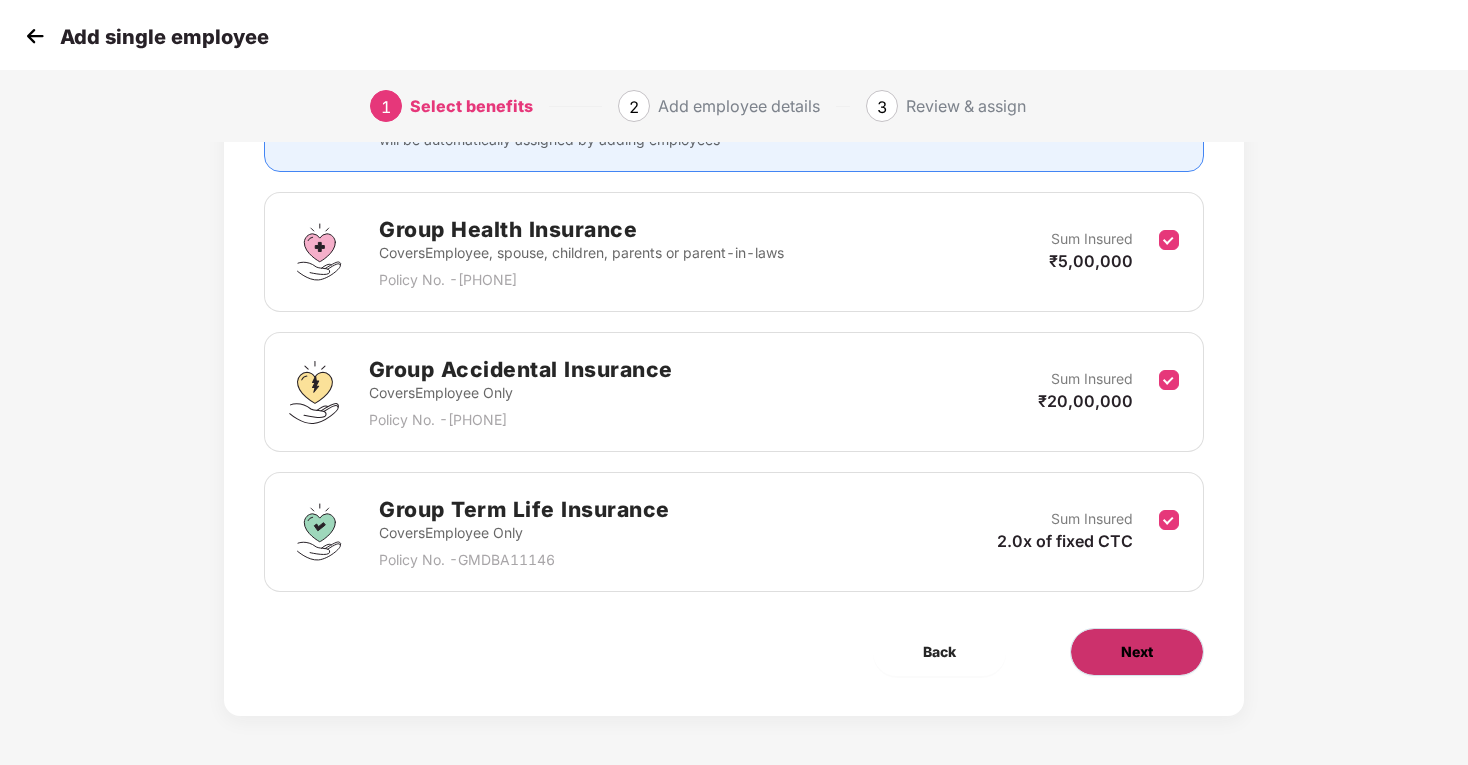 scroll, scrollTop: 0, scrollLeft: 0, axis: both 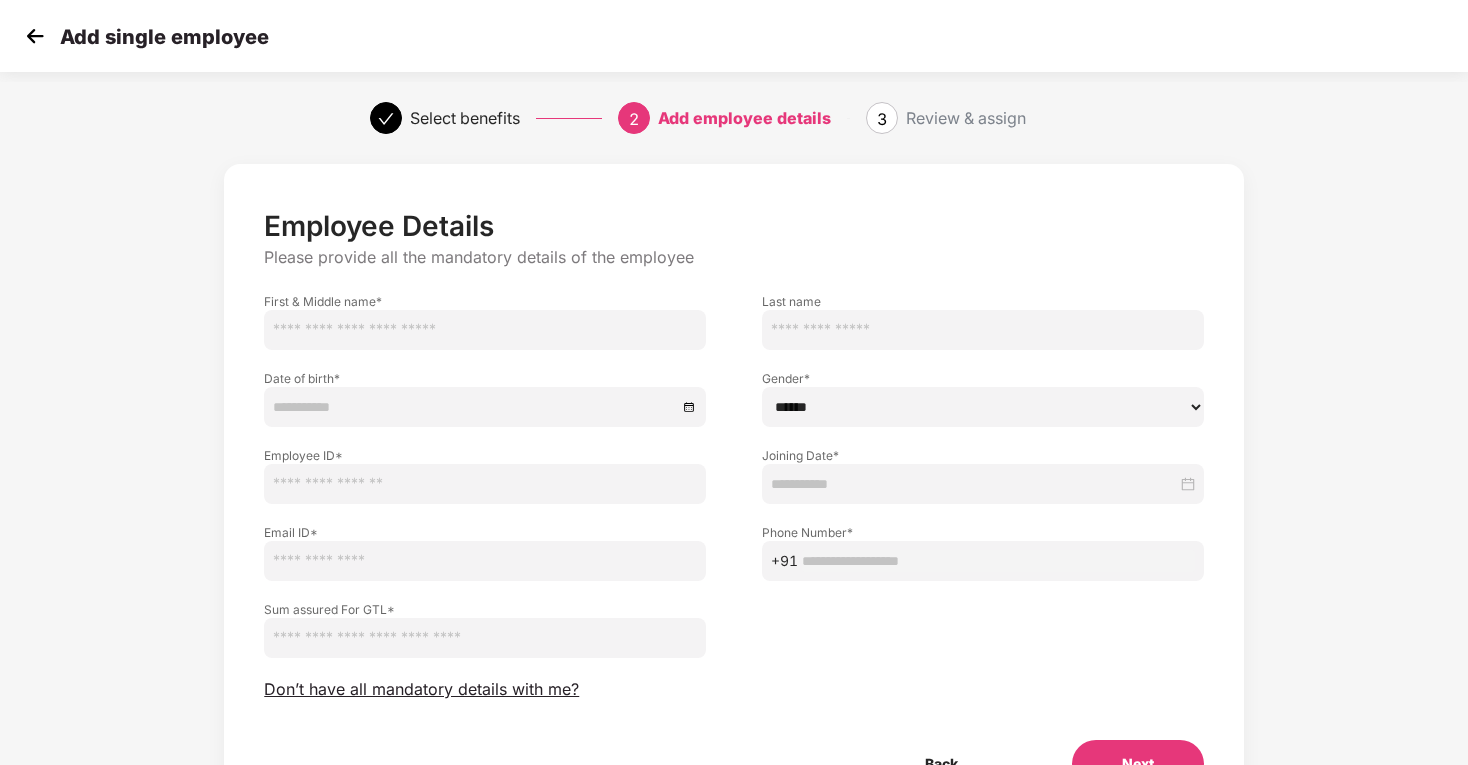 click at bounding box center [485, 330] 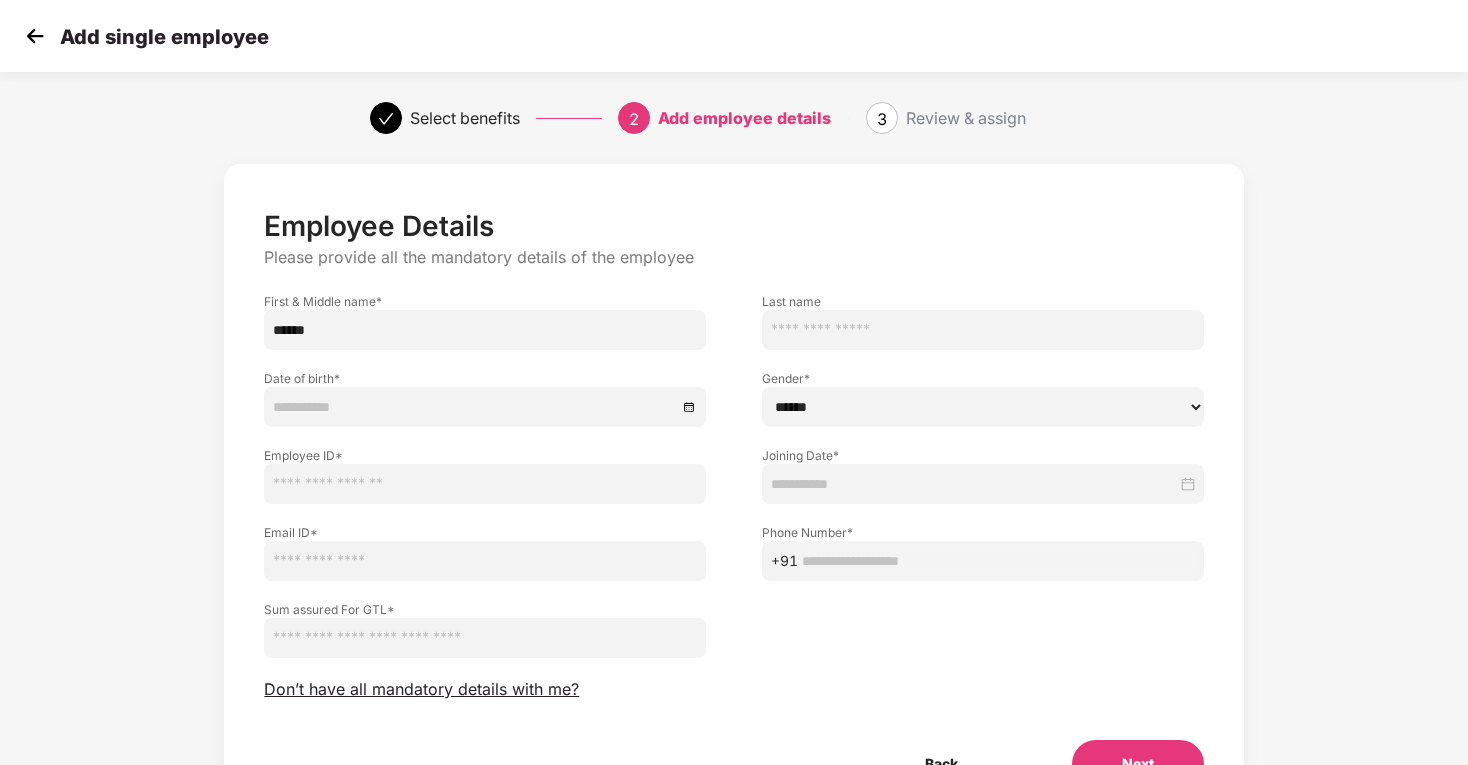 type on "******" 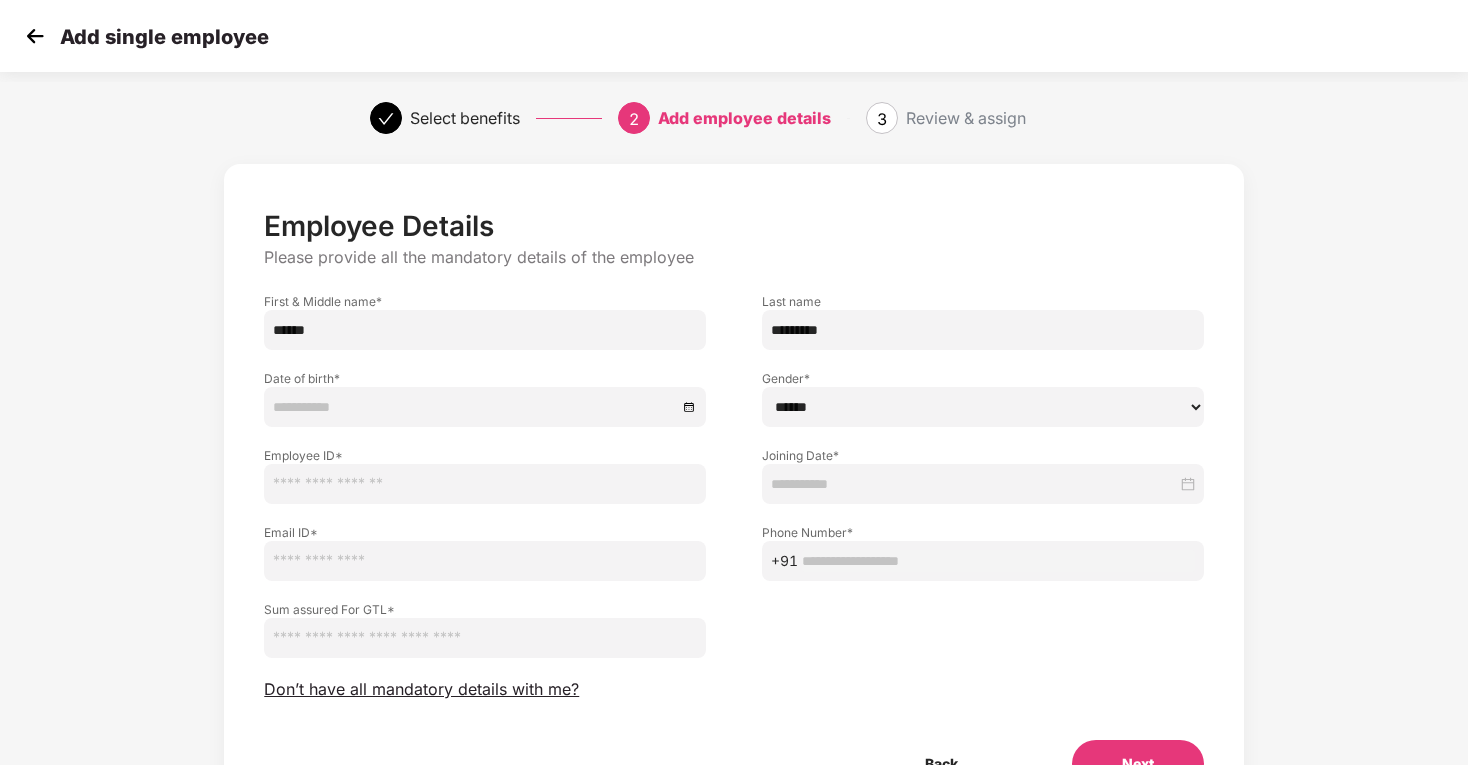 type on "*********" 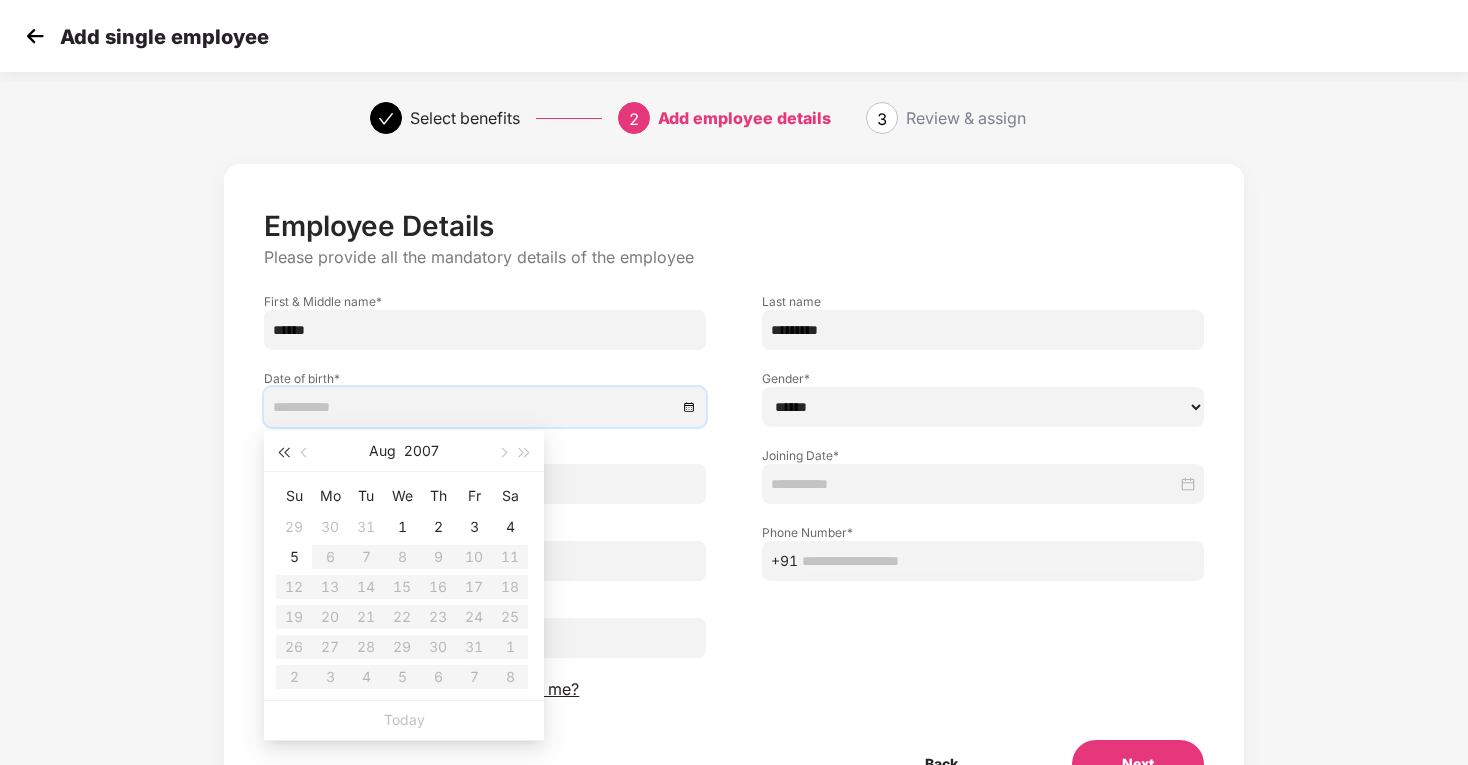 click at bounding box center (283, 453) 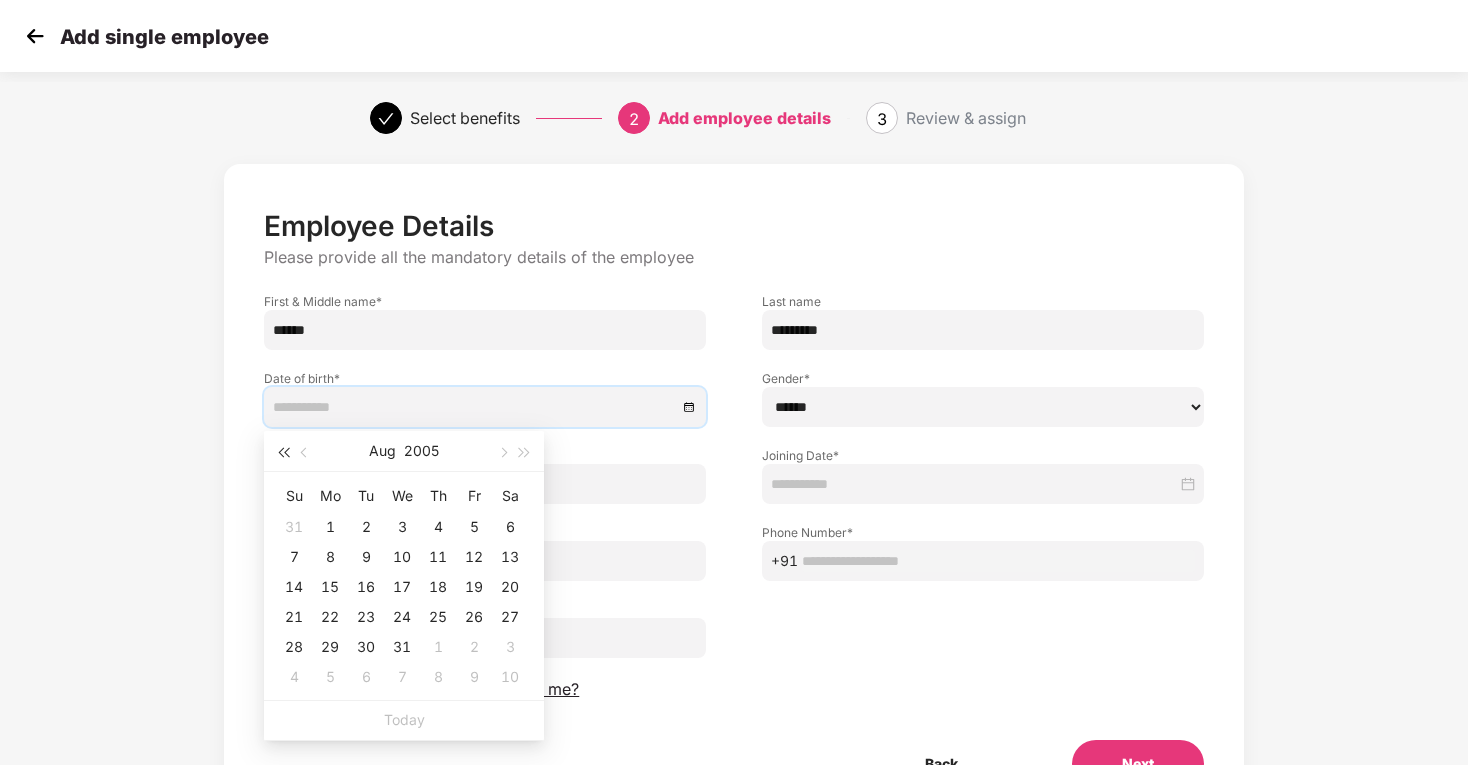 click at bounding box center [283, 453] 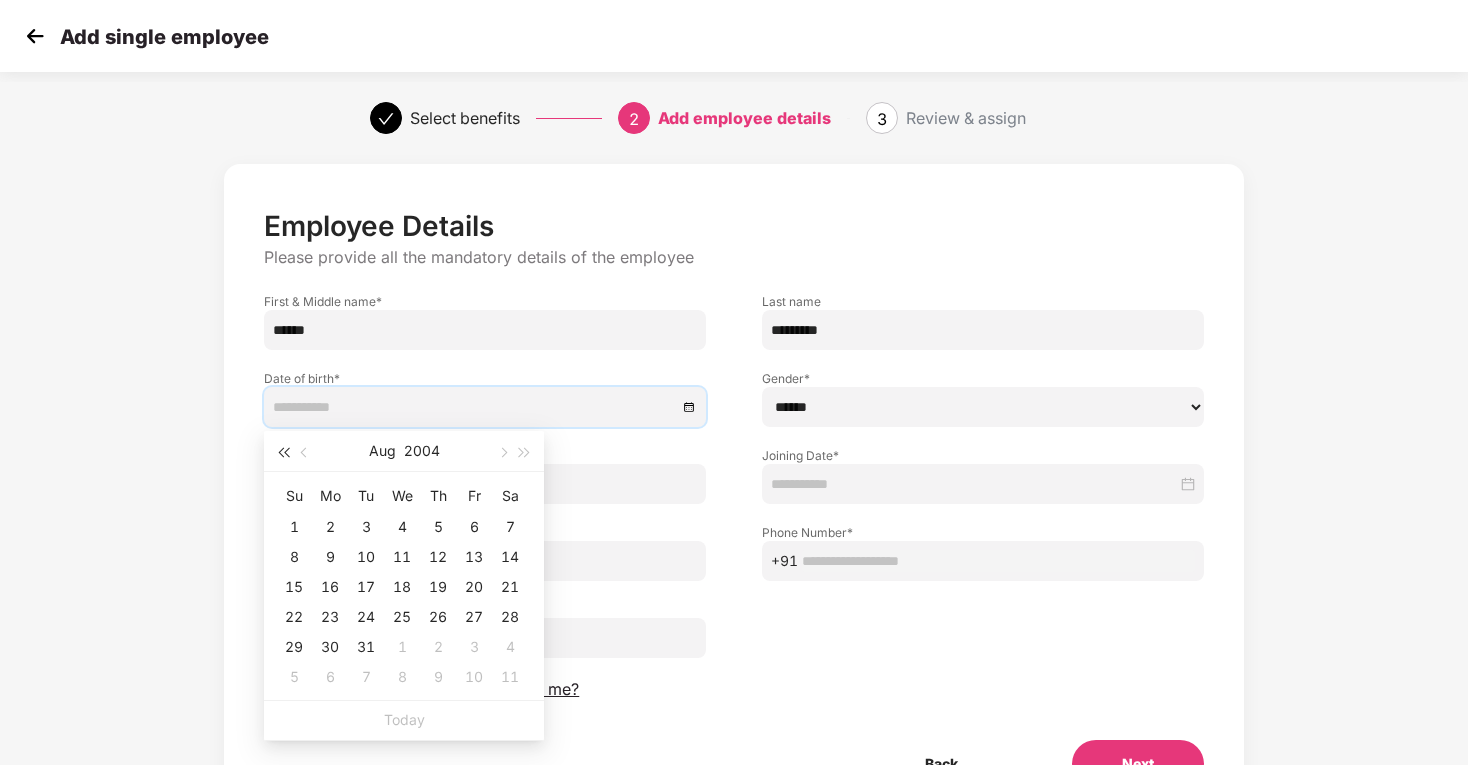 click at bounding box center [283, 453] 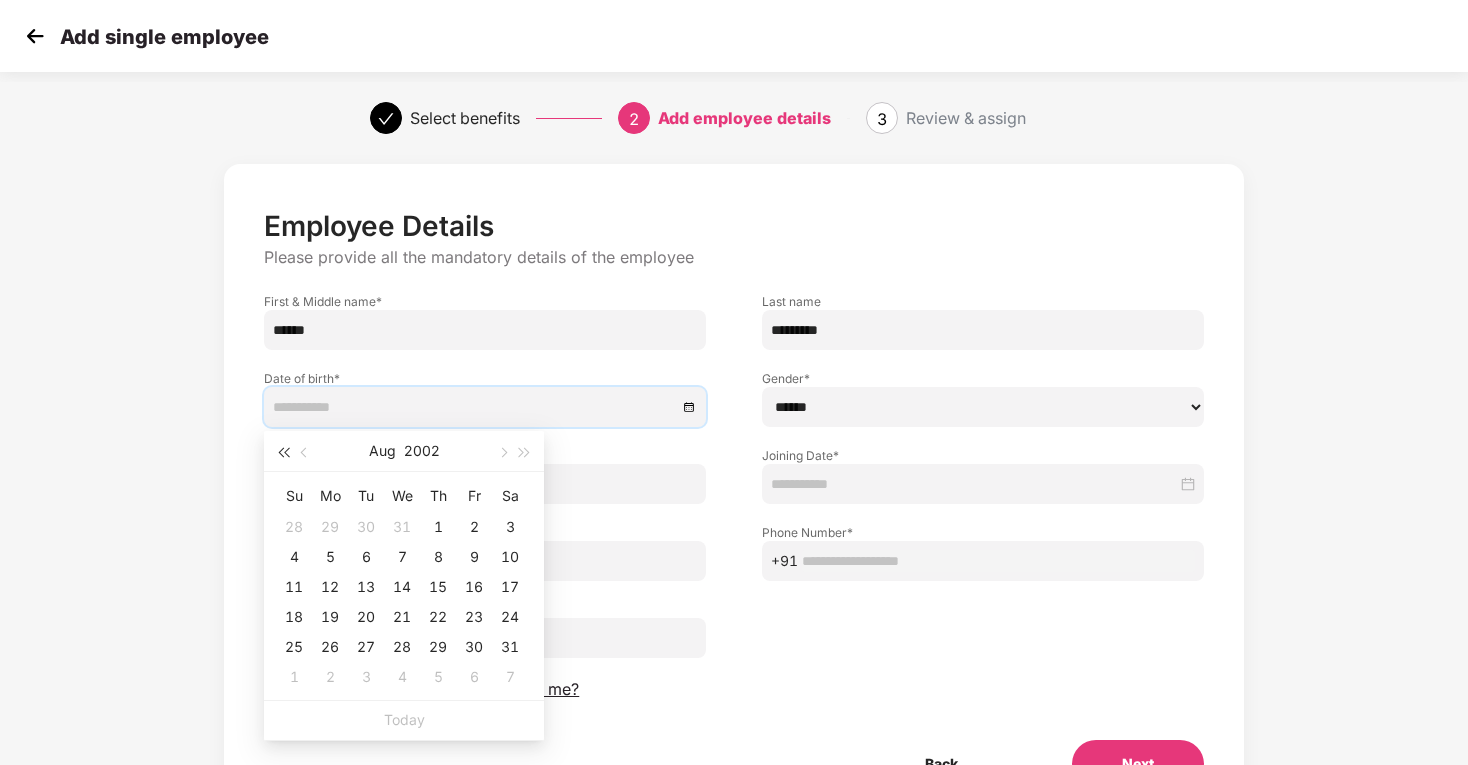 click at bounding box center [283, 453] 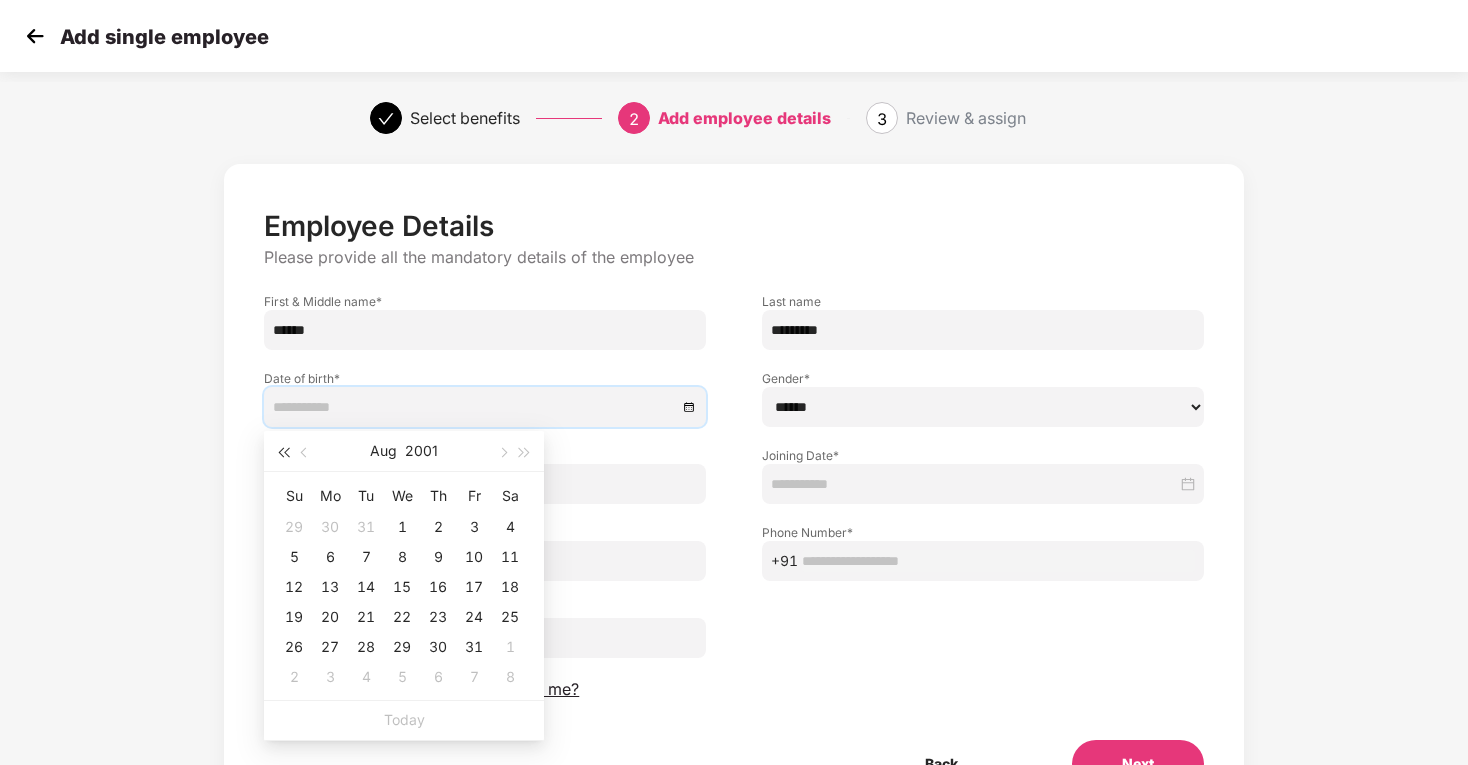 click at bounding box center [283, 453] 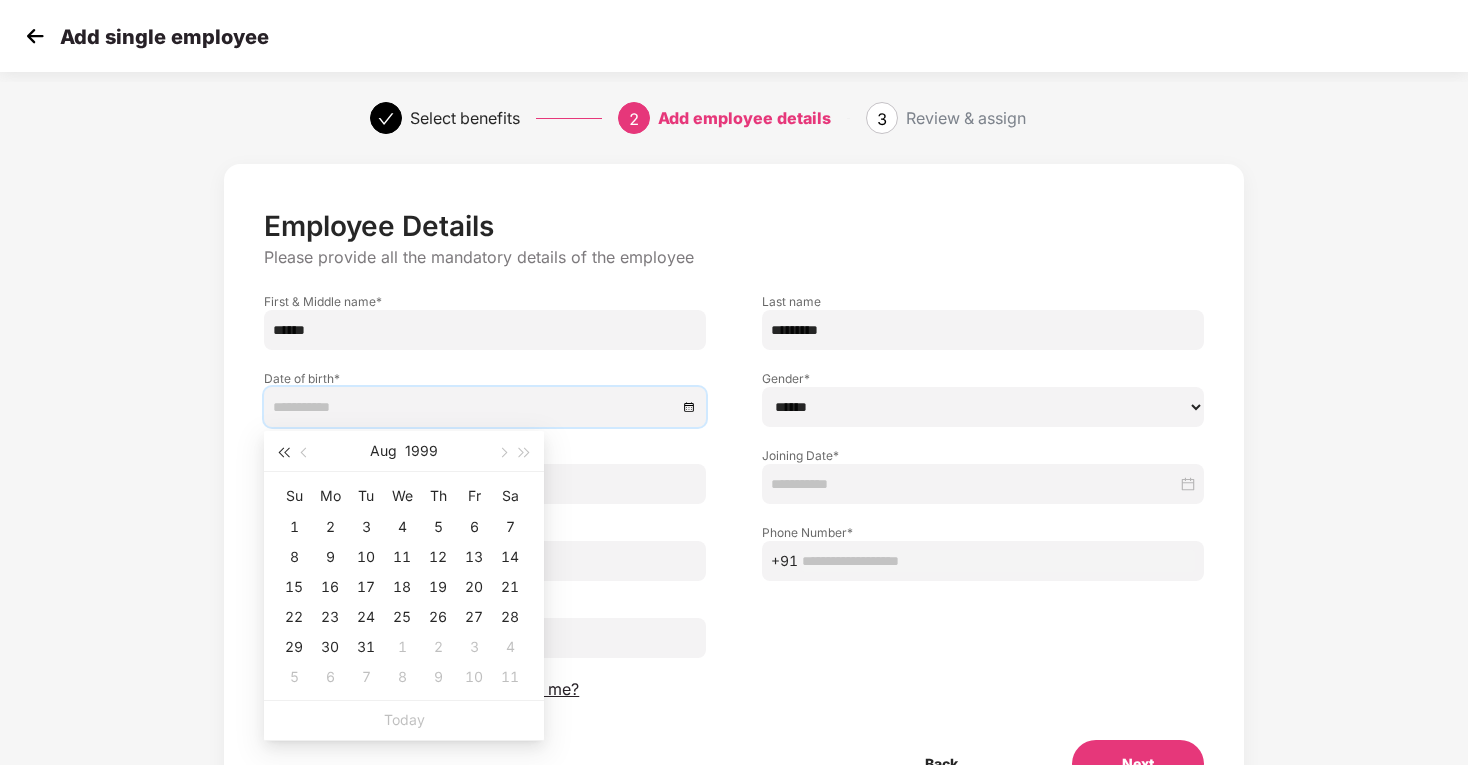 click at bounding box center (283, 453) 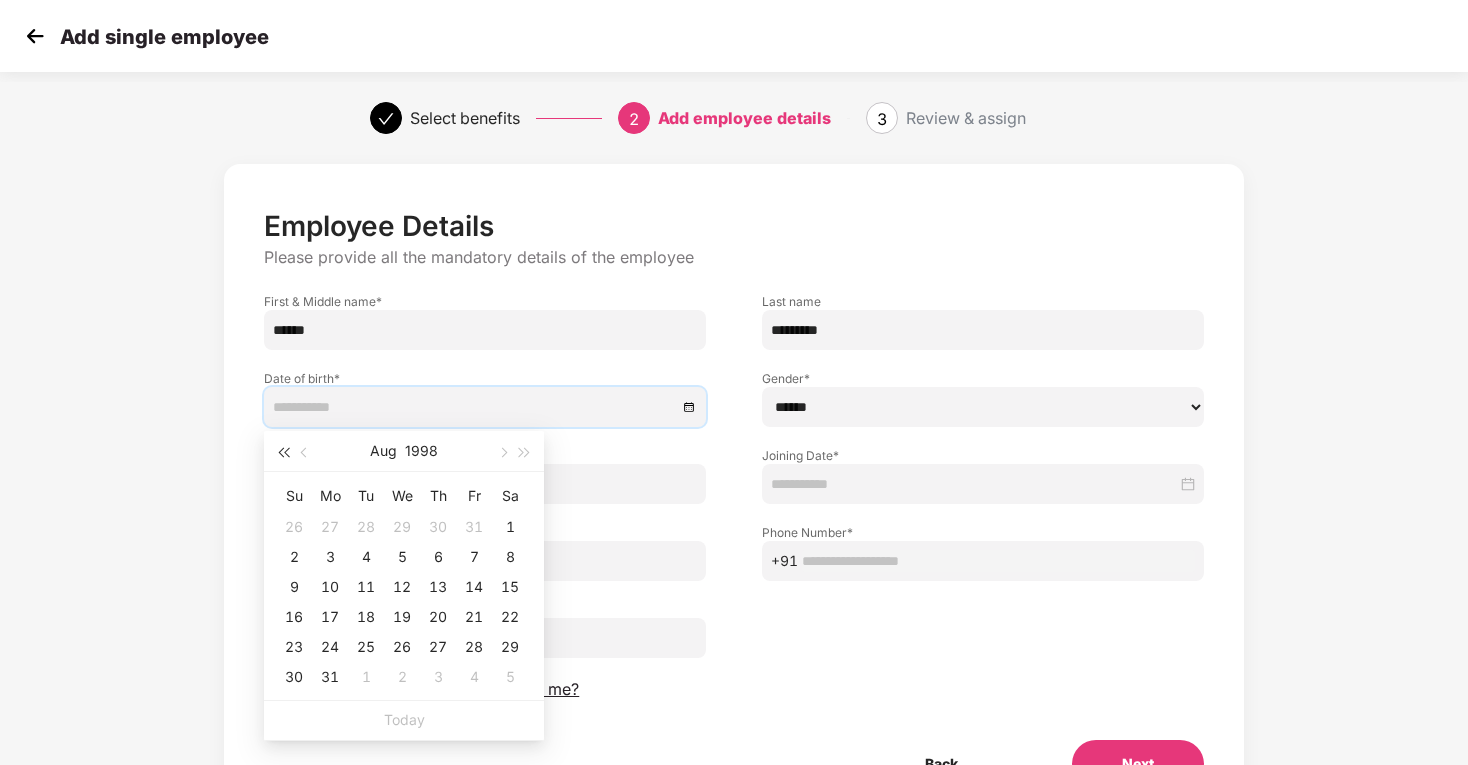 click at bounding box center (283, 453) 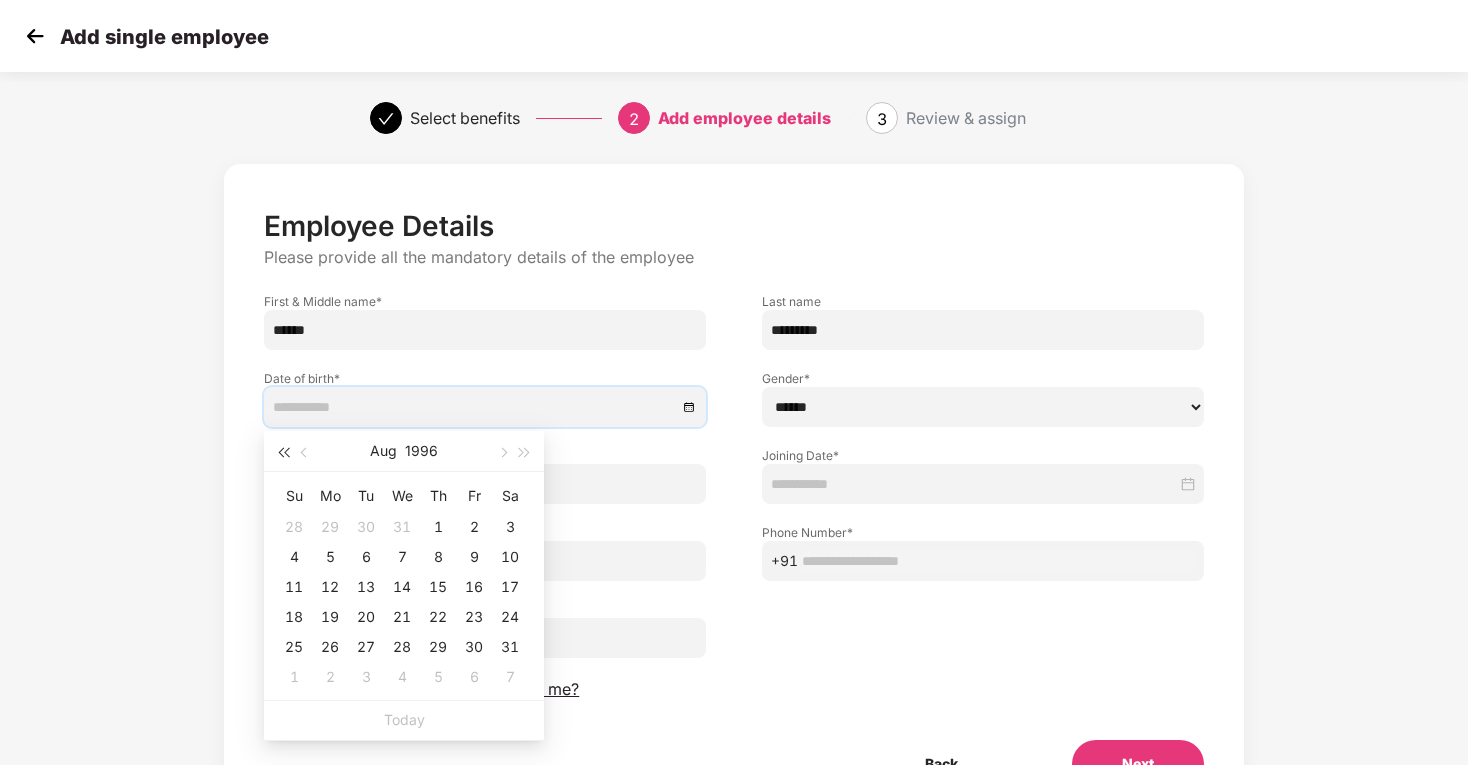click at bounding box center [283, 453] 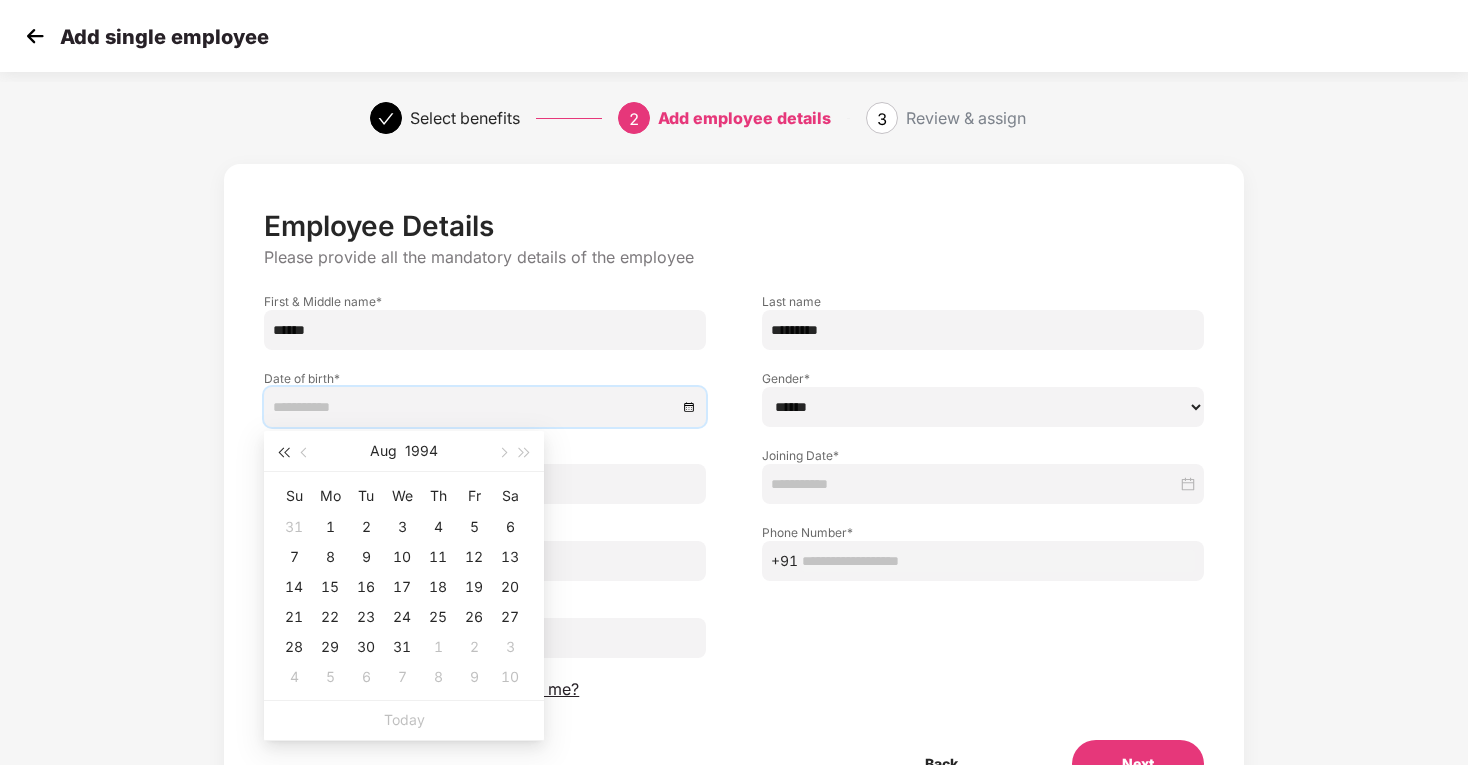 click at bounding box center (283, 453) 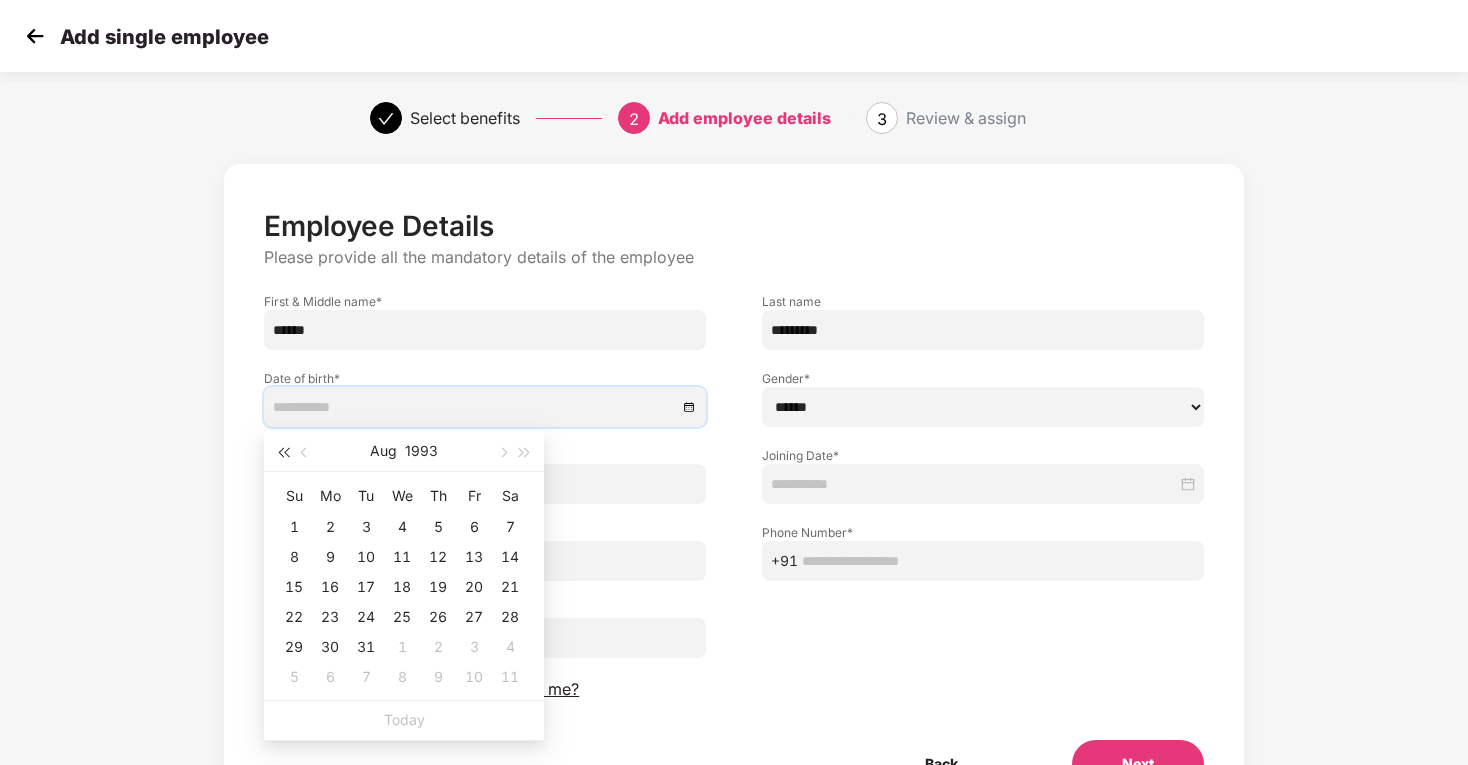click at bounding box center [283, 453] 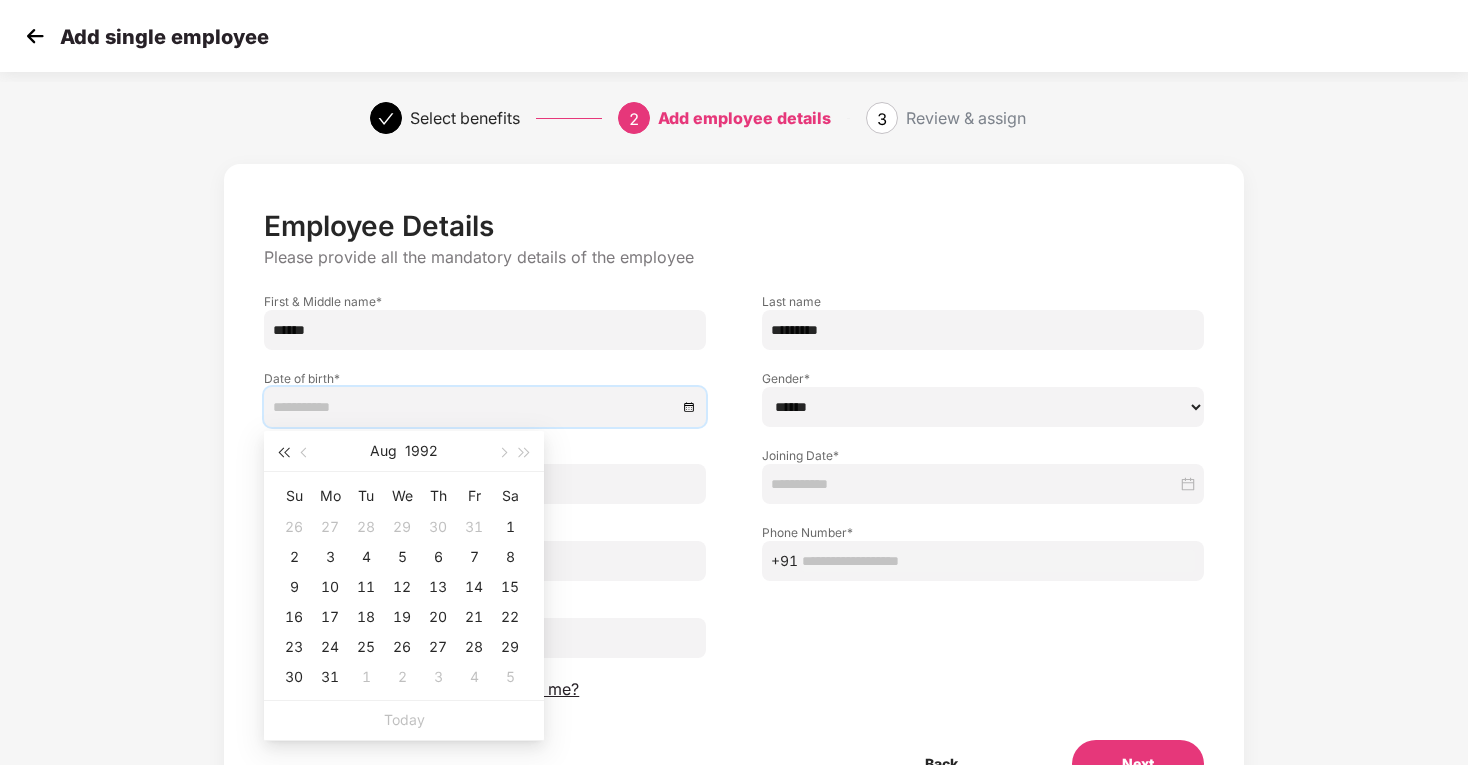 click at bounding box center (283, 453) 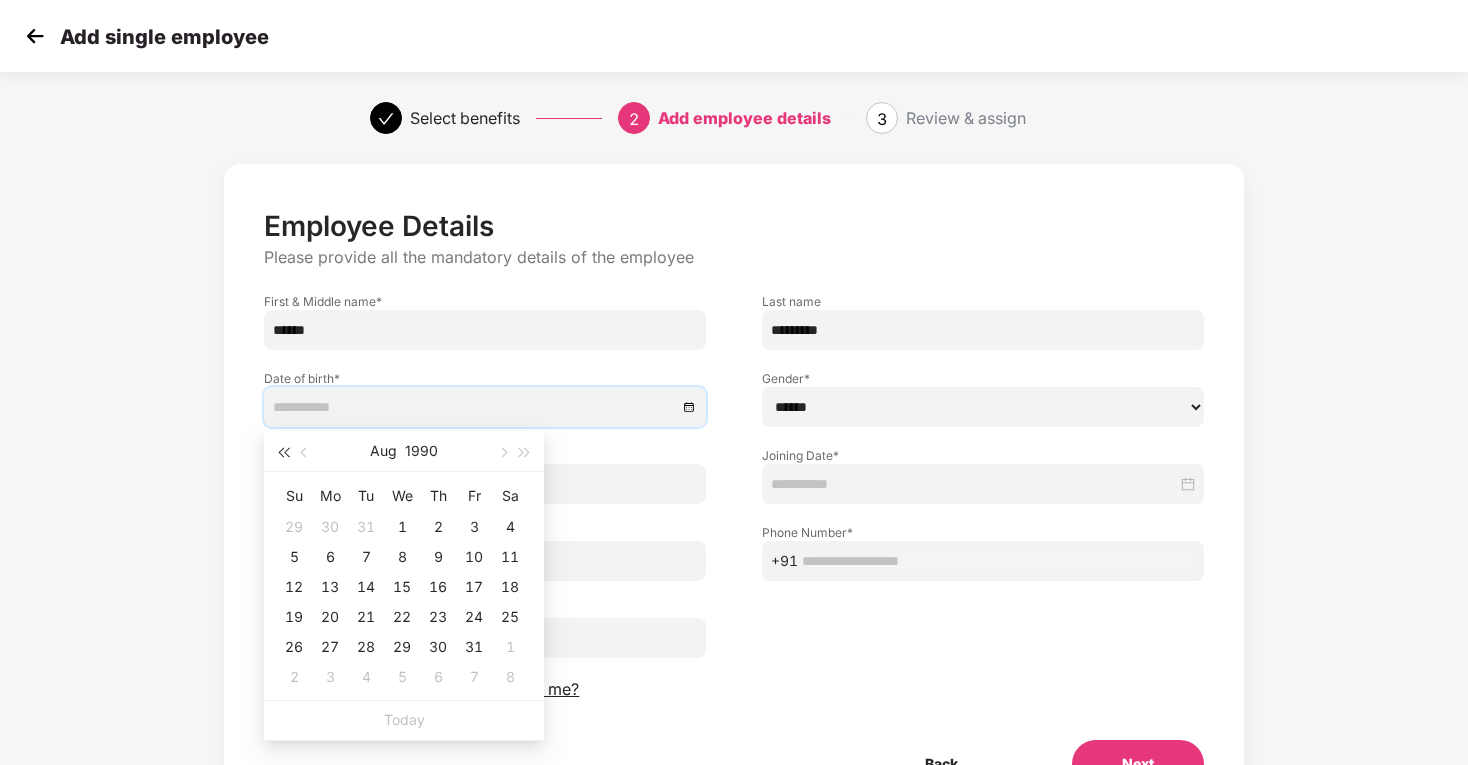 click at bounding box center [283, 453] 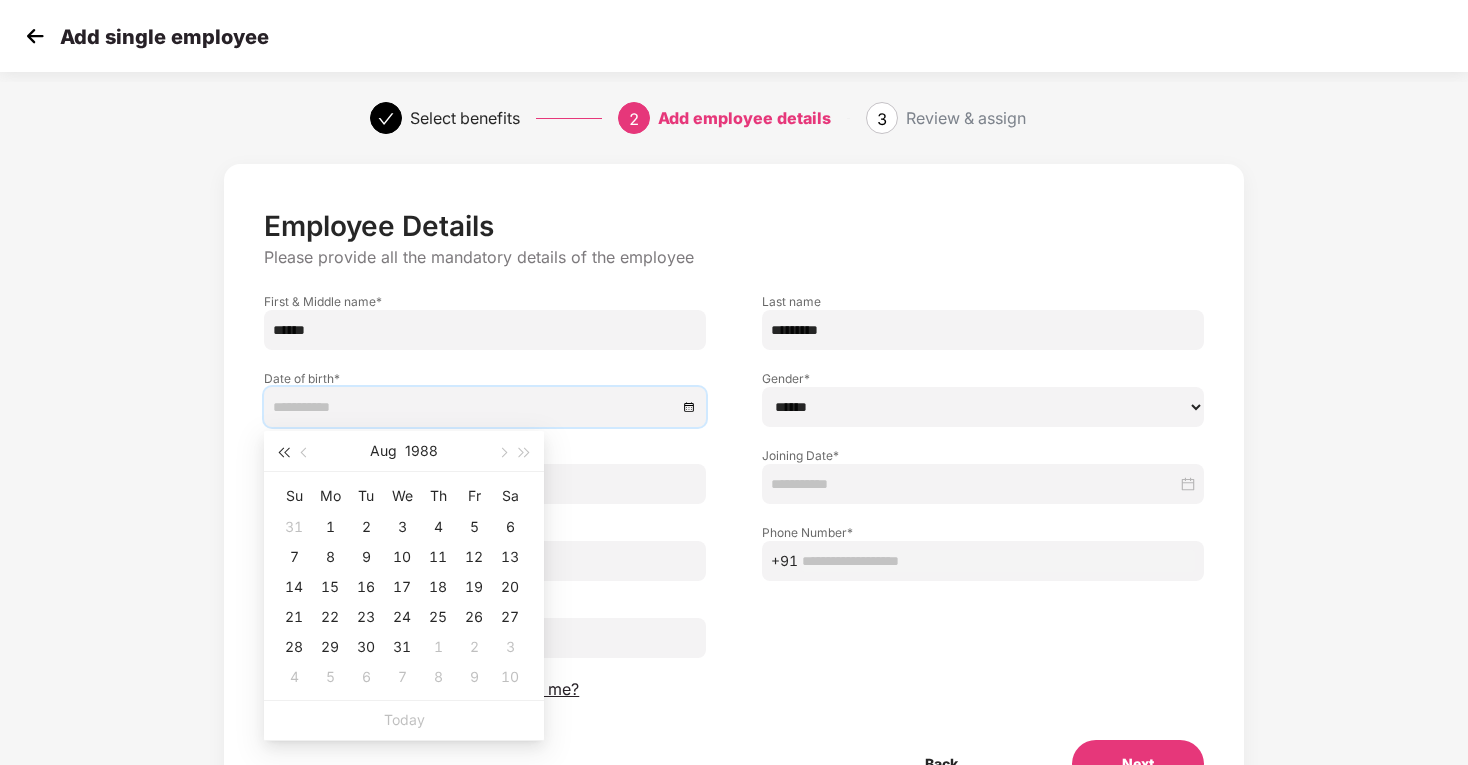click at bounding box center [283, 453] 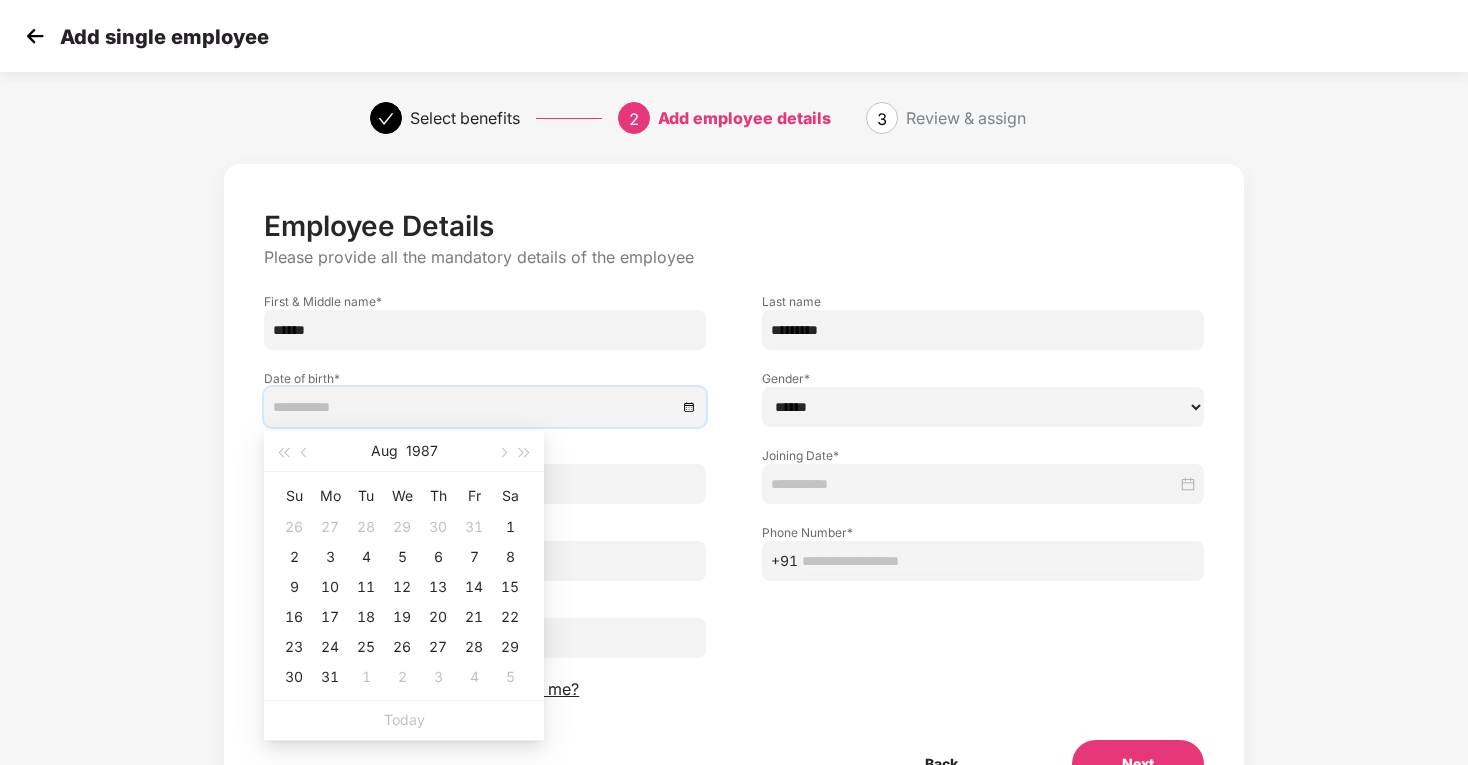 type on "**********" 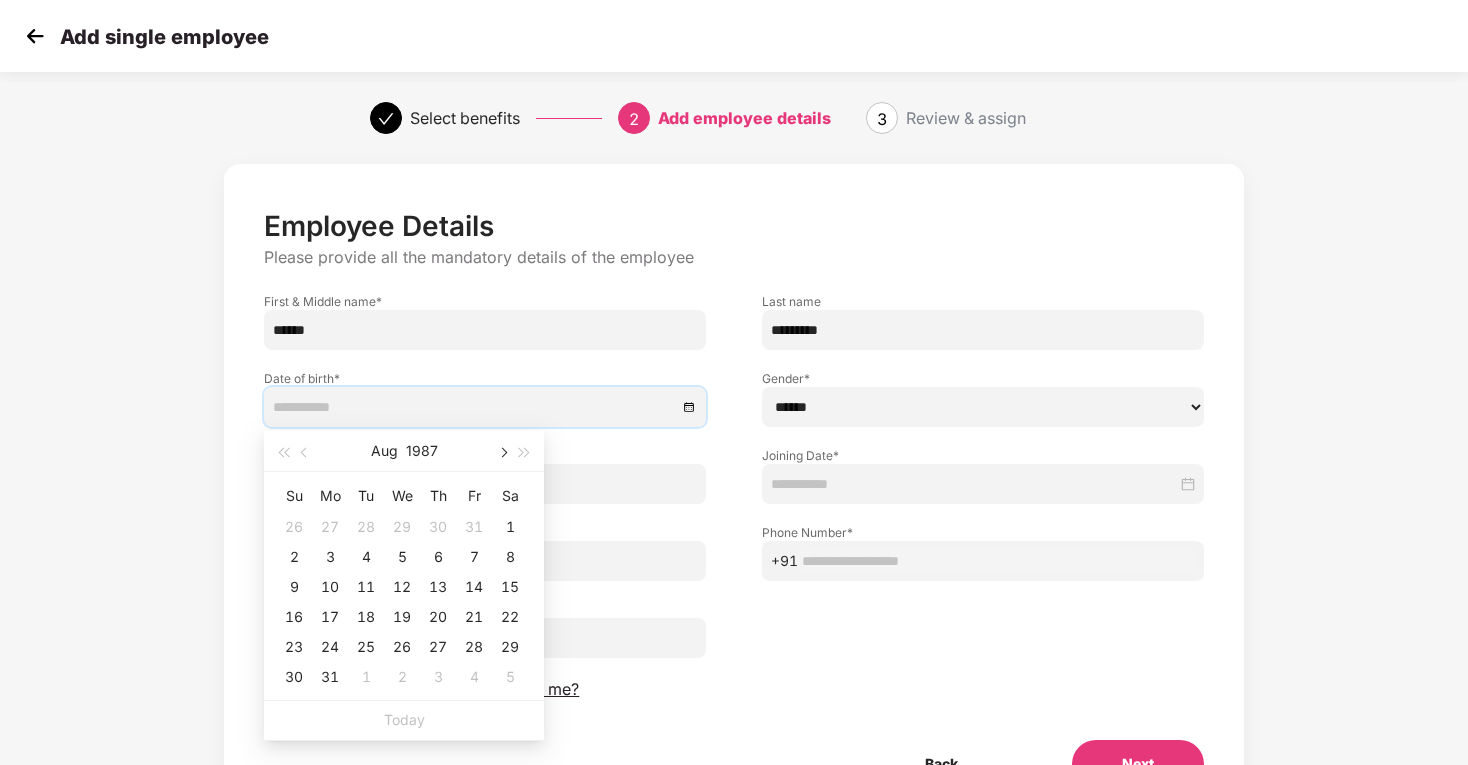 click at bounding box center [502, 451] 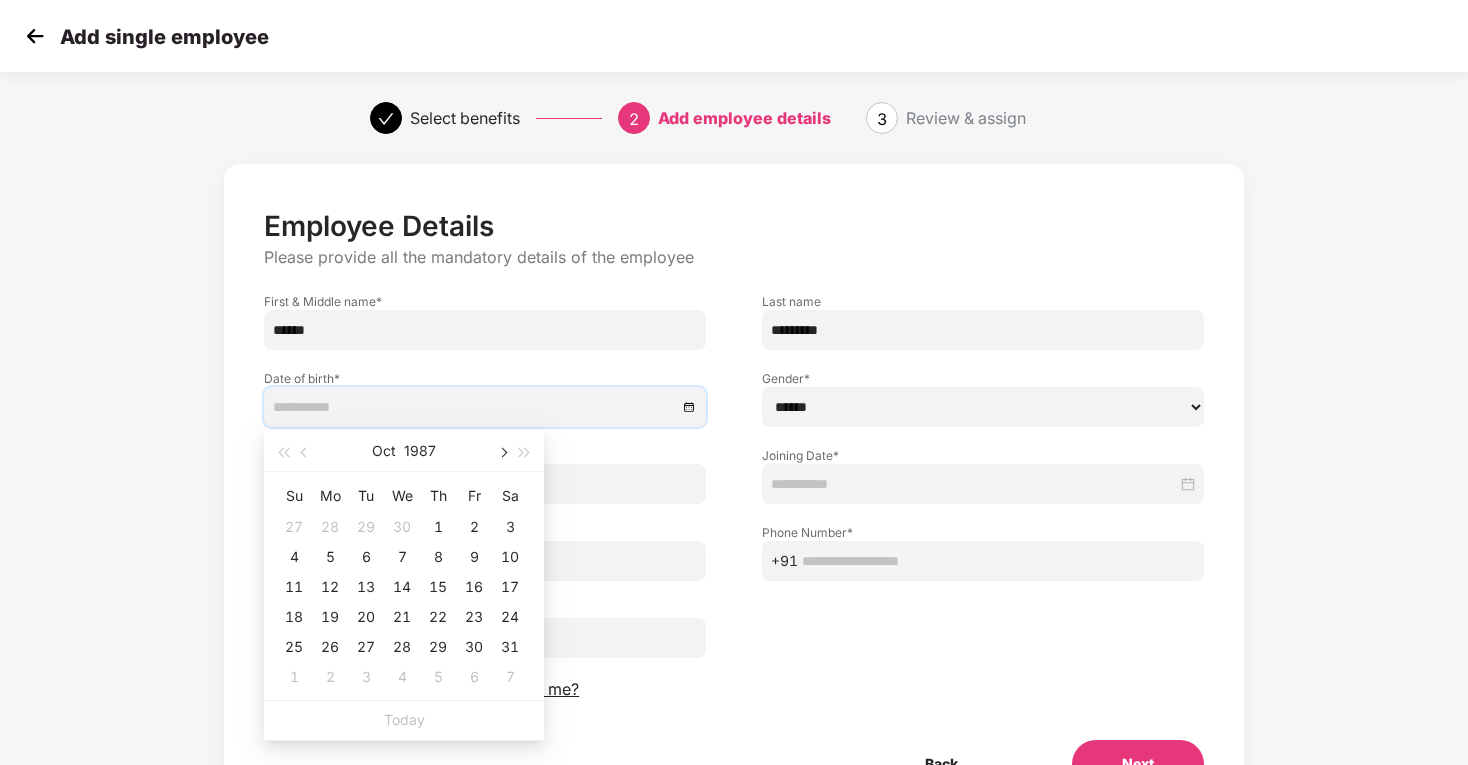 click at bounding box center (502, 451) 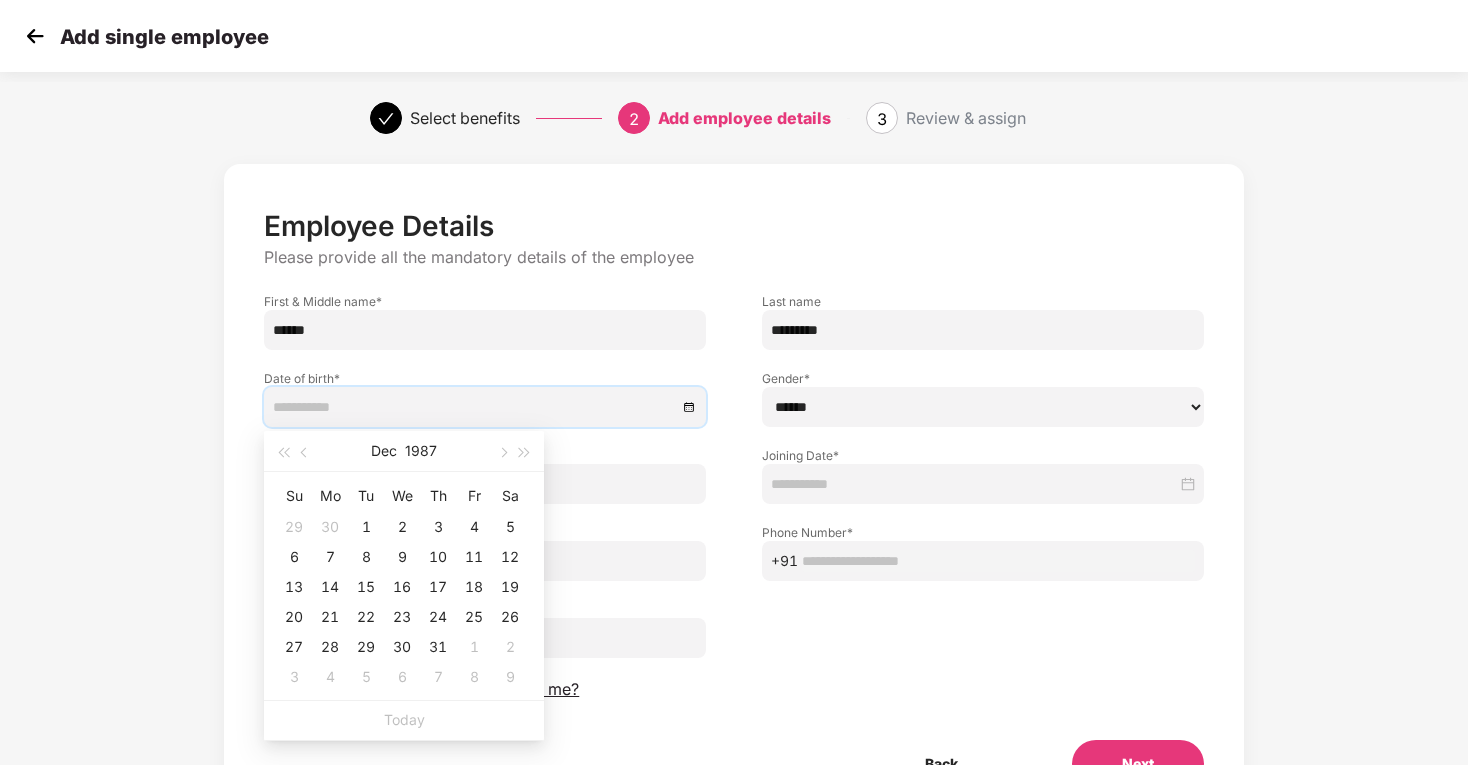 type on "**********" 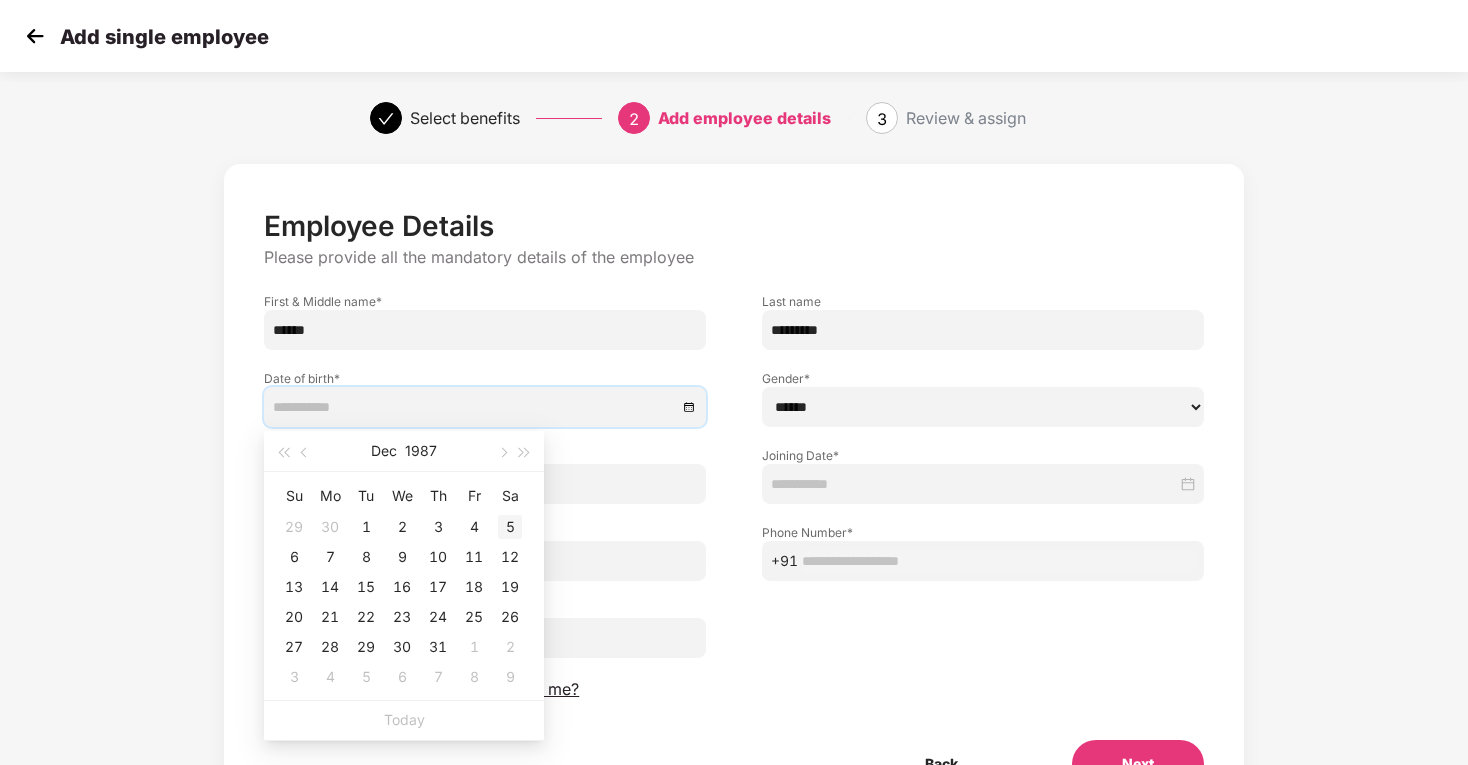 type on "**********" 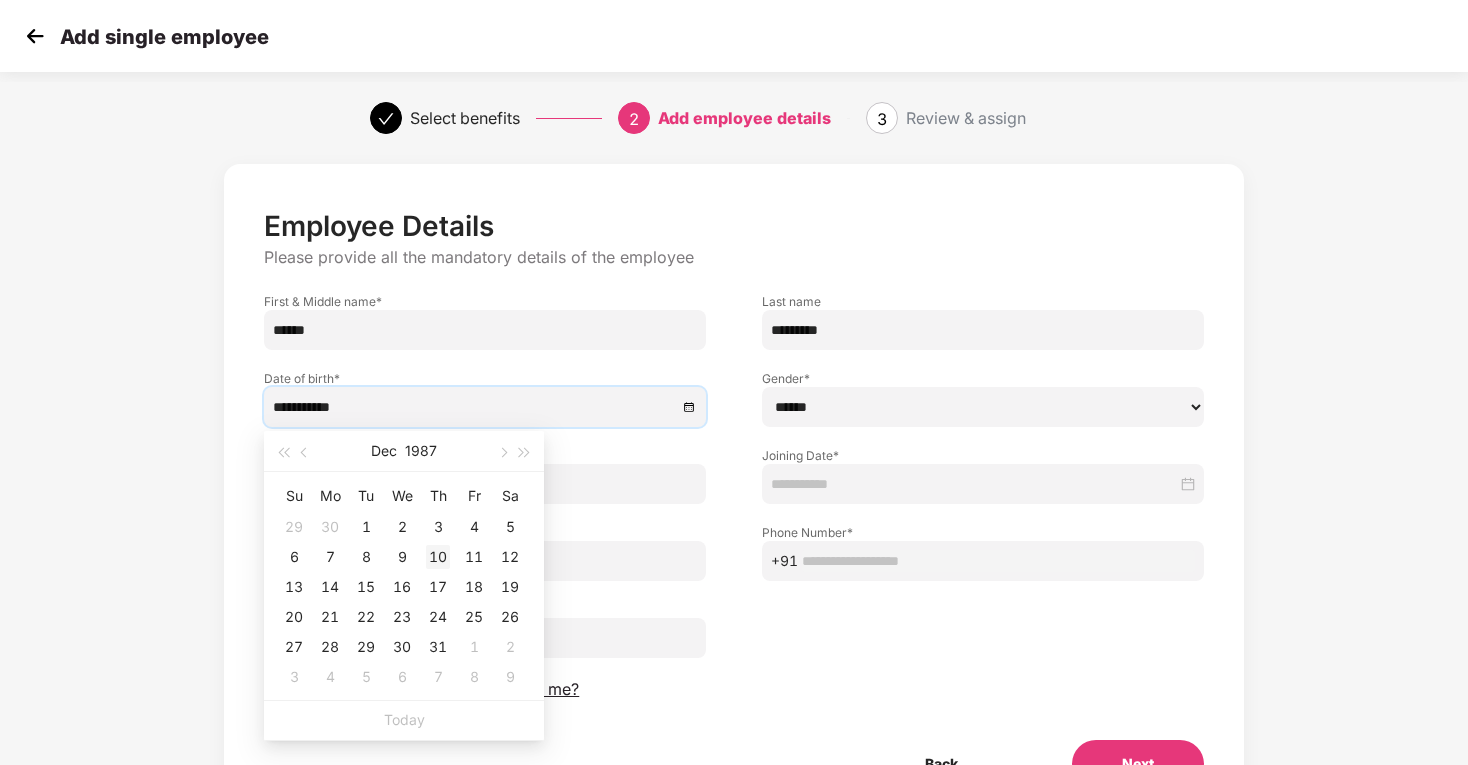 type on "**********" 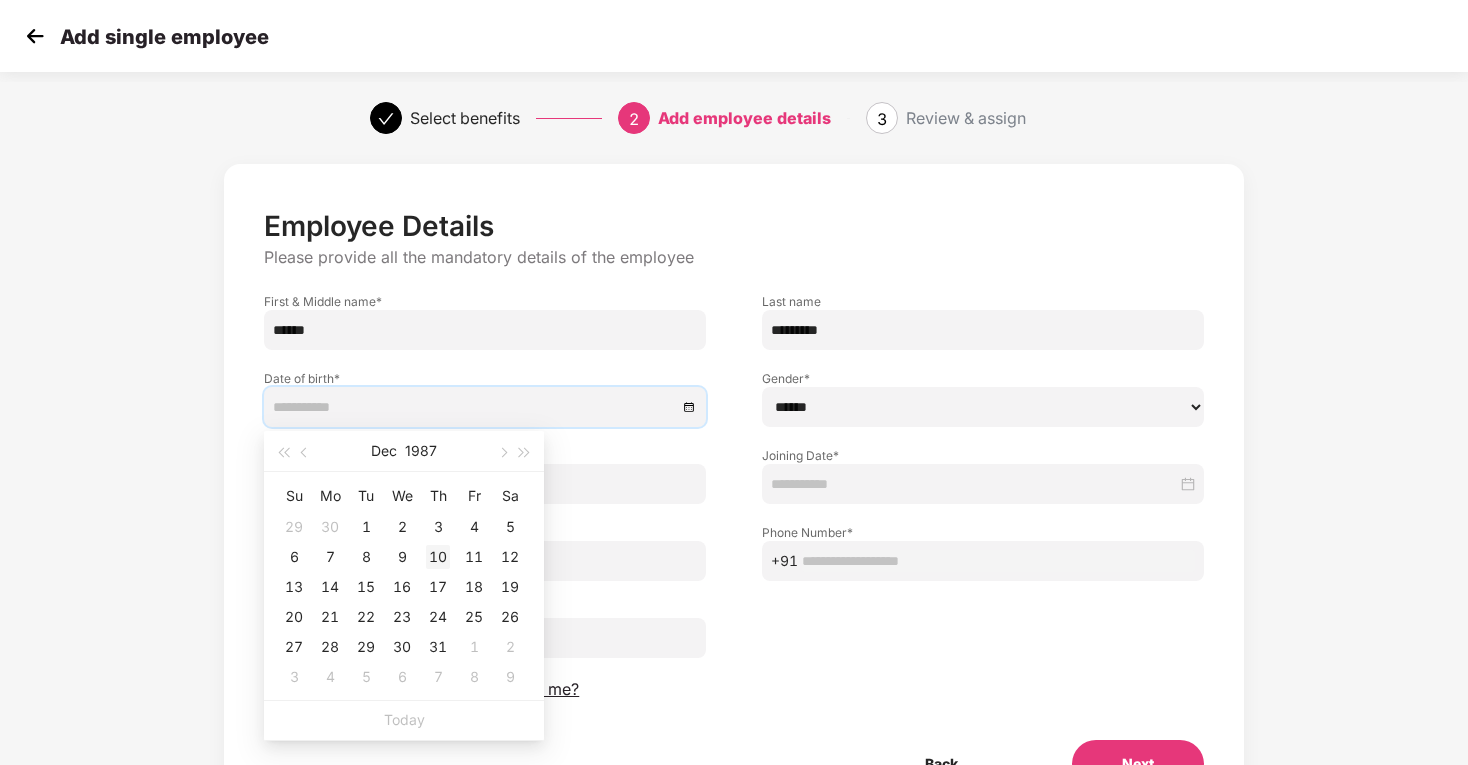 click on "10" at bounding box center (438, 557) 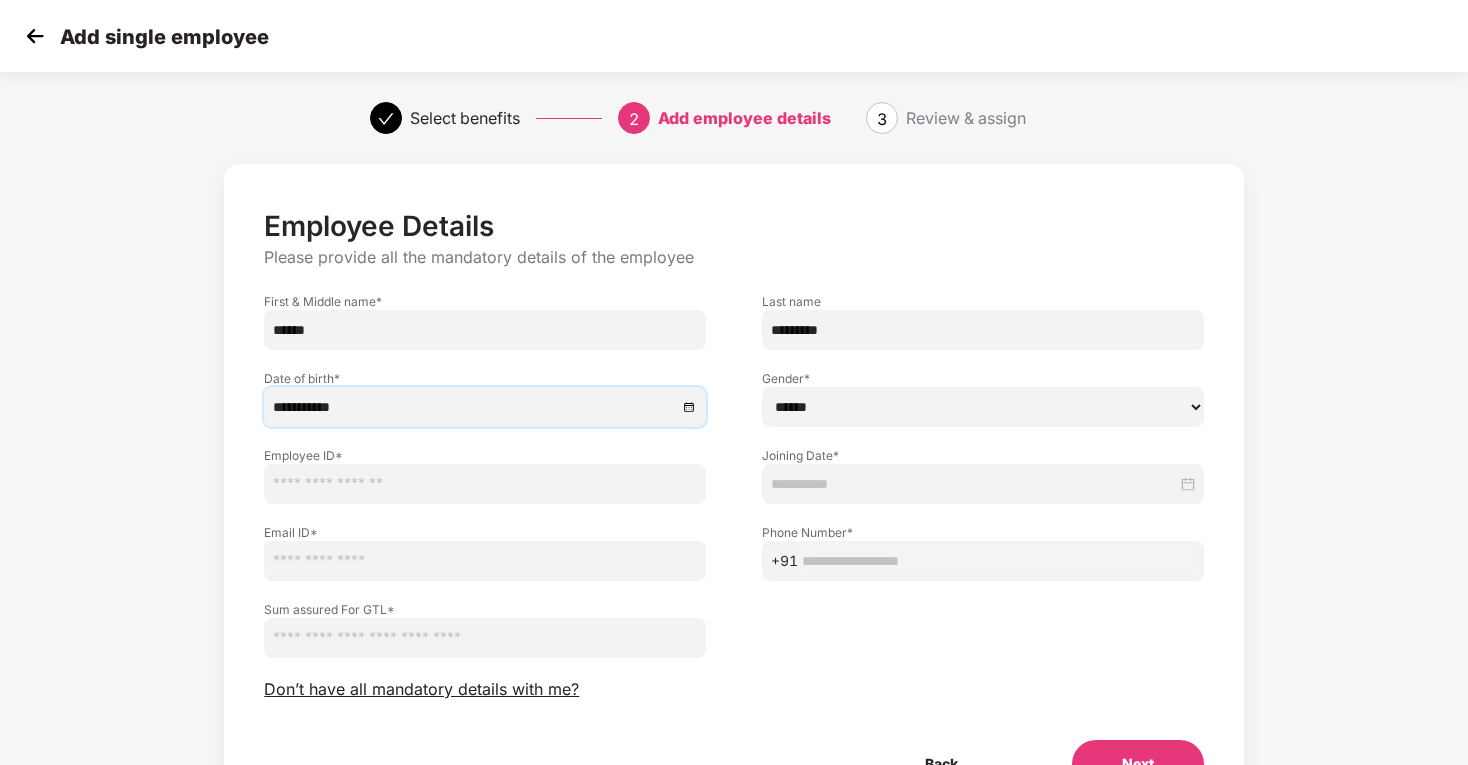 click on "****** **** ******" at bounding box center (983, 407) 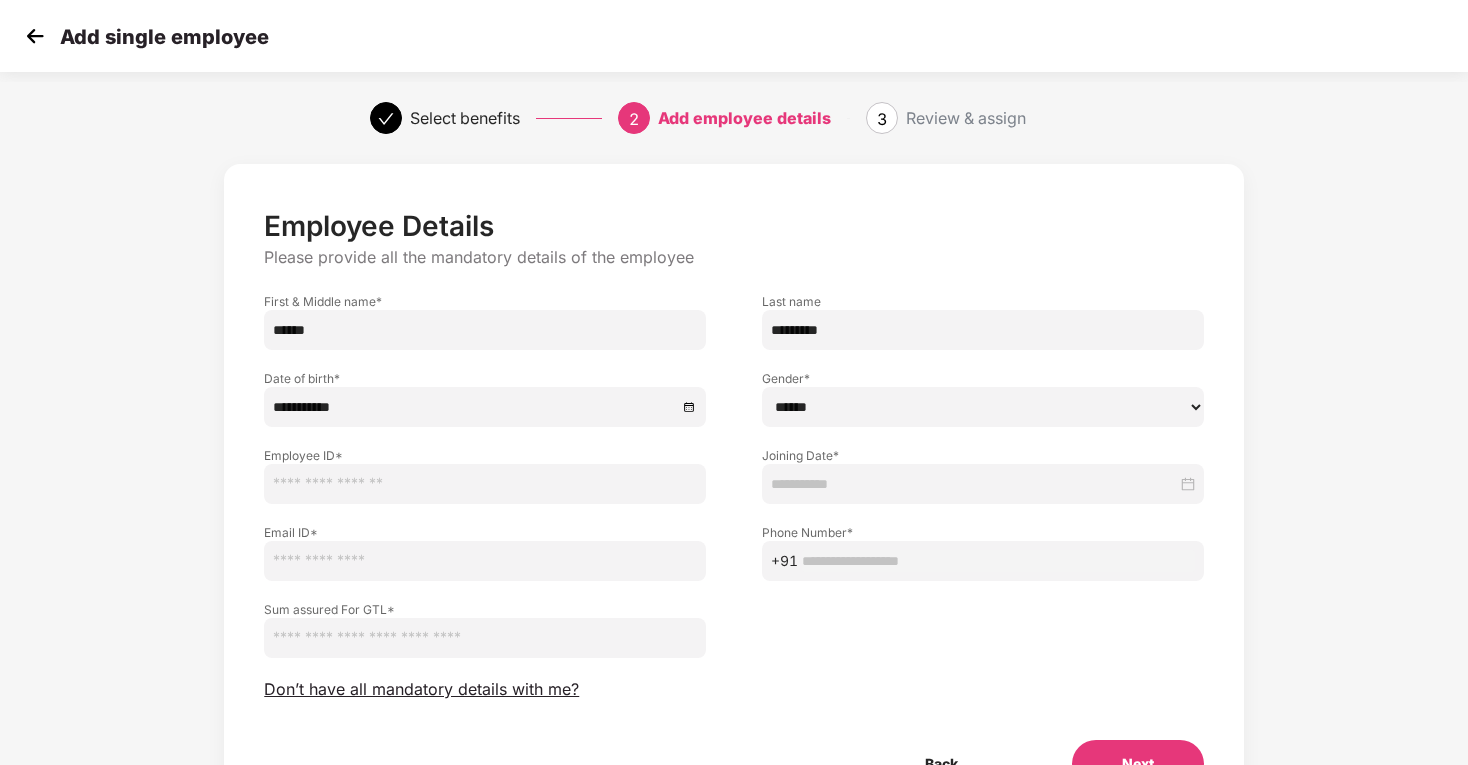 select on "****" 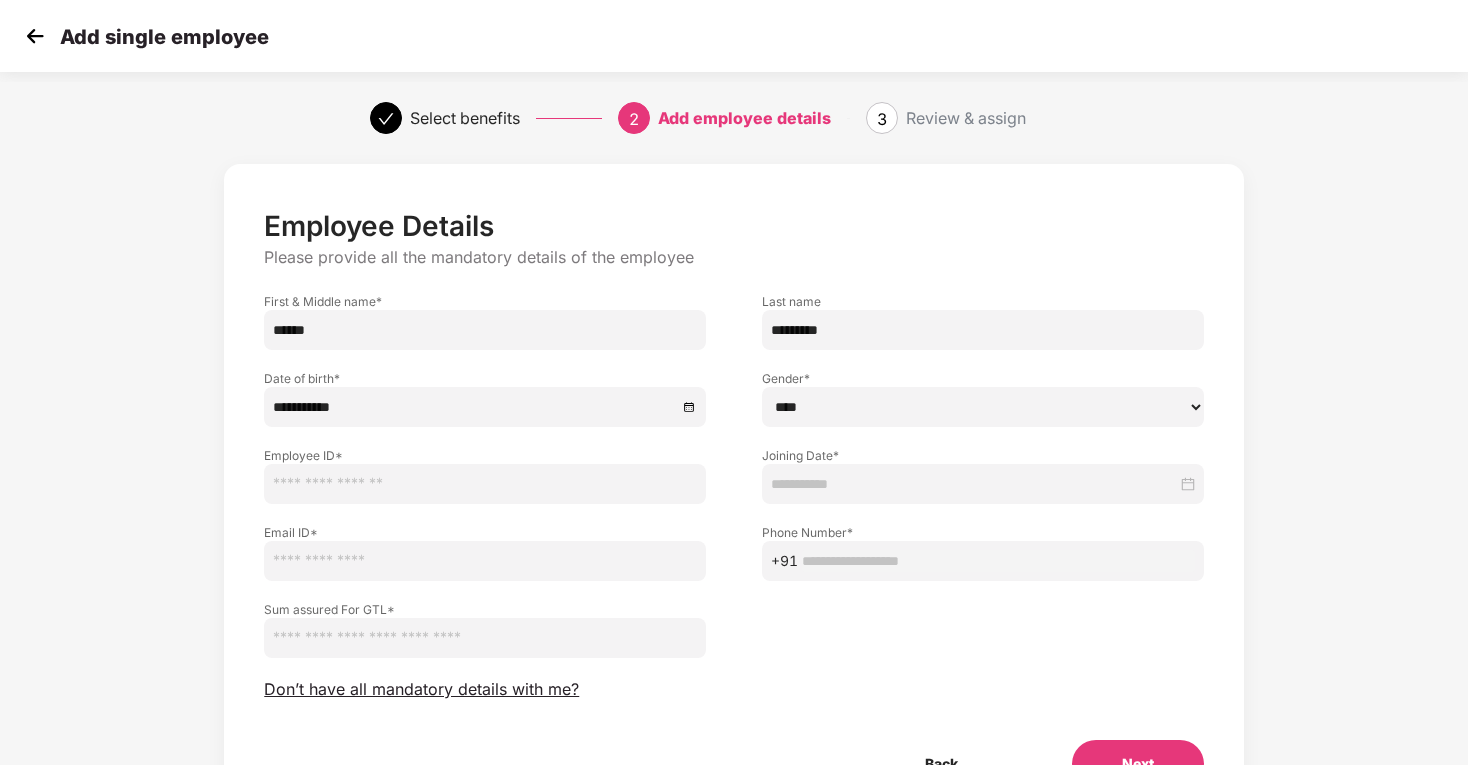 click at bounding box center (485, 484) 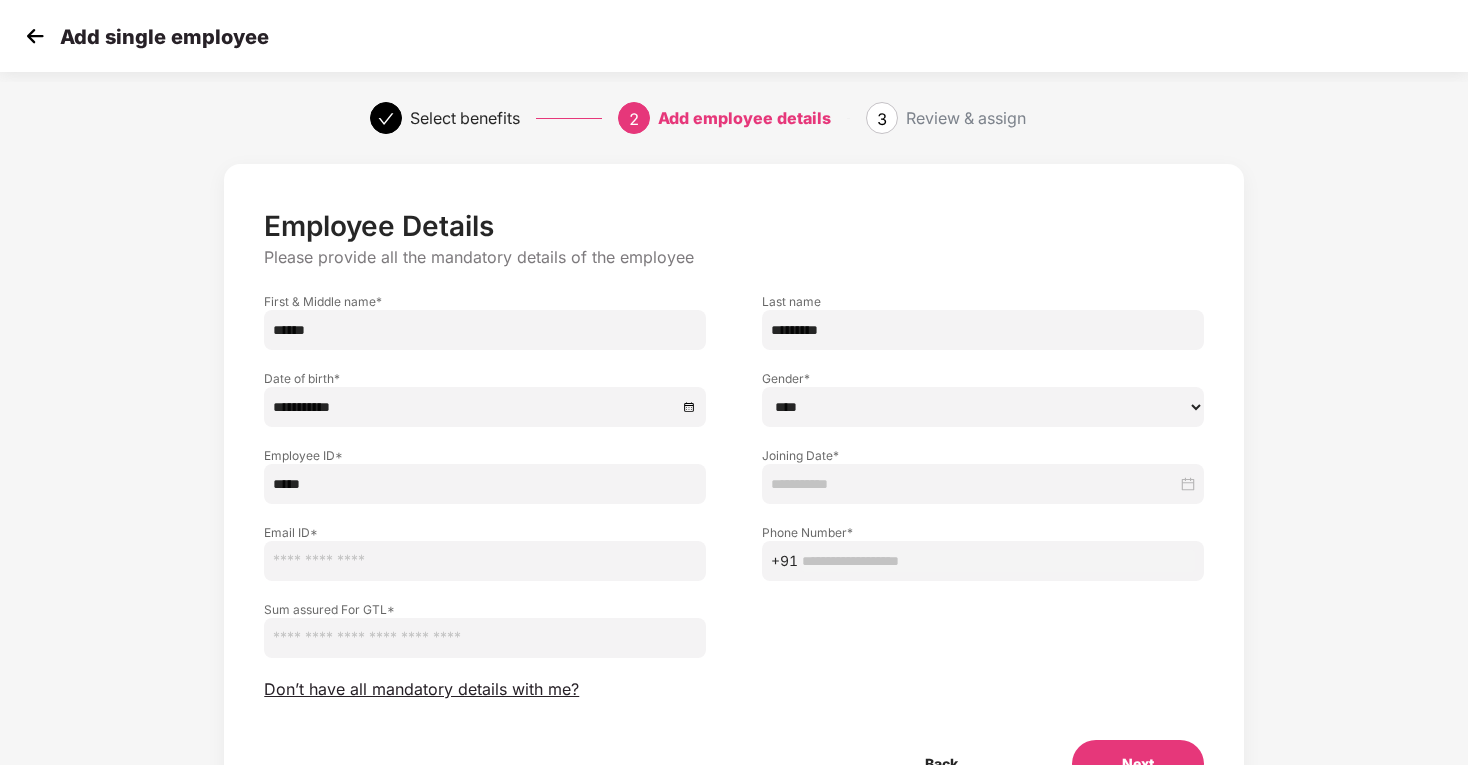 type on "*****" 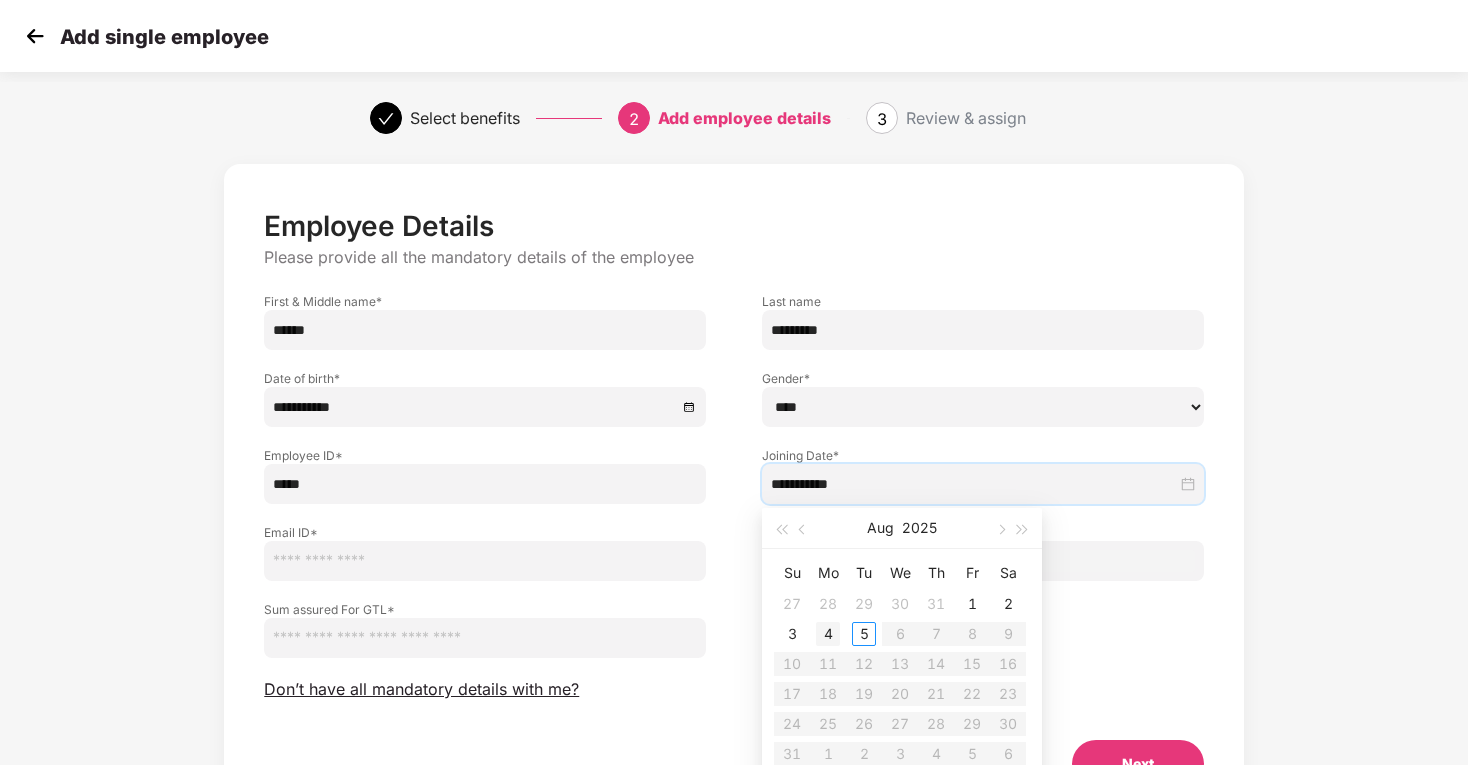 type on "**********" 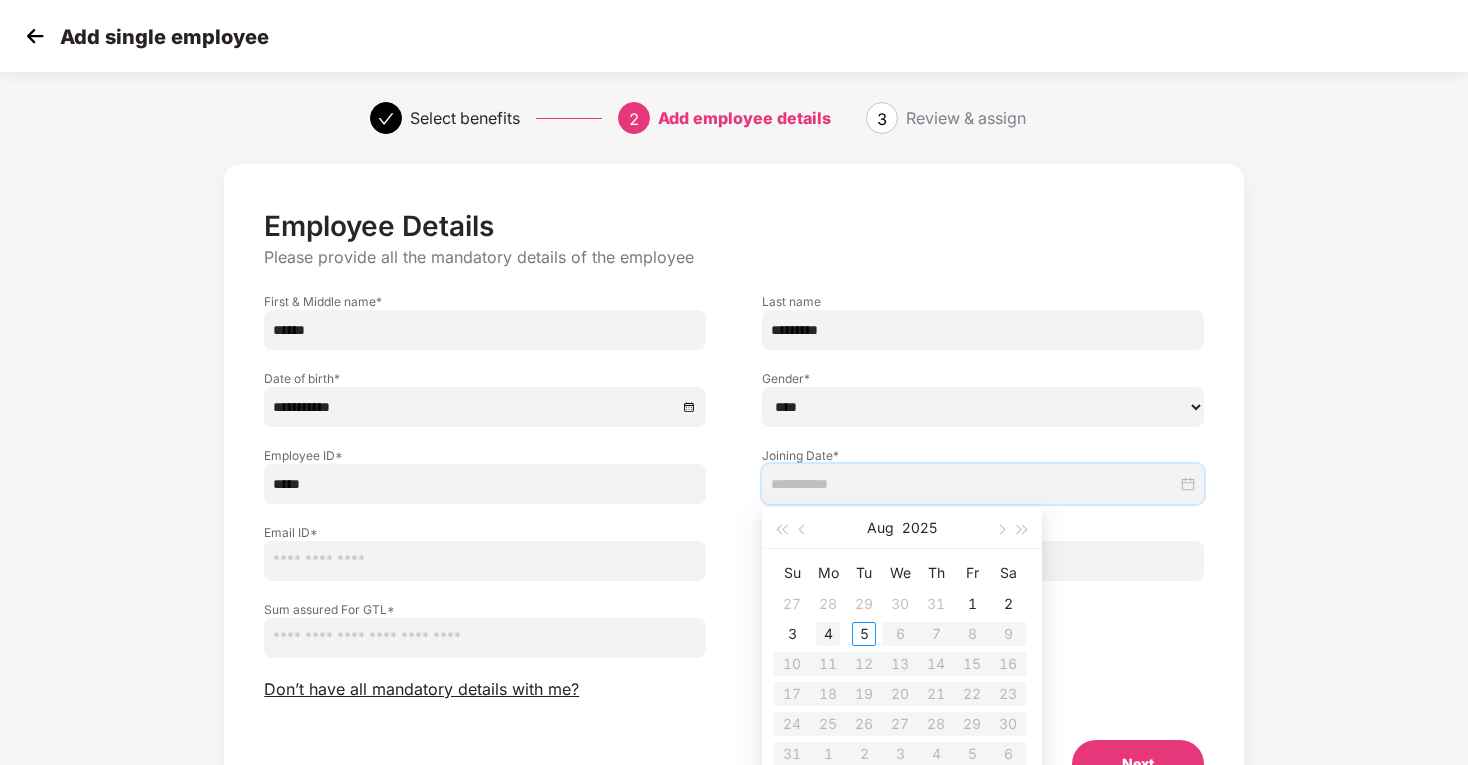 click on "4" at bounding box center (828, 634) 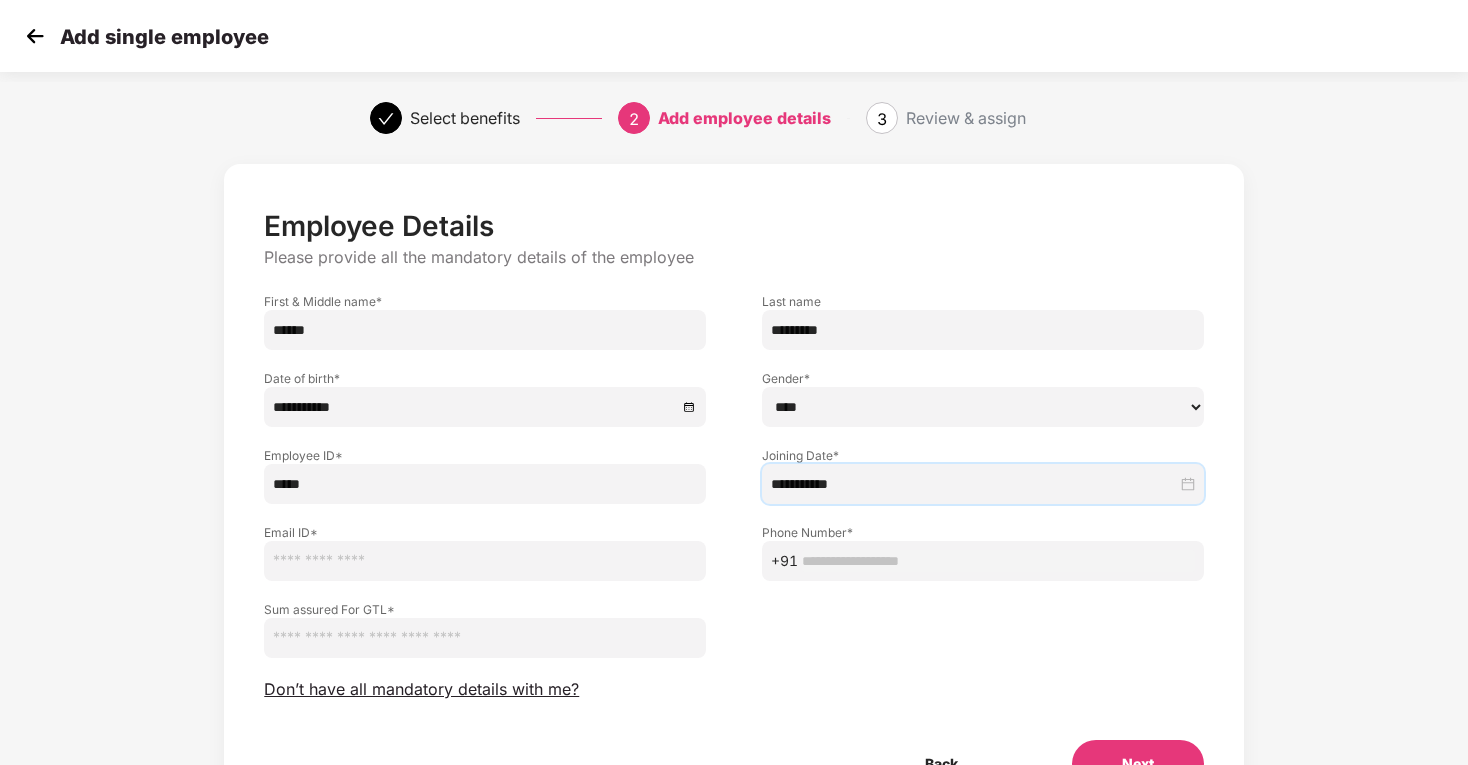 click at bounding box center (485, 561) 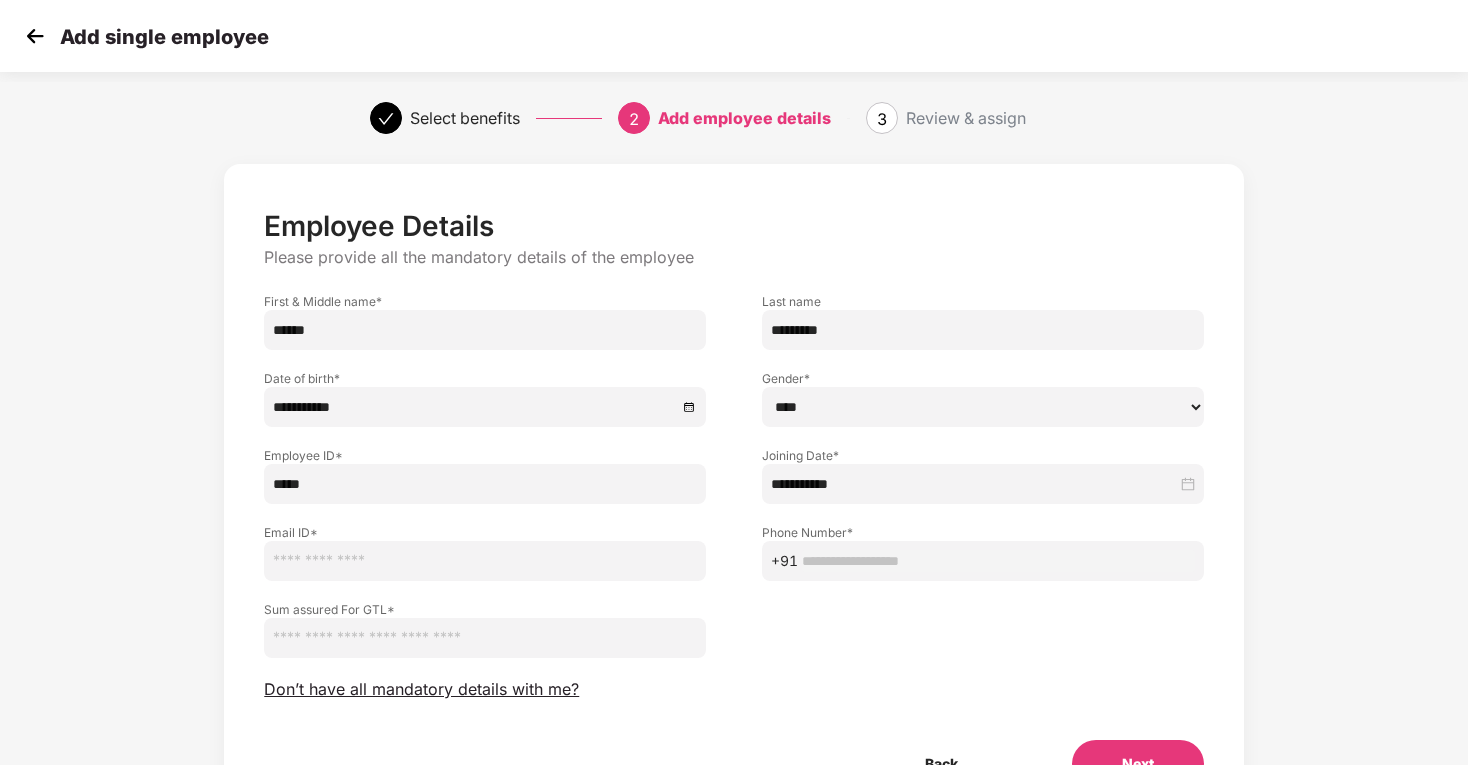 paste on "**********" 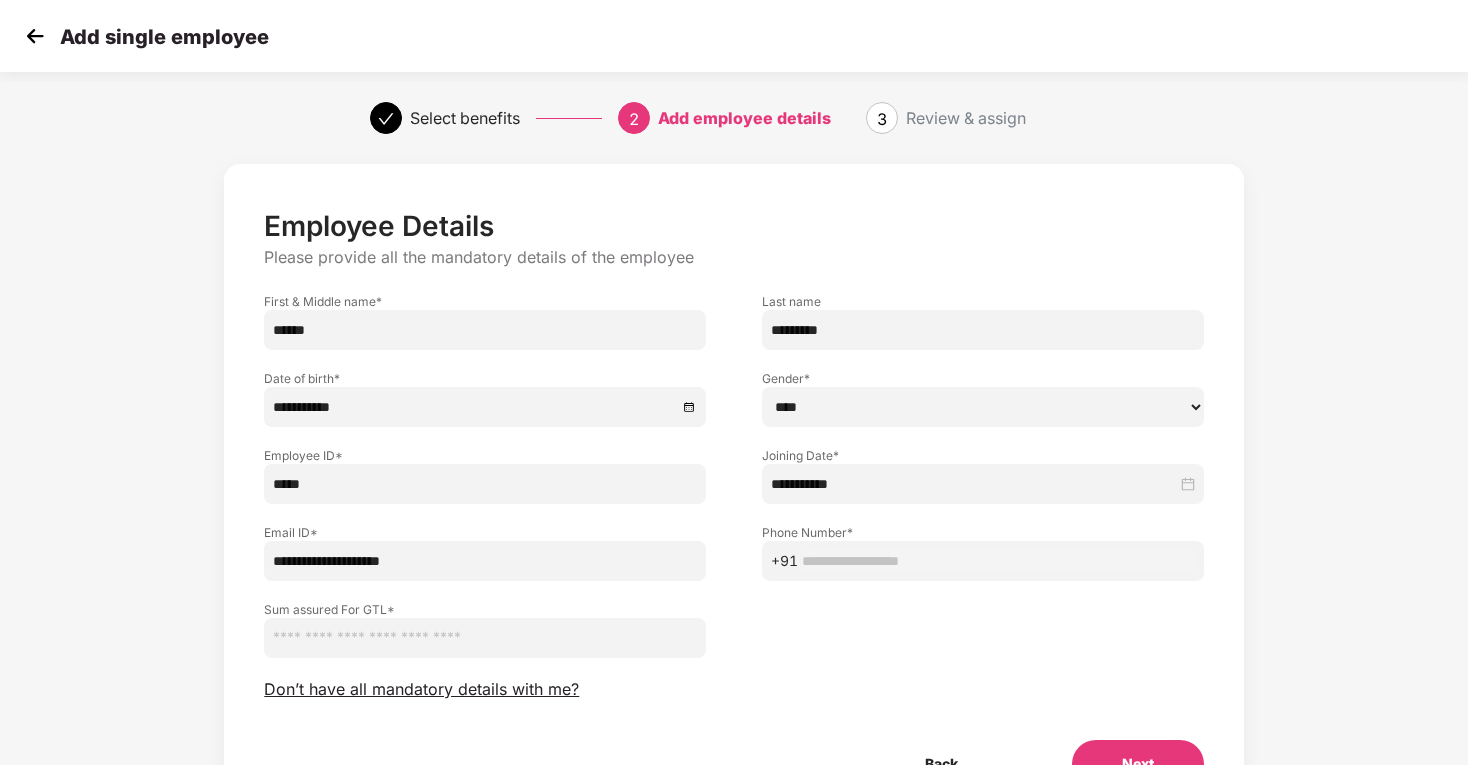 type on "**********" 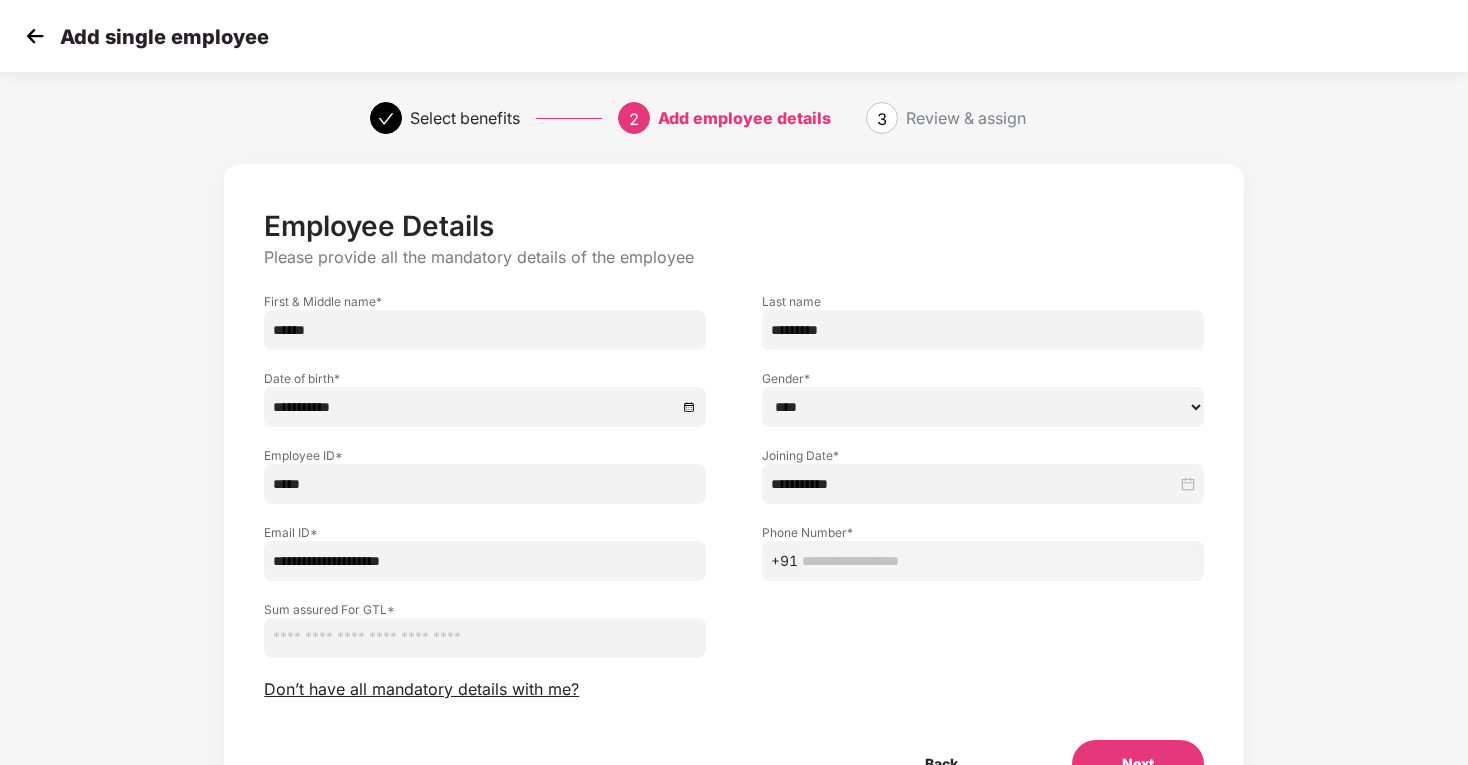 click at bounding box center (998, 561) 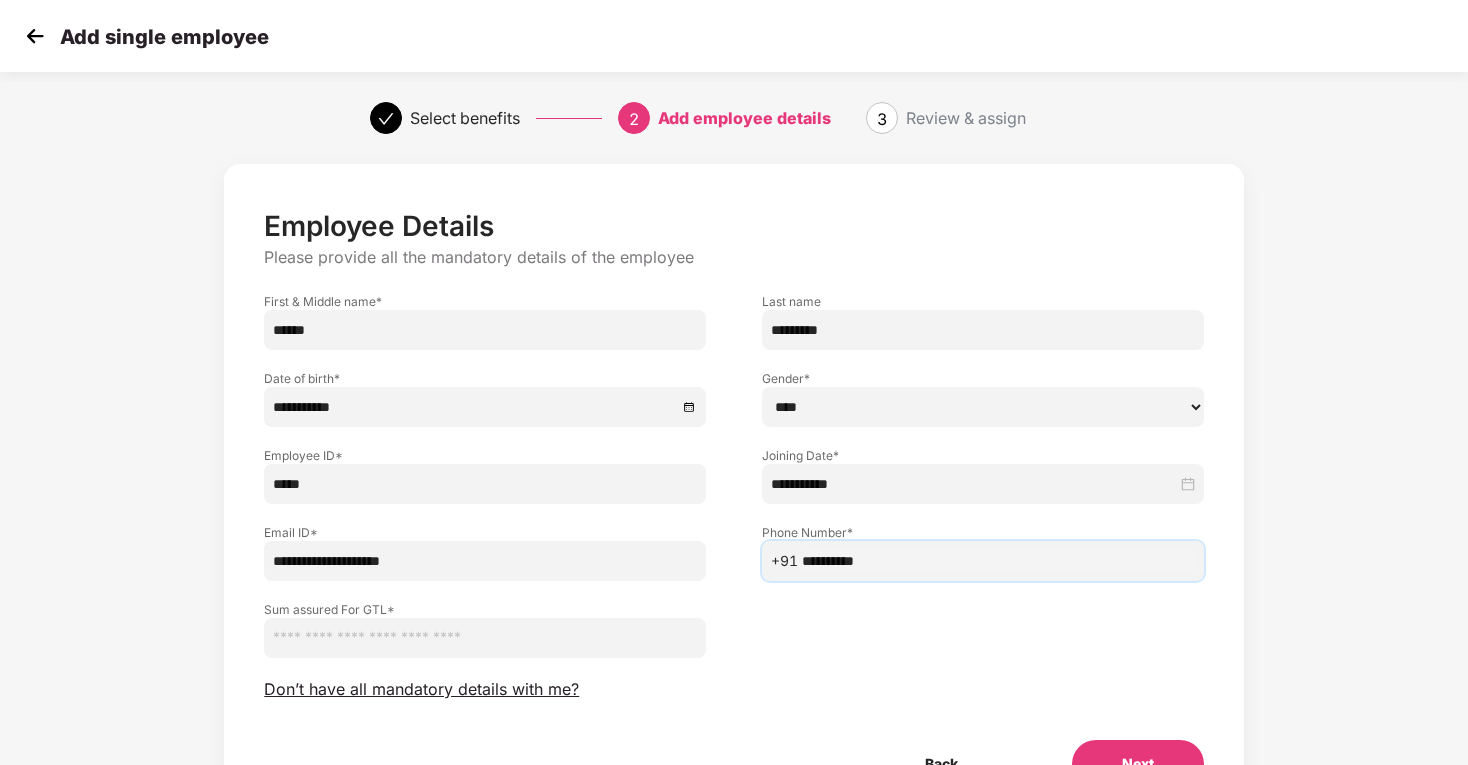 type on "**********" 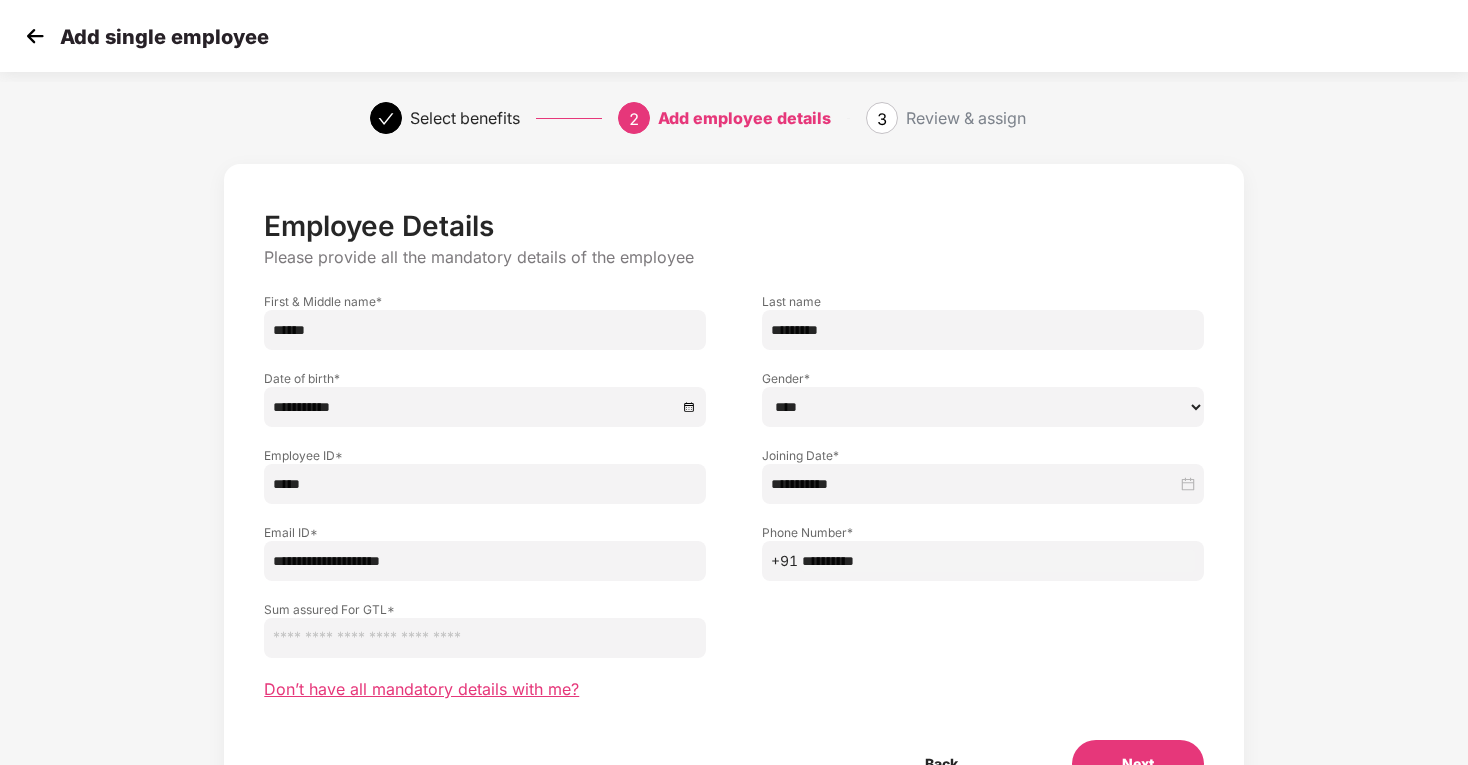 type on "*******" 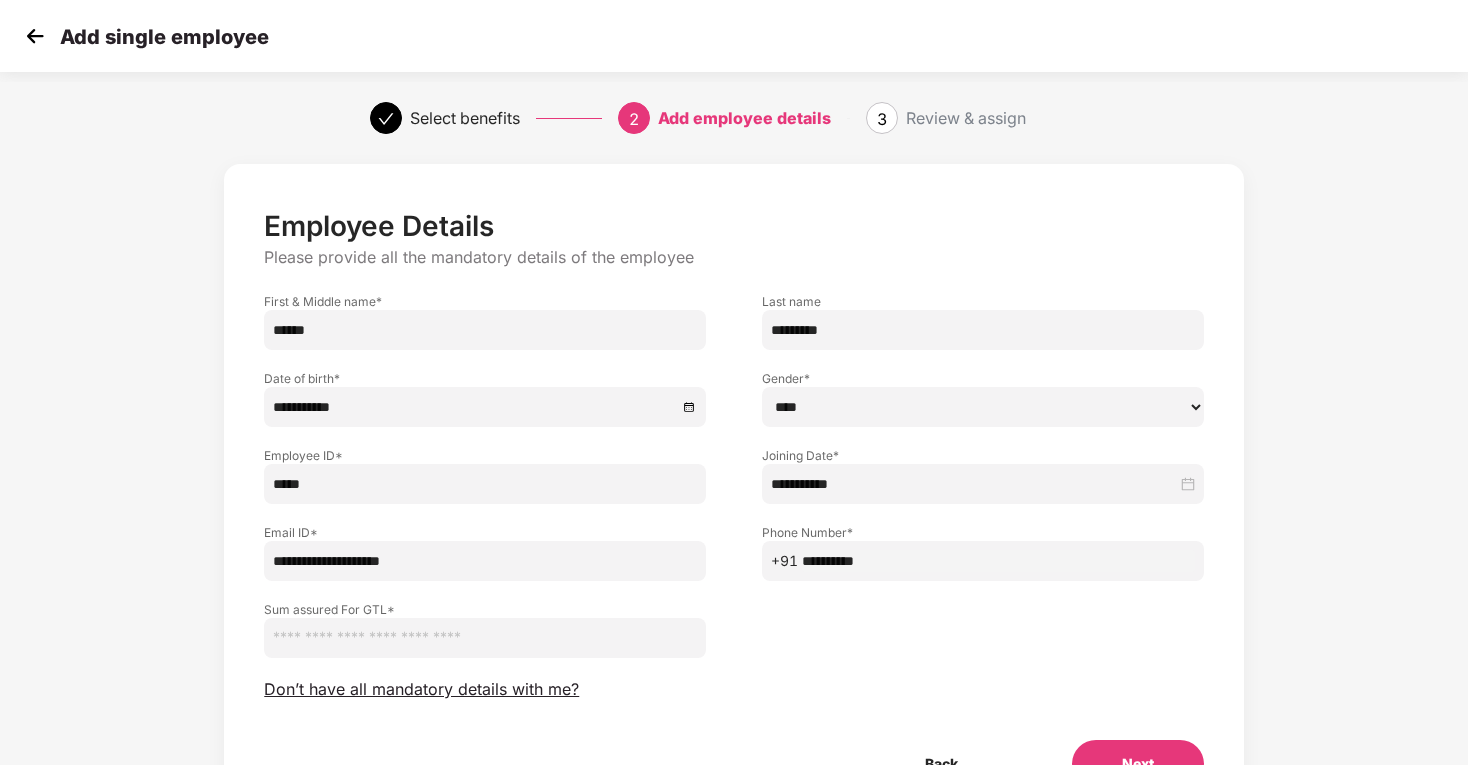 scroll, scrollTop: 113, scrollLeft: 0, axis: vertical 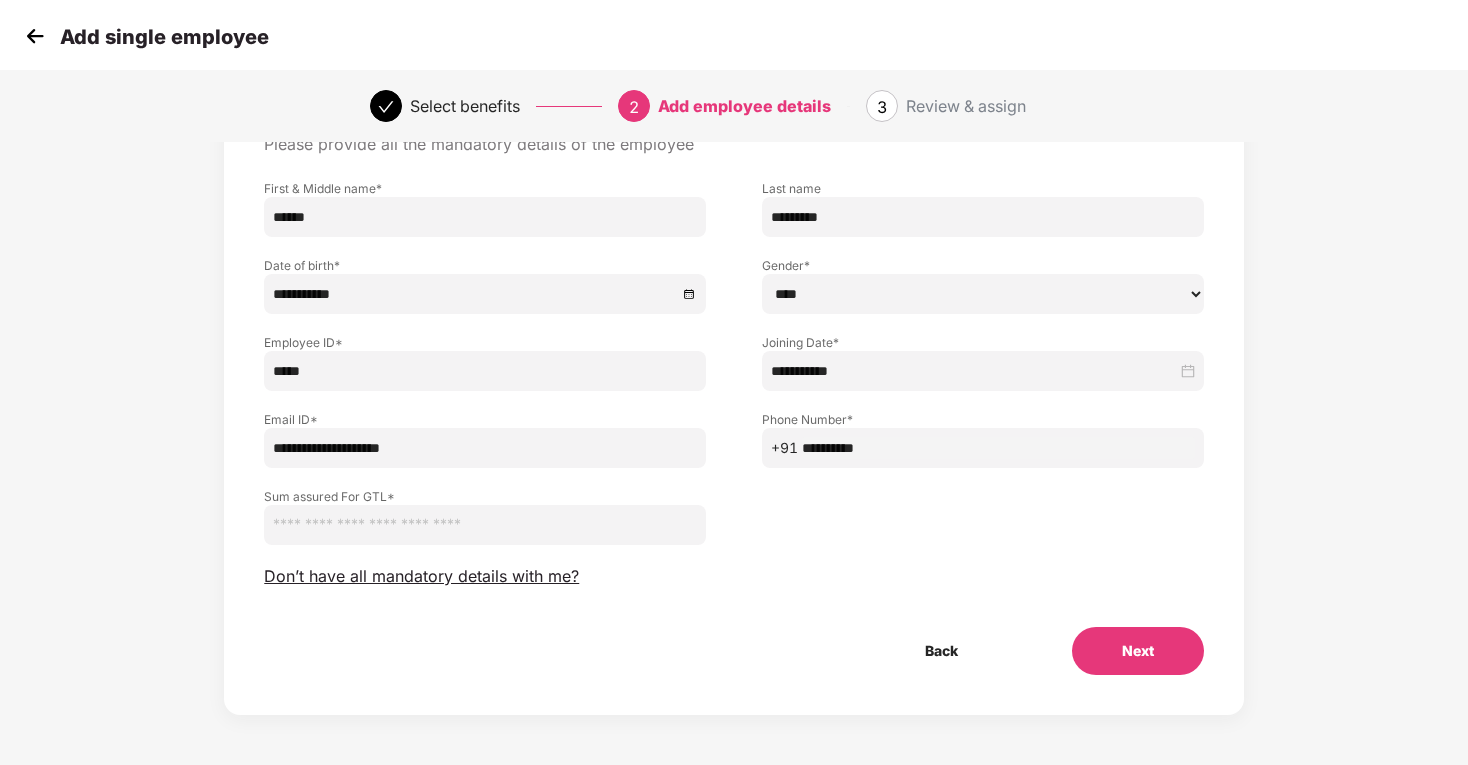 click on "Next" at bounding box center [1138, 651] 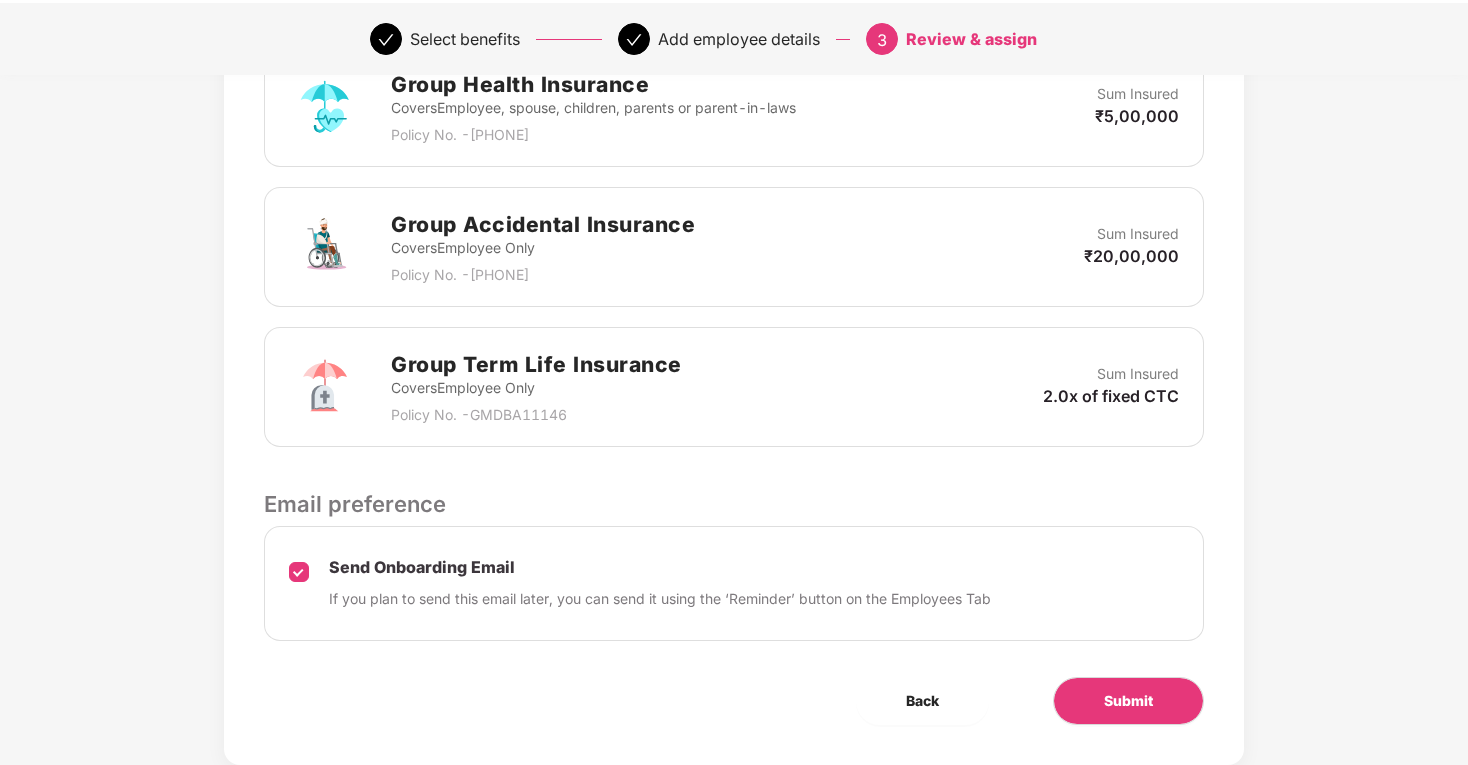 scroll, scrollTop: 739, scrollLeft: 0, axis: vertical 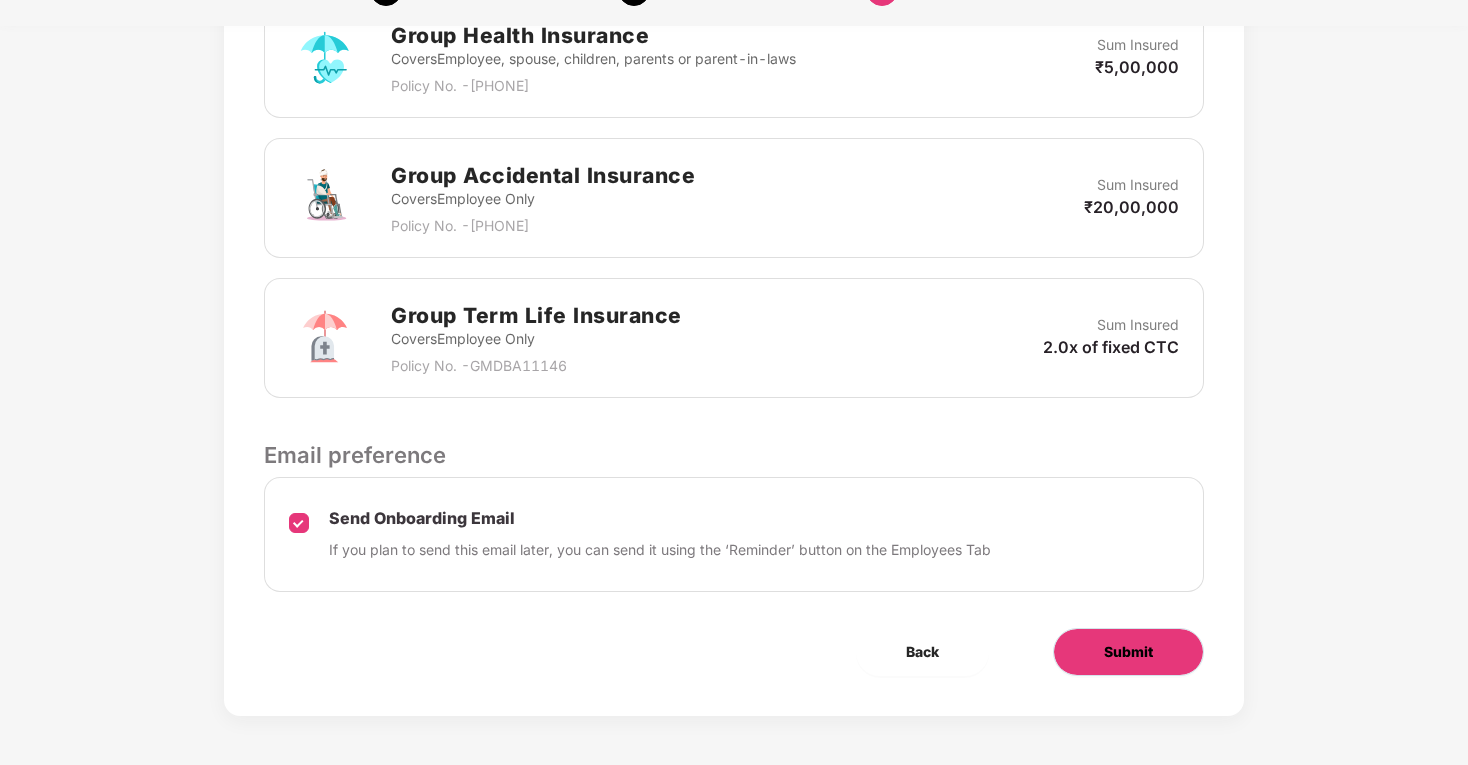 click on "Submit" at bounding box center [1128, 652] 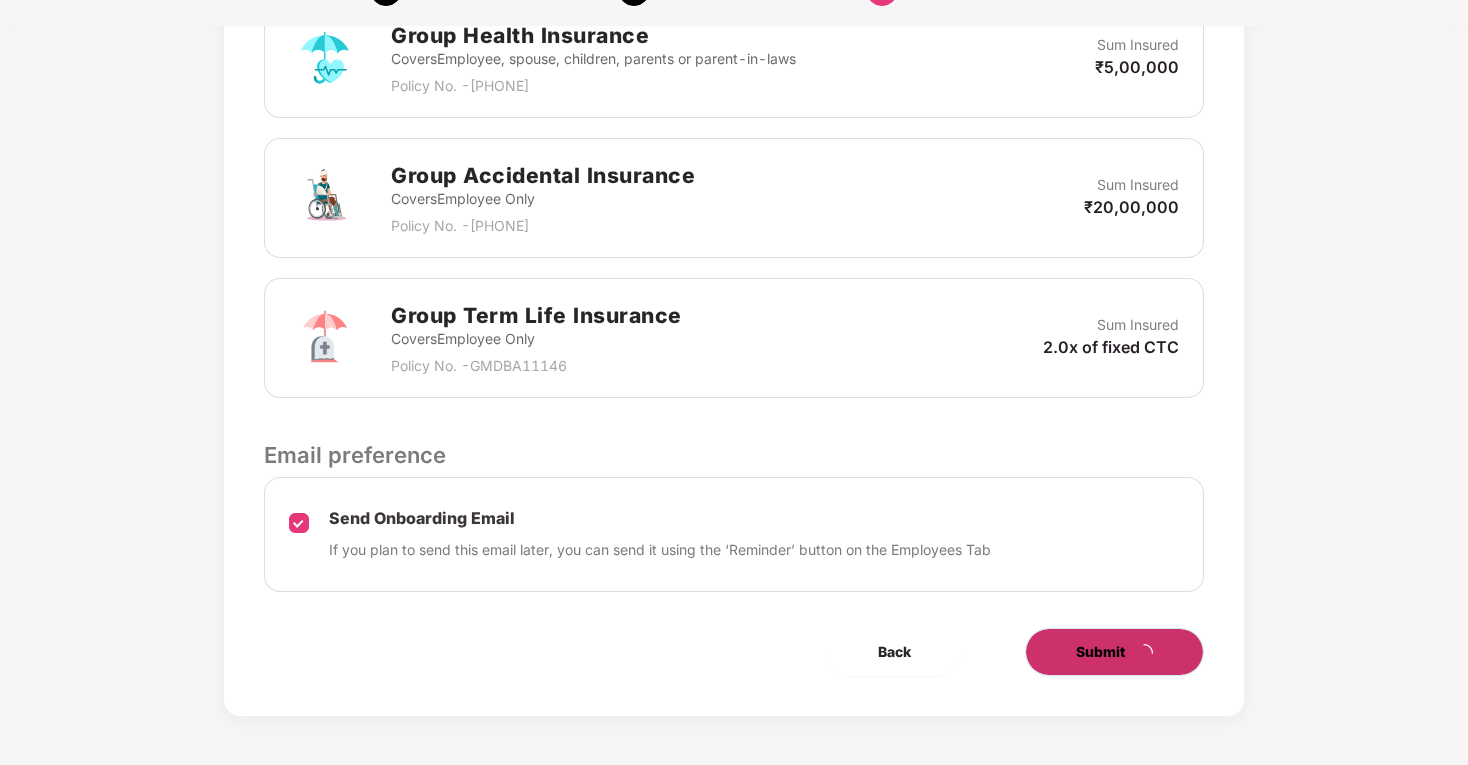 scroll, scrollTop: 0, scrollLeft: 0, axis: both 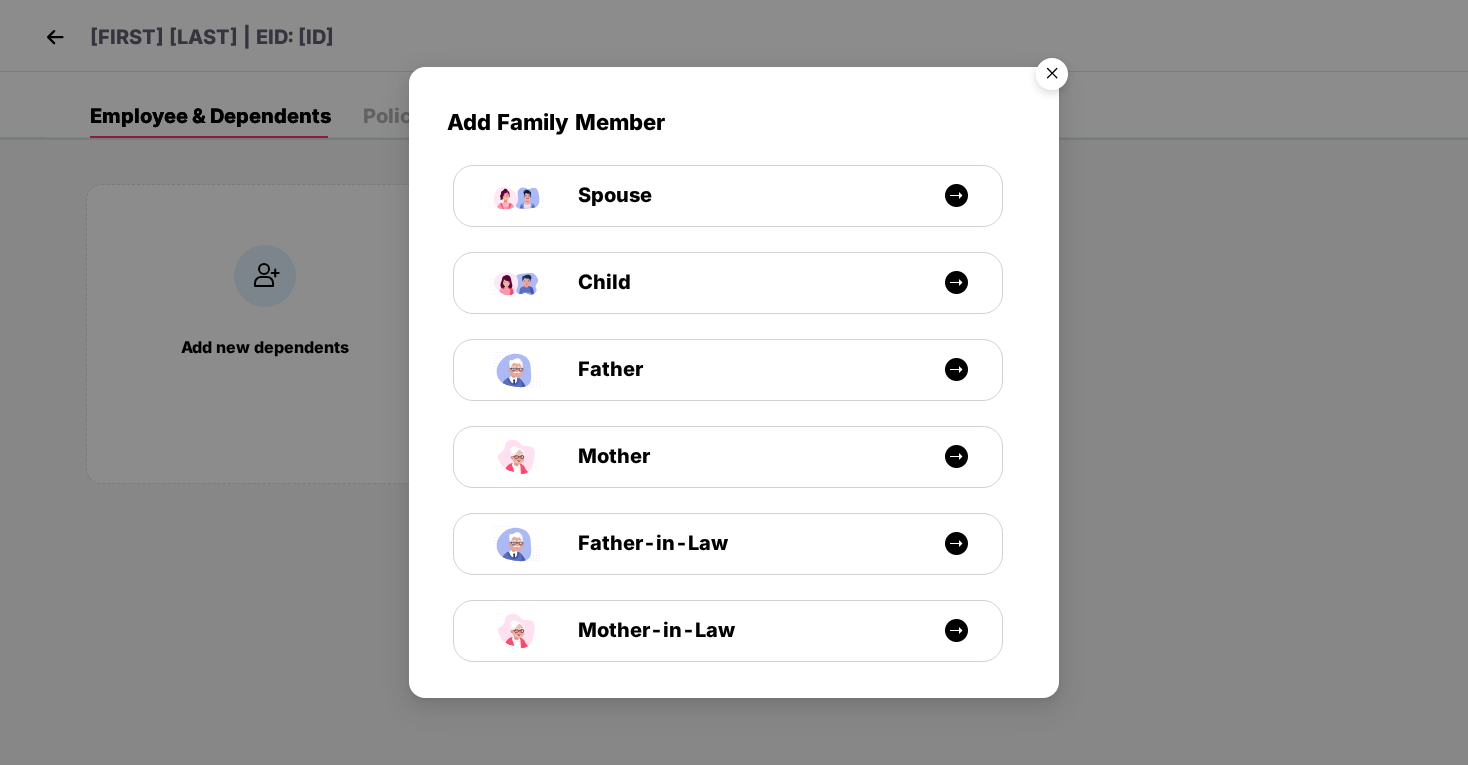 click at bounding box center (1052, 77) 